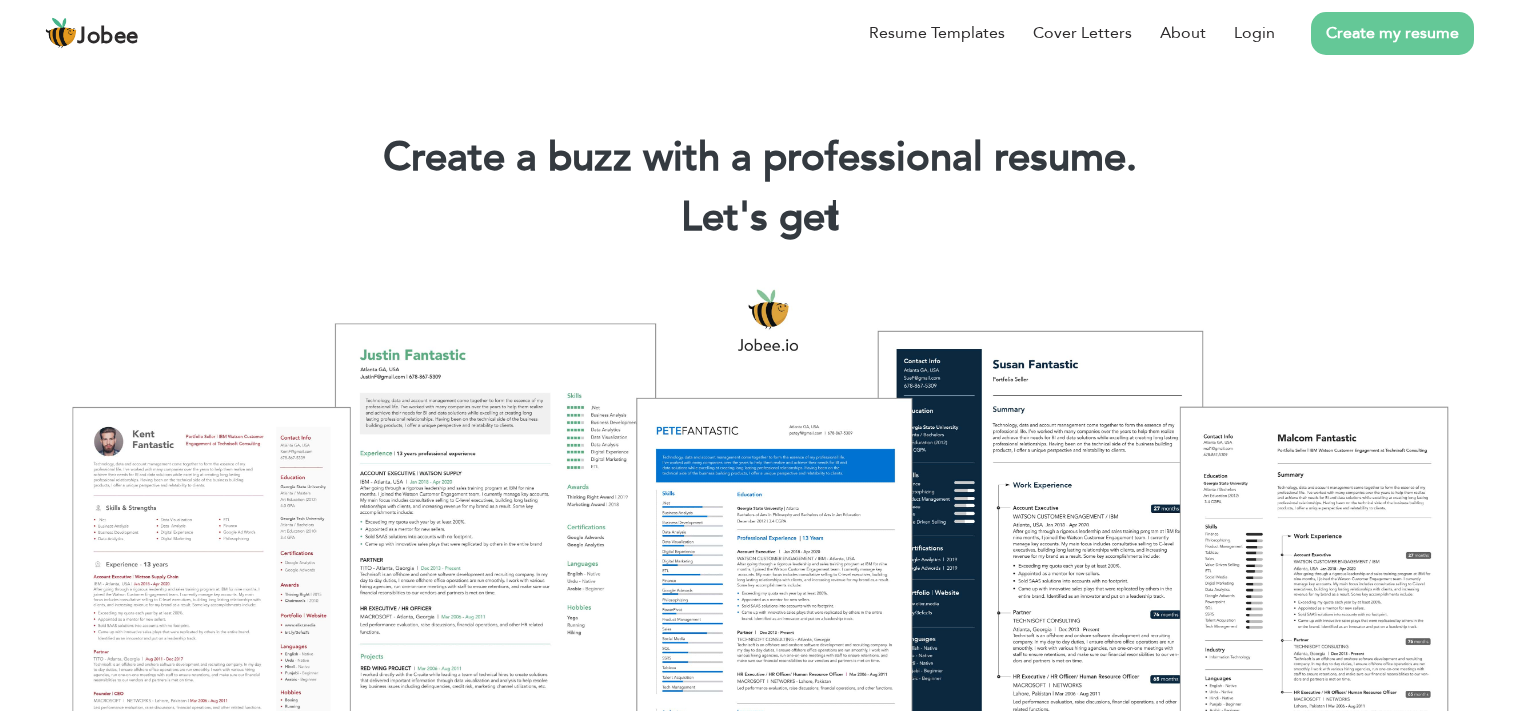 scroll, scrollTop: 0, scrollLeft: 0, axis: both 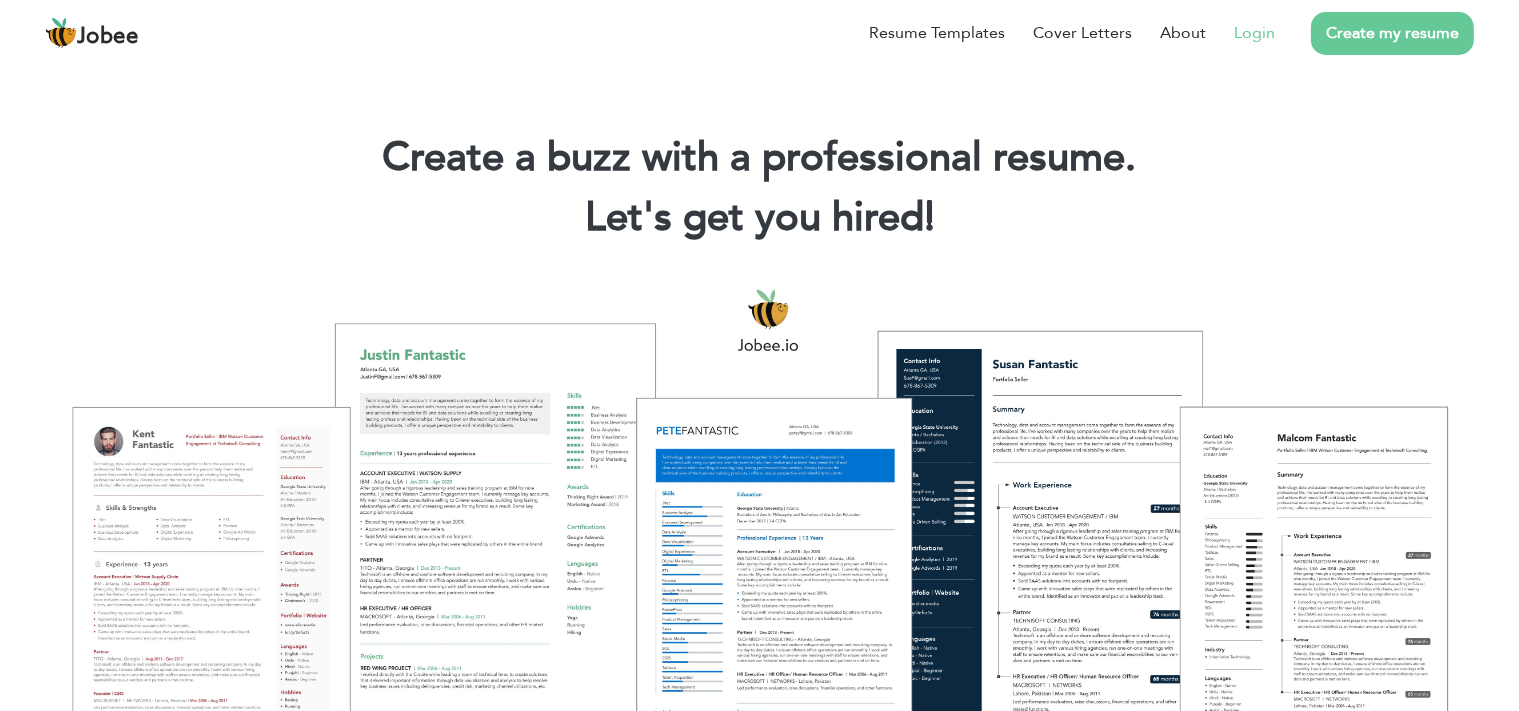 click on "Login" at bounding box center (1254, 33) 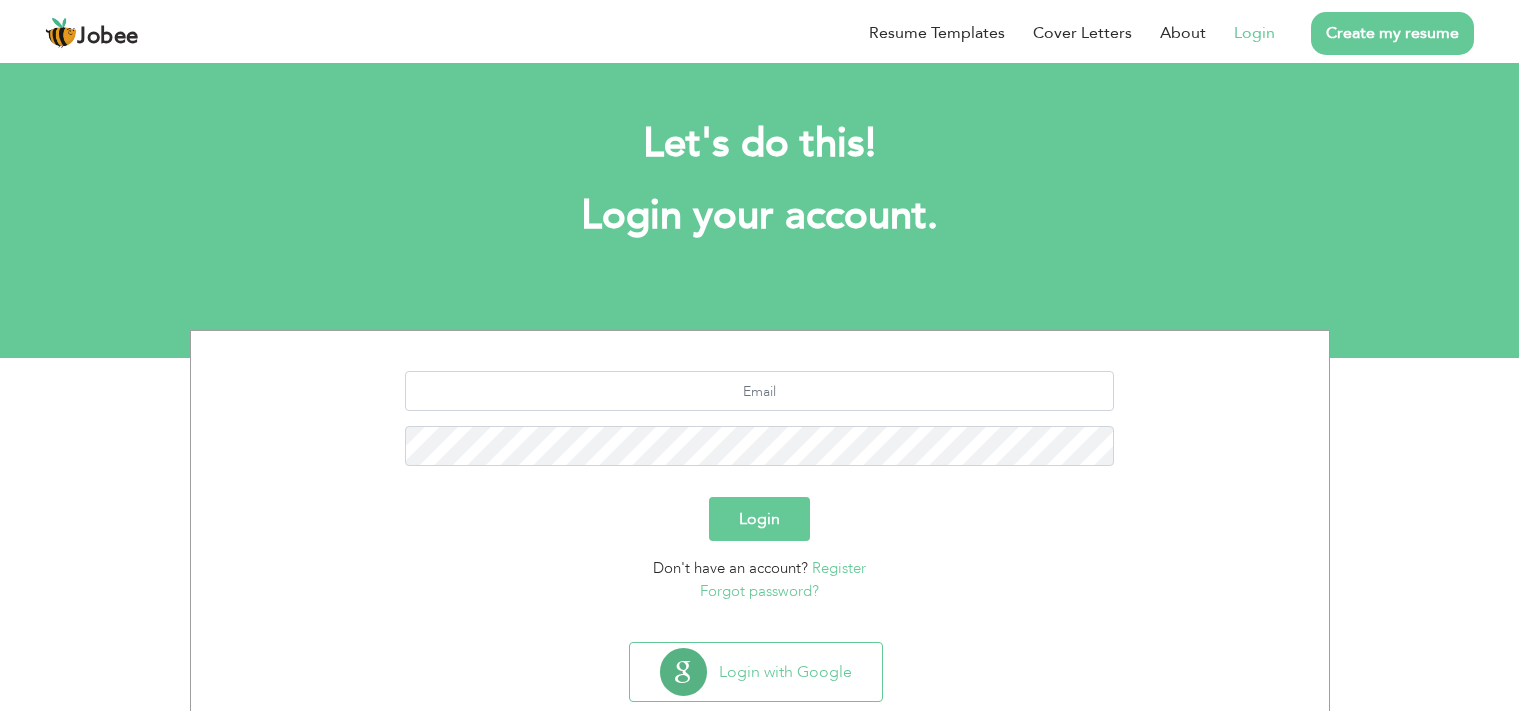 scroll, scrollTop: 0, scrollLeft: 0, axis: both 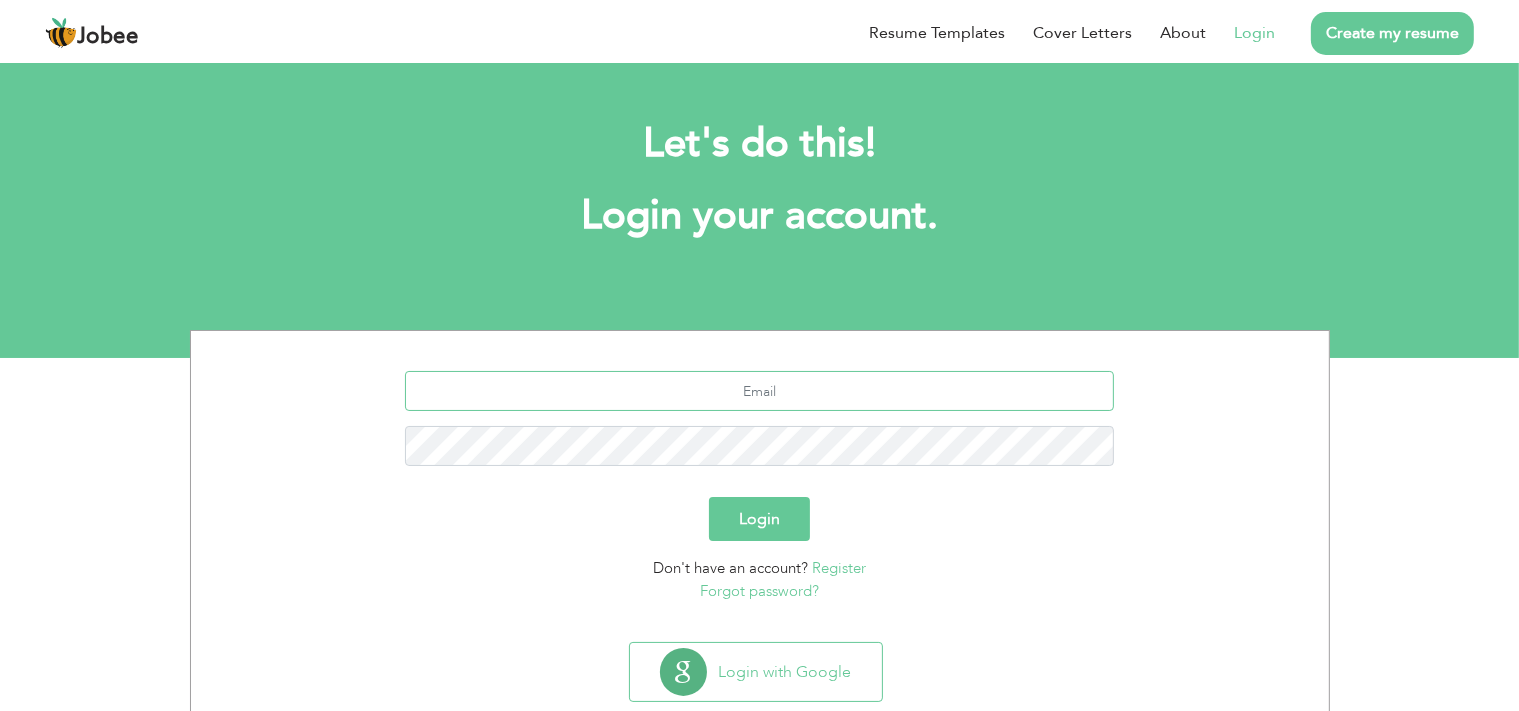 click at bounding box center (759, 391) 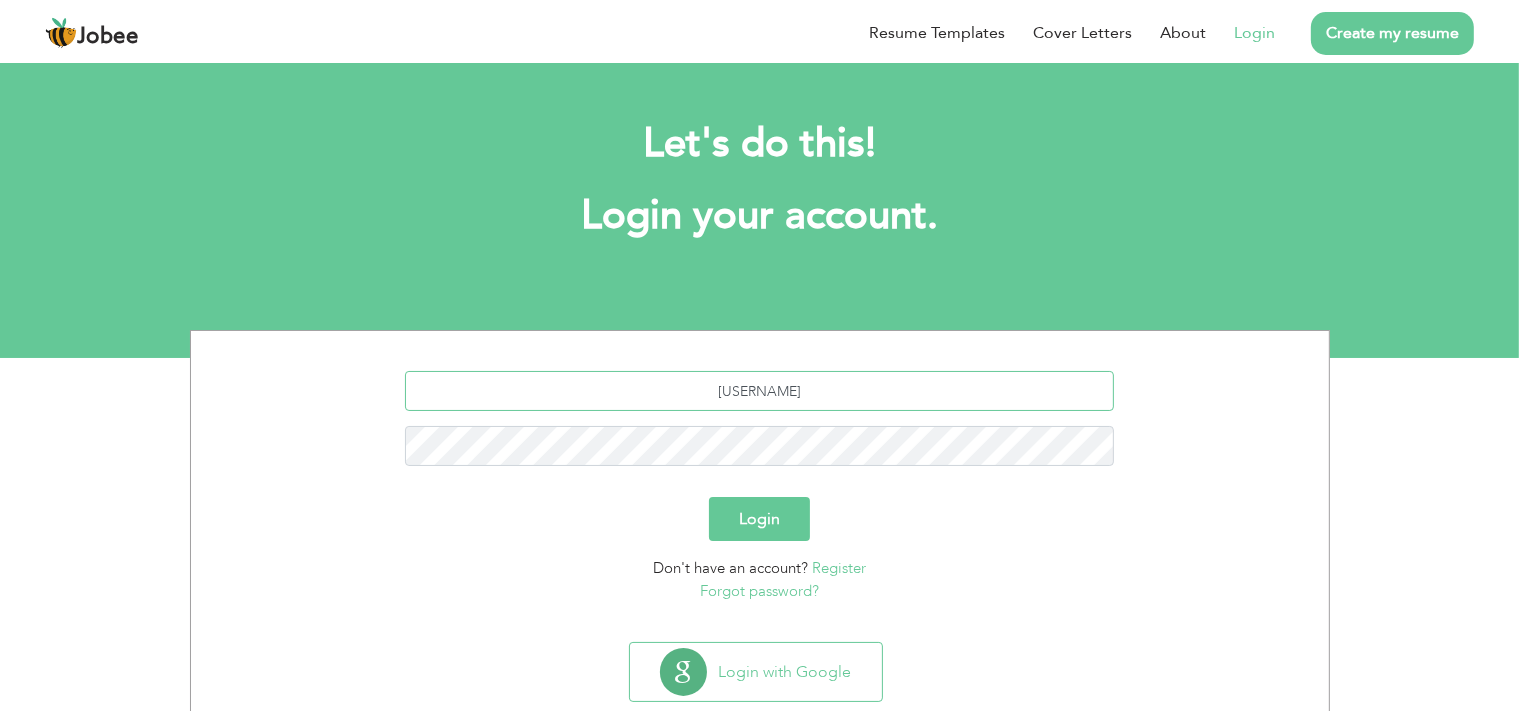 type on "j" 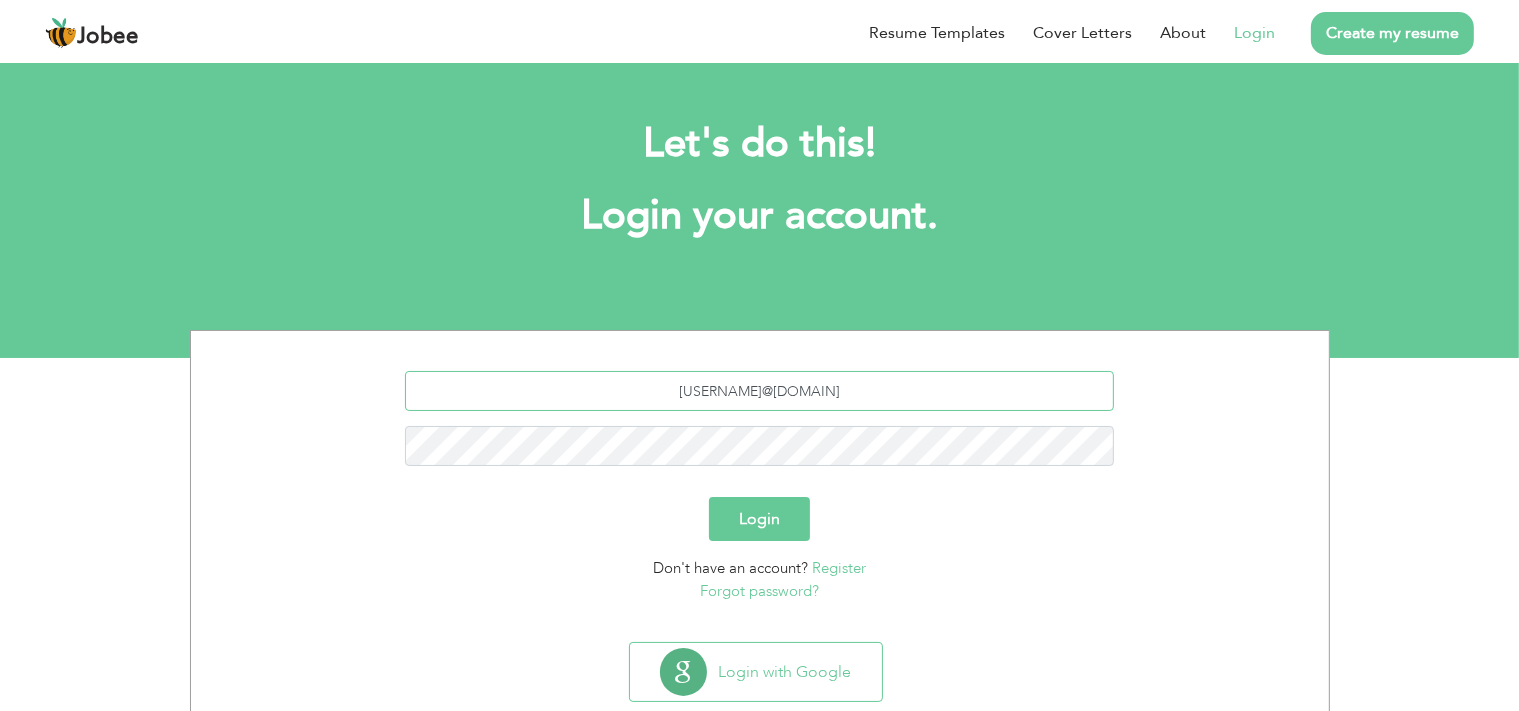type on "[EMAIL]" 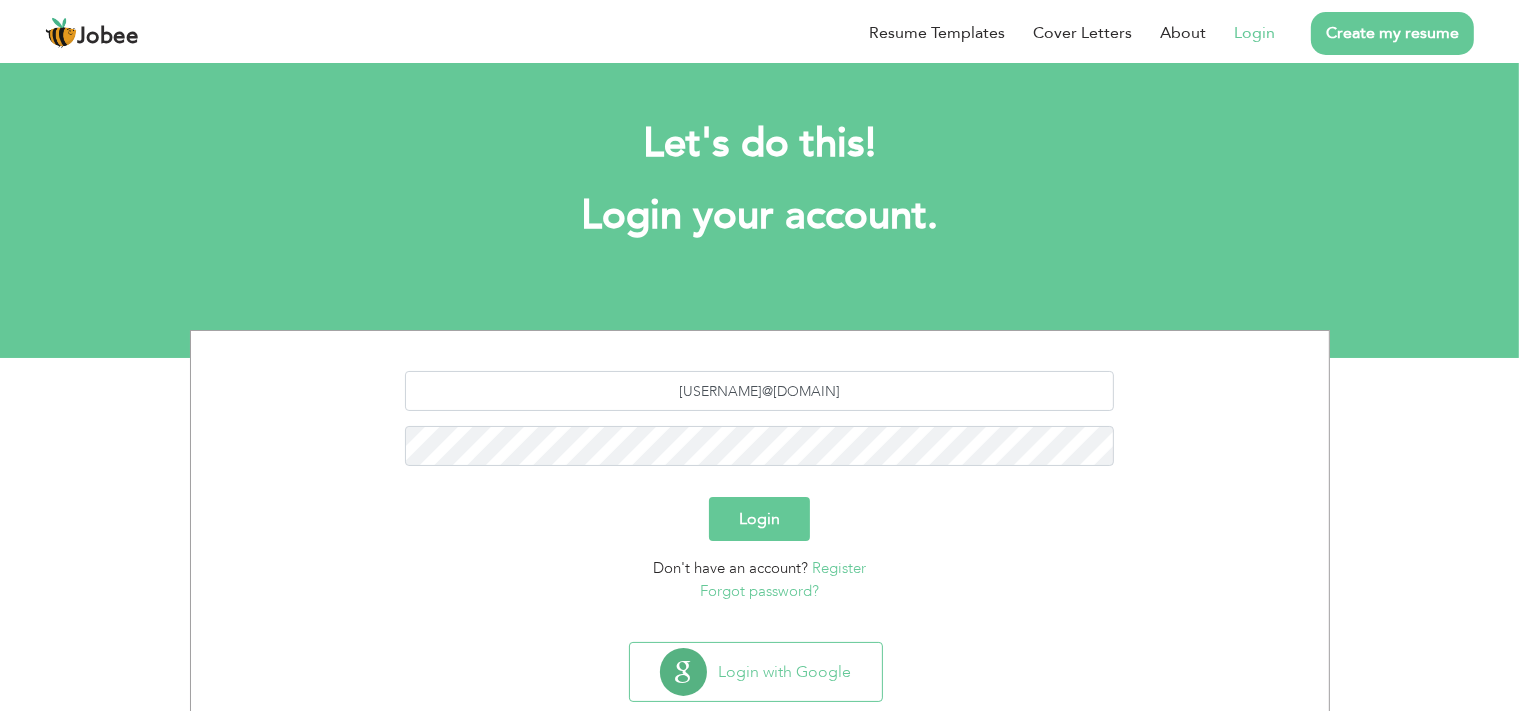 click on "Forgot password?" at bounding box center [759, 591] 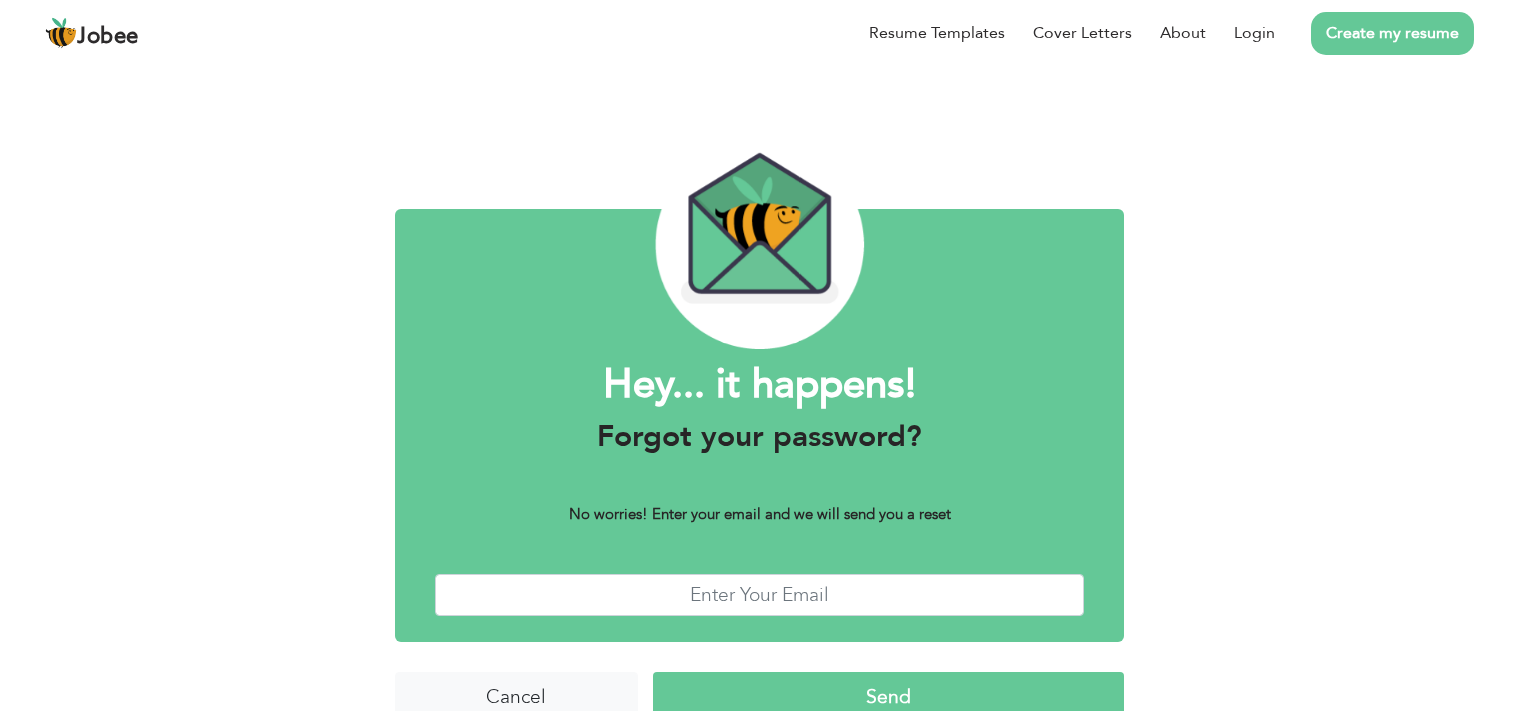 scroll, scrollTop: 0, scrollLeft: 0, axis: both 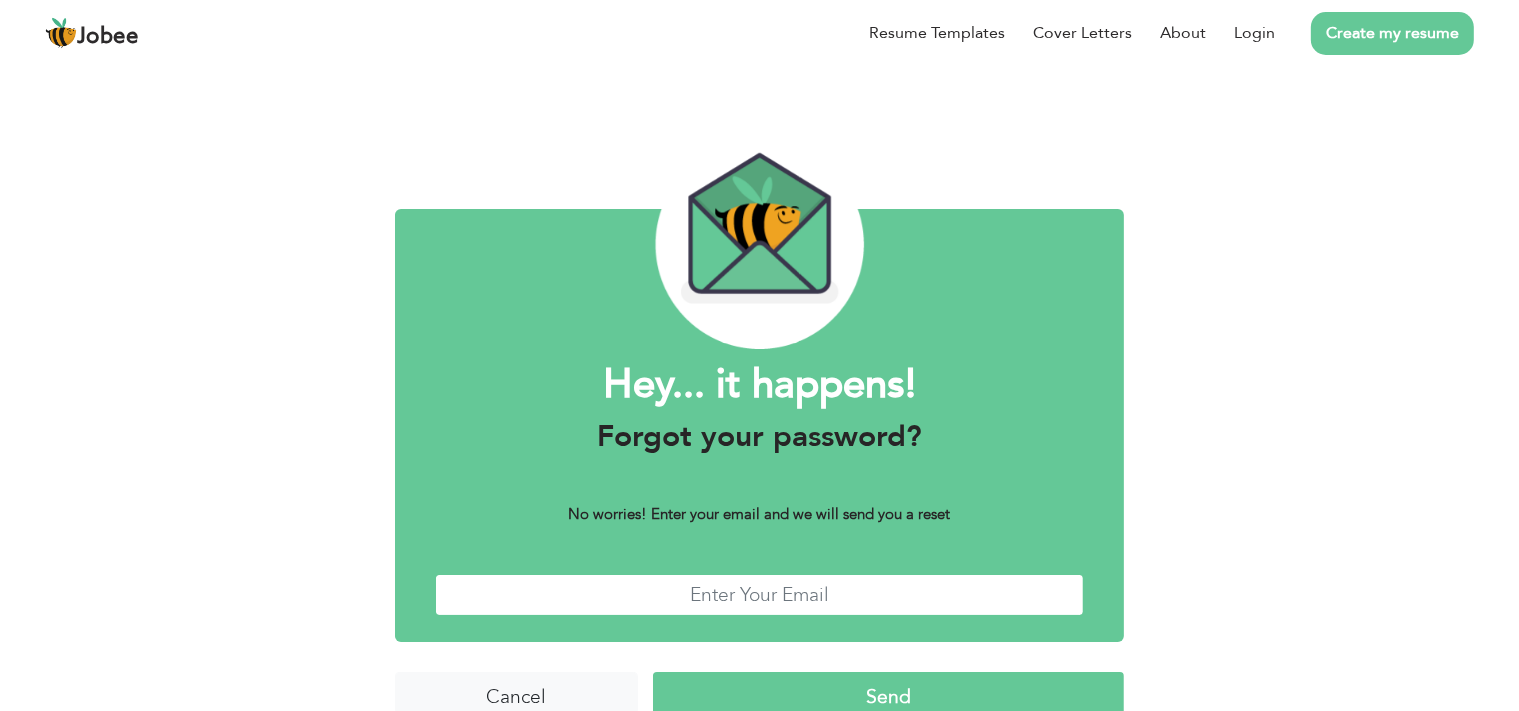 click at bounding box center [760, 595] 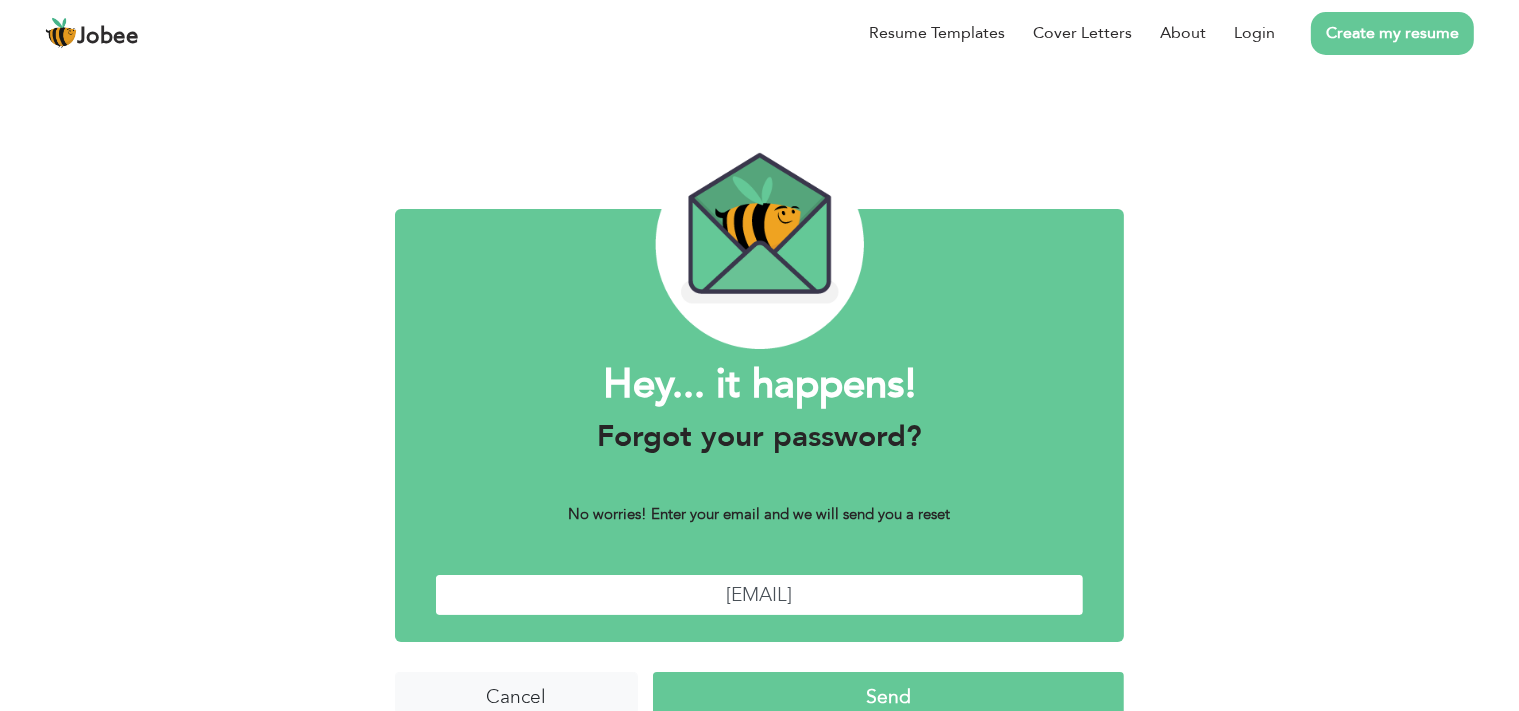 scroll, scrollTop: 33, scrollLeft: 0, axis: vertical 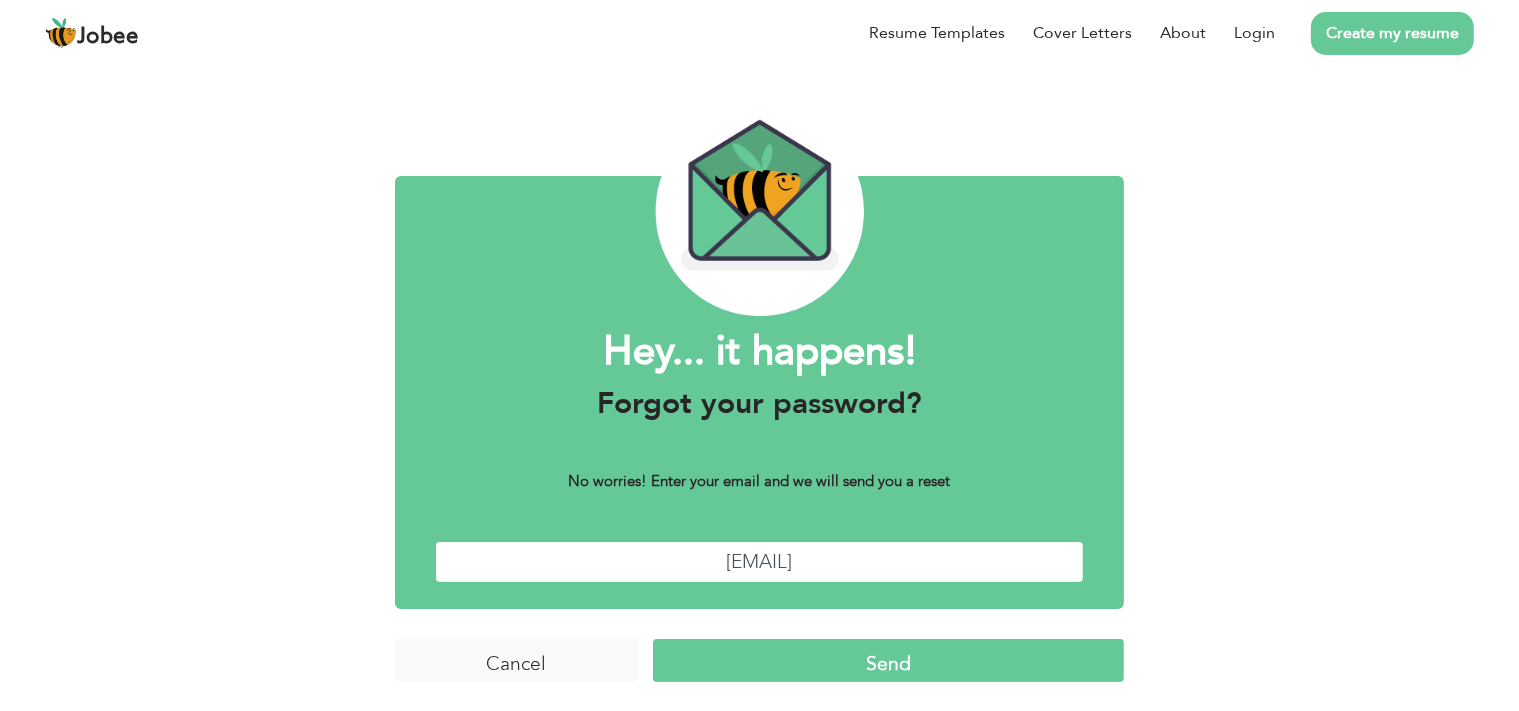 type on "hadeedahmad096@gmail.com" 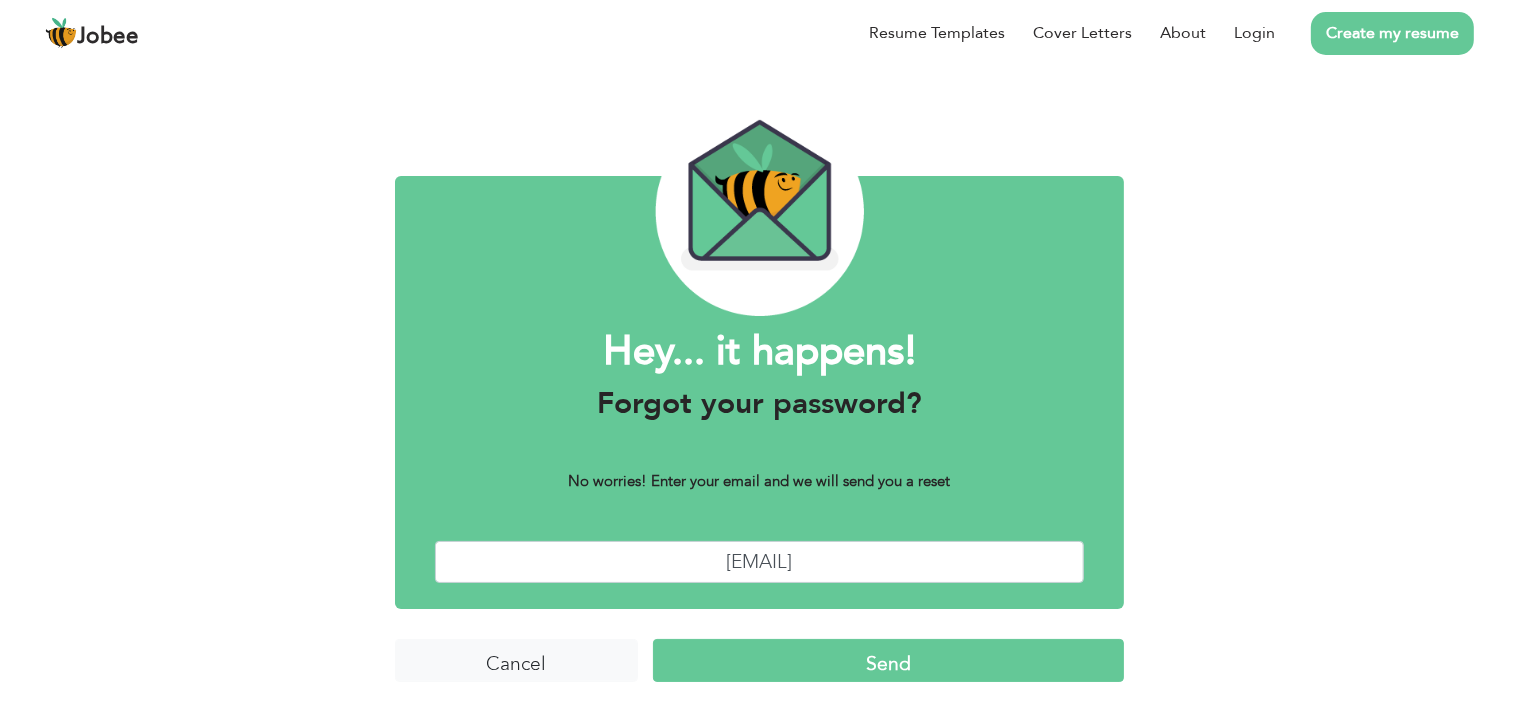 click on "Send" at bounding box center (888, 660) 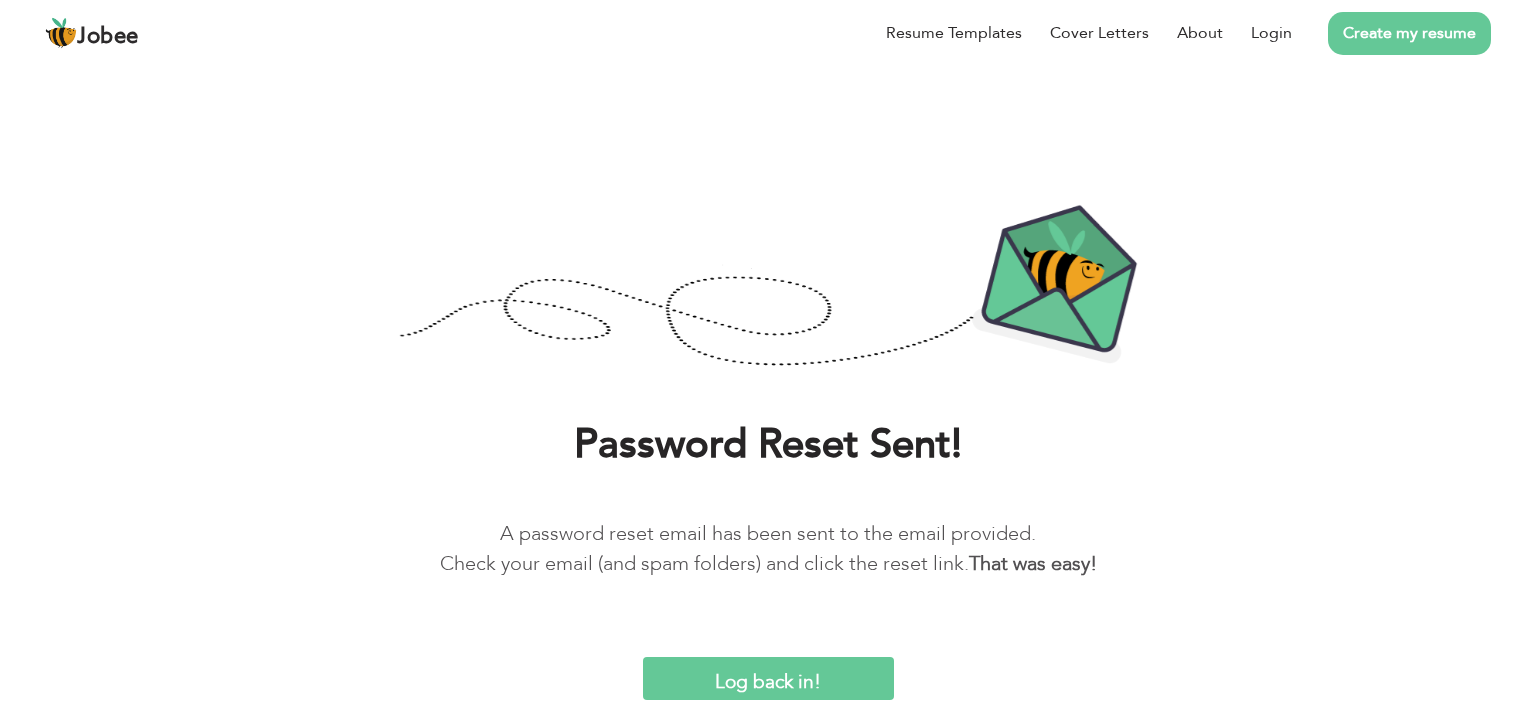 scroll, scrollTop: 0, scrollLeft: 0, axis: both 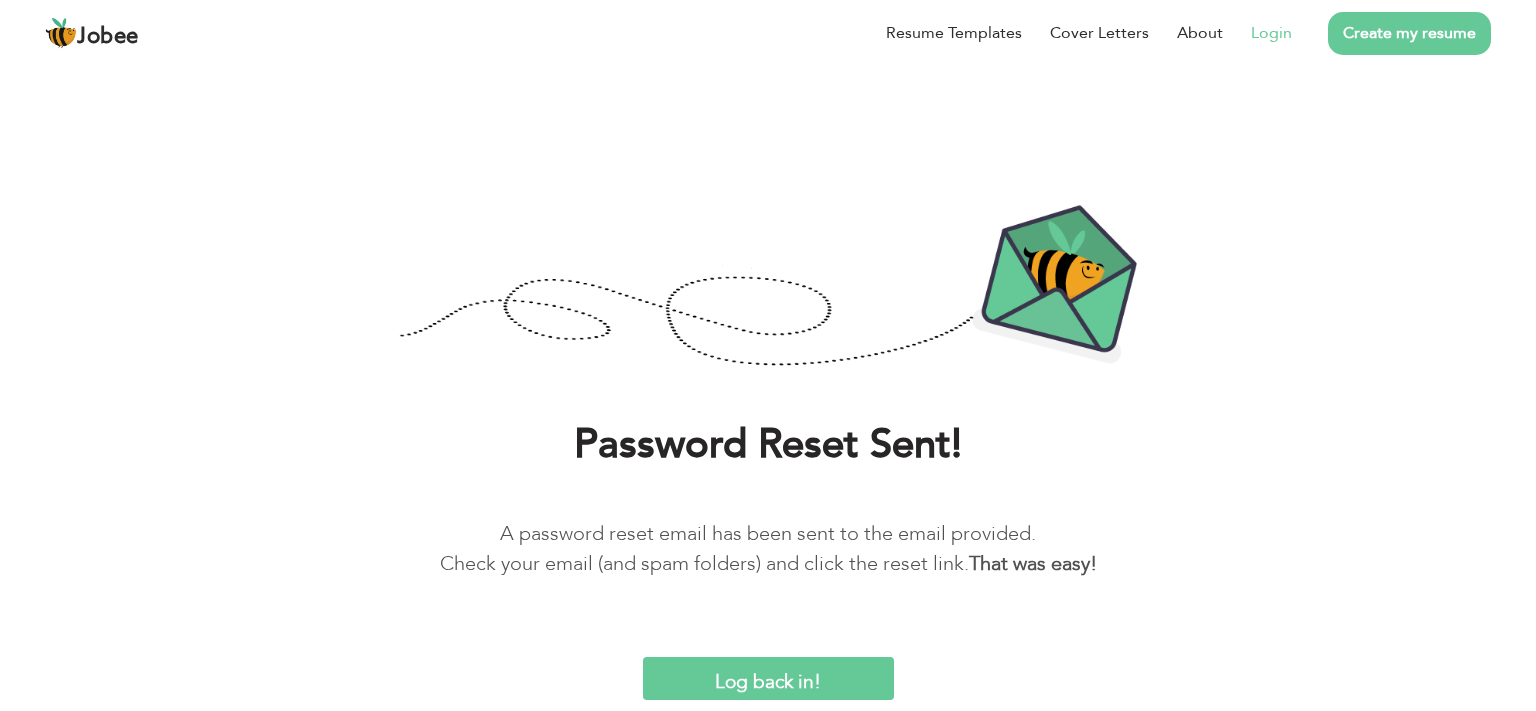 click on "Login" at bounding box center [1271, 33] 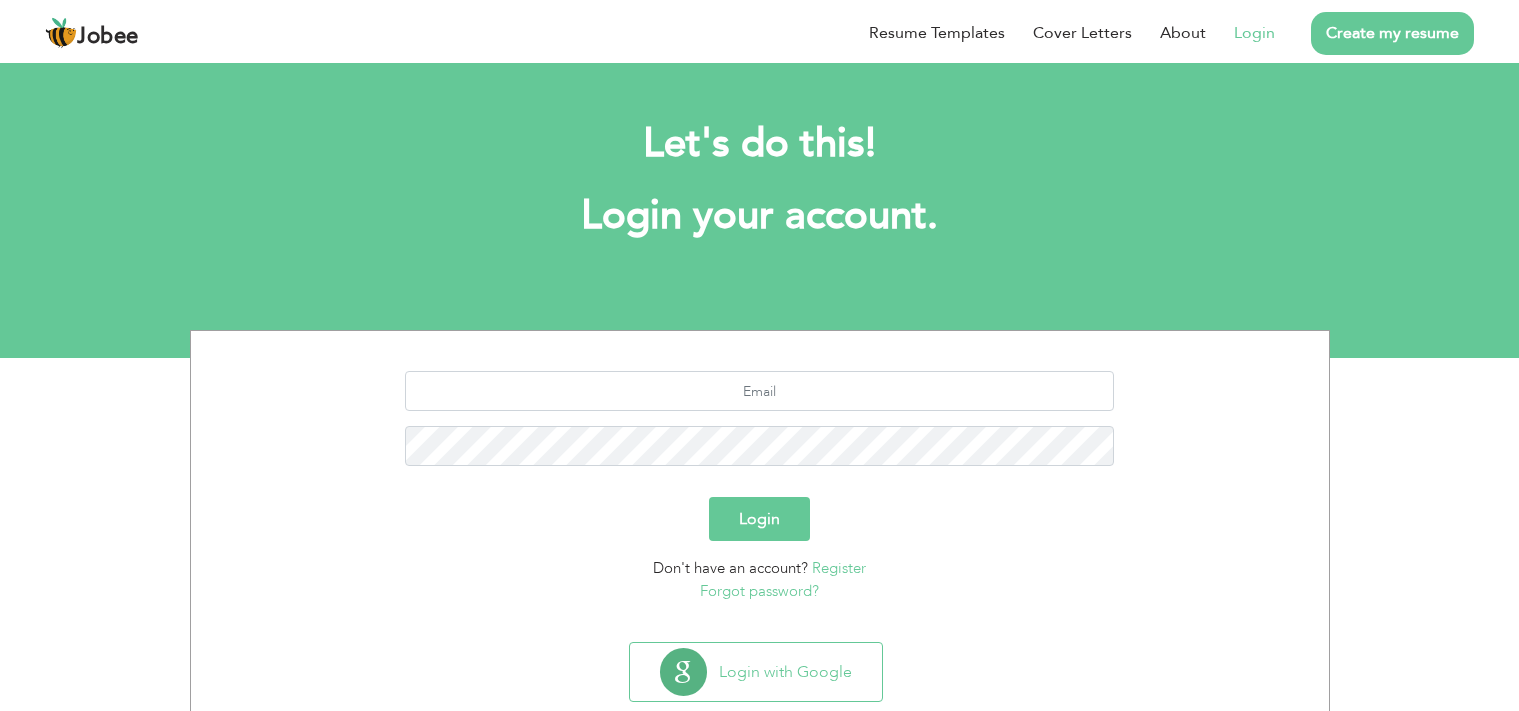 scroll, scrollTop: 0, scrollLeft: 0, axis: both 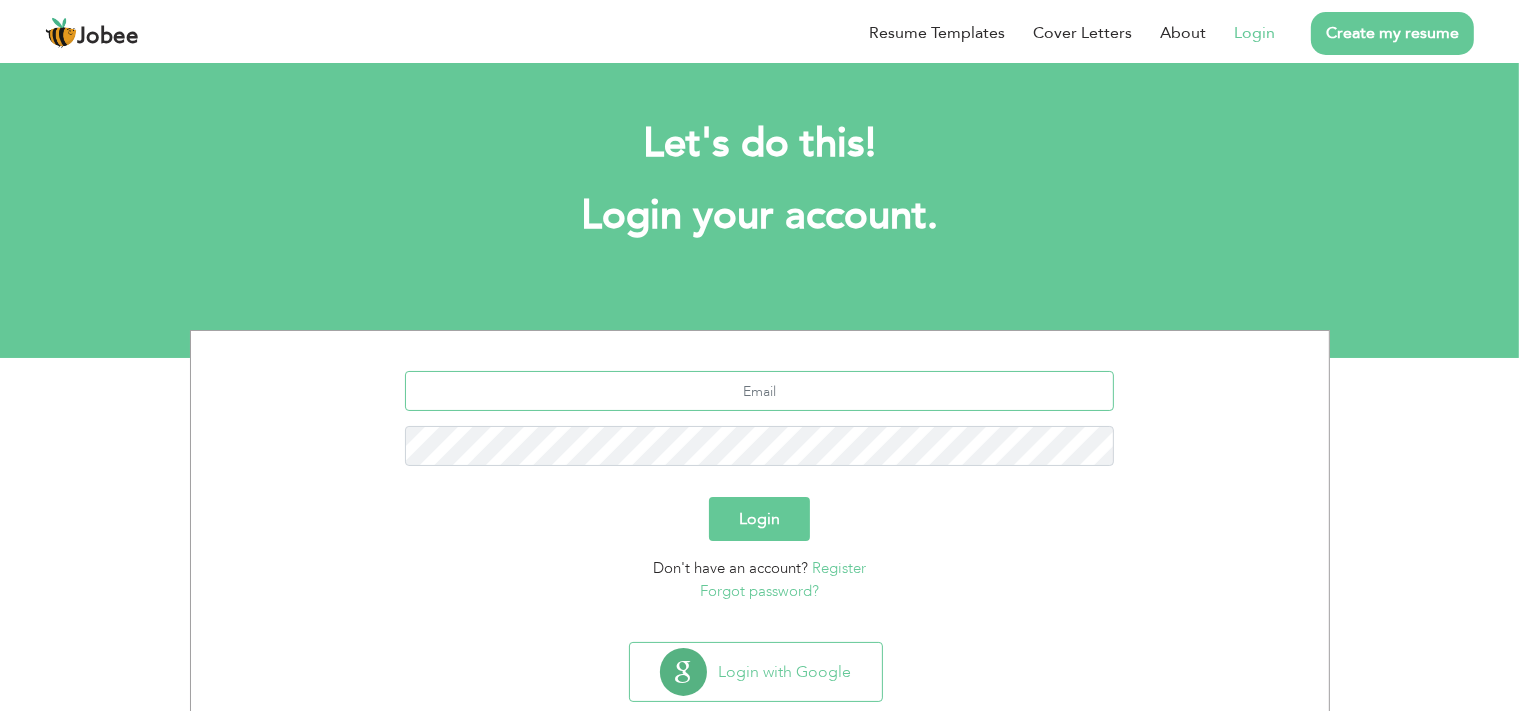 click at bounding box center [759, 391] 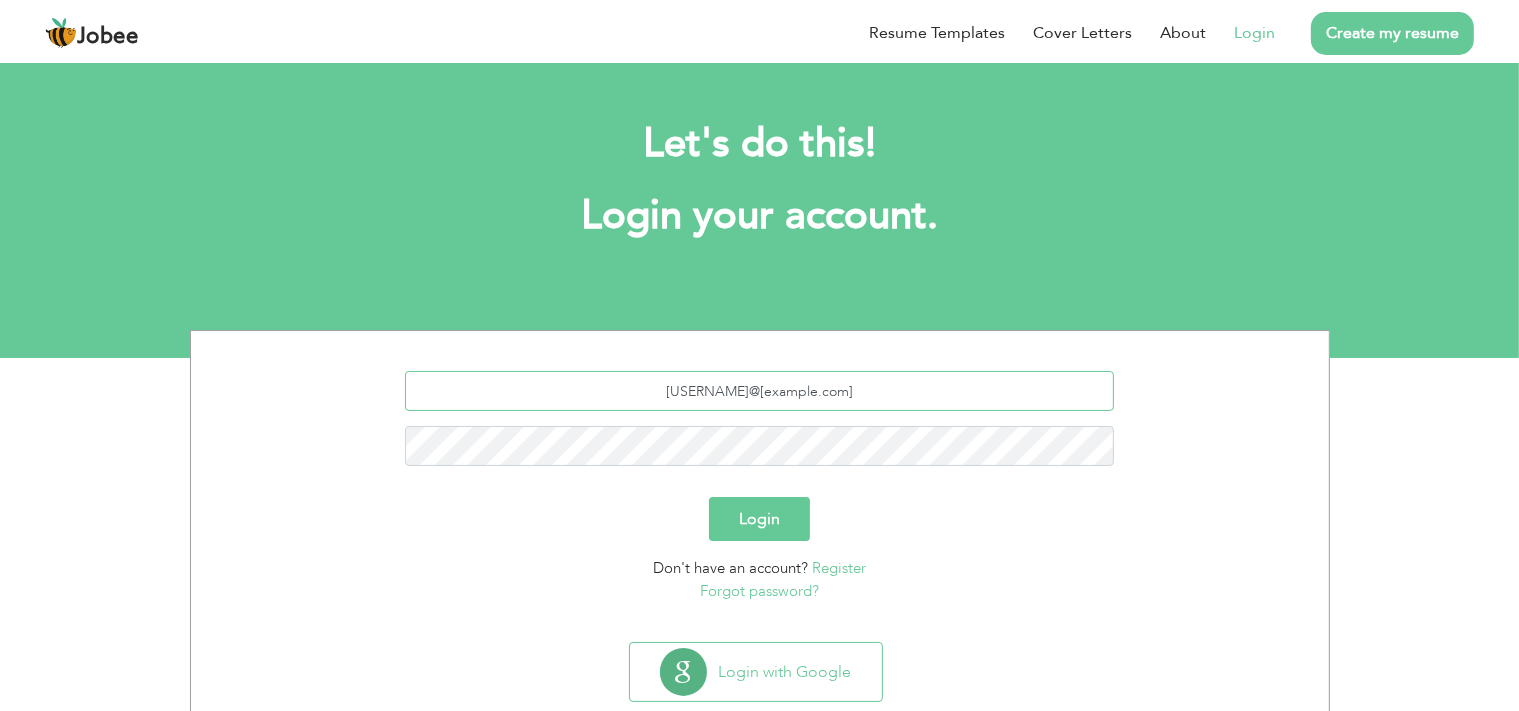 type on "[EMAIL]" 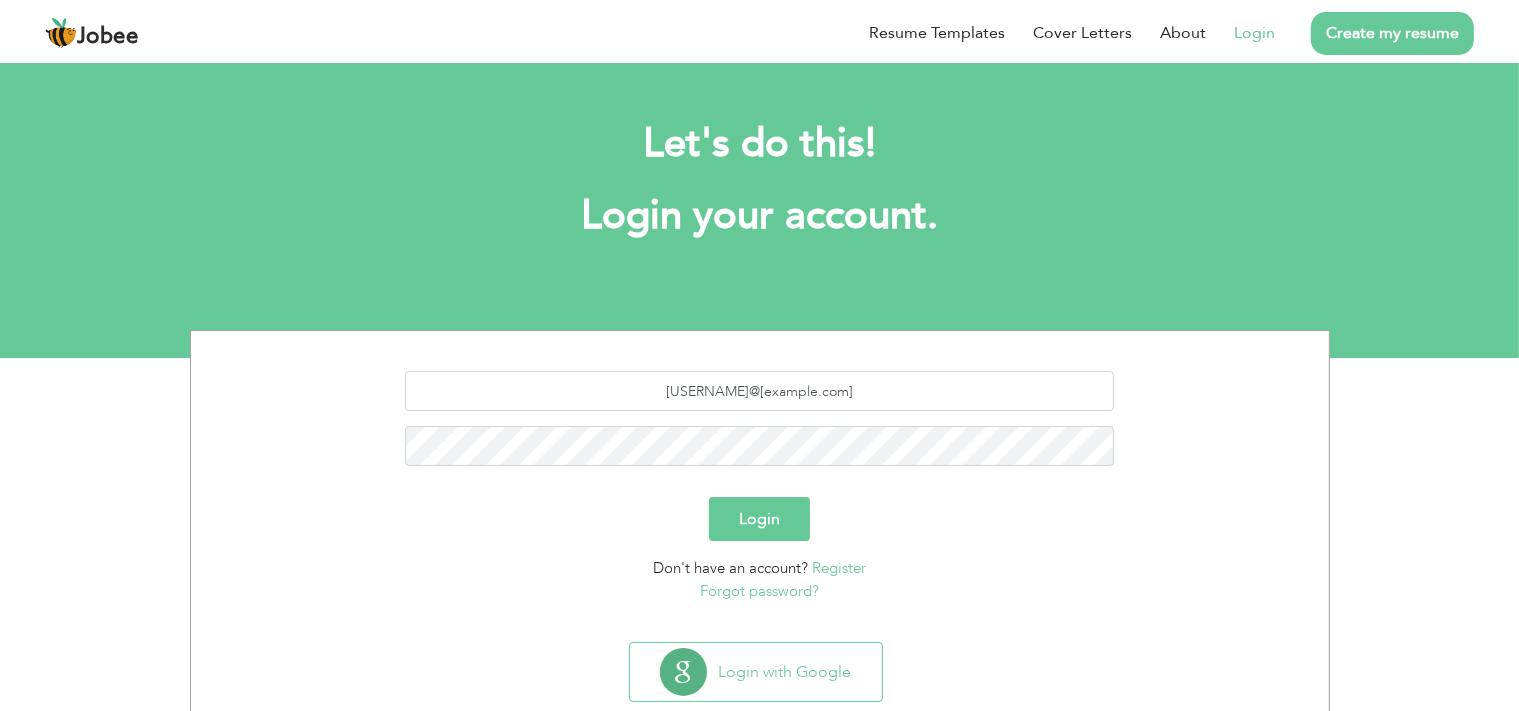 click on "Login" at bounding box center (759, 519) 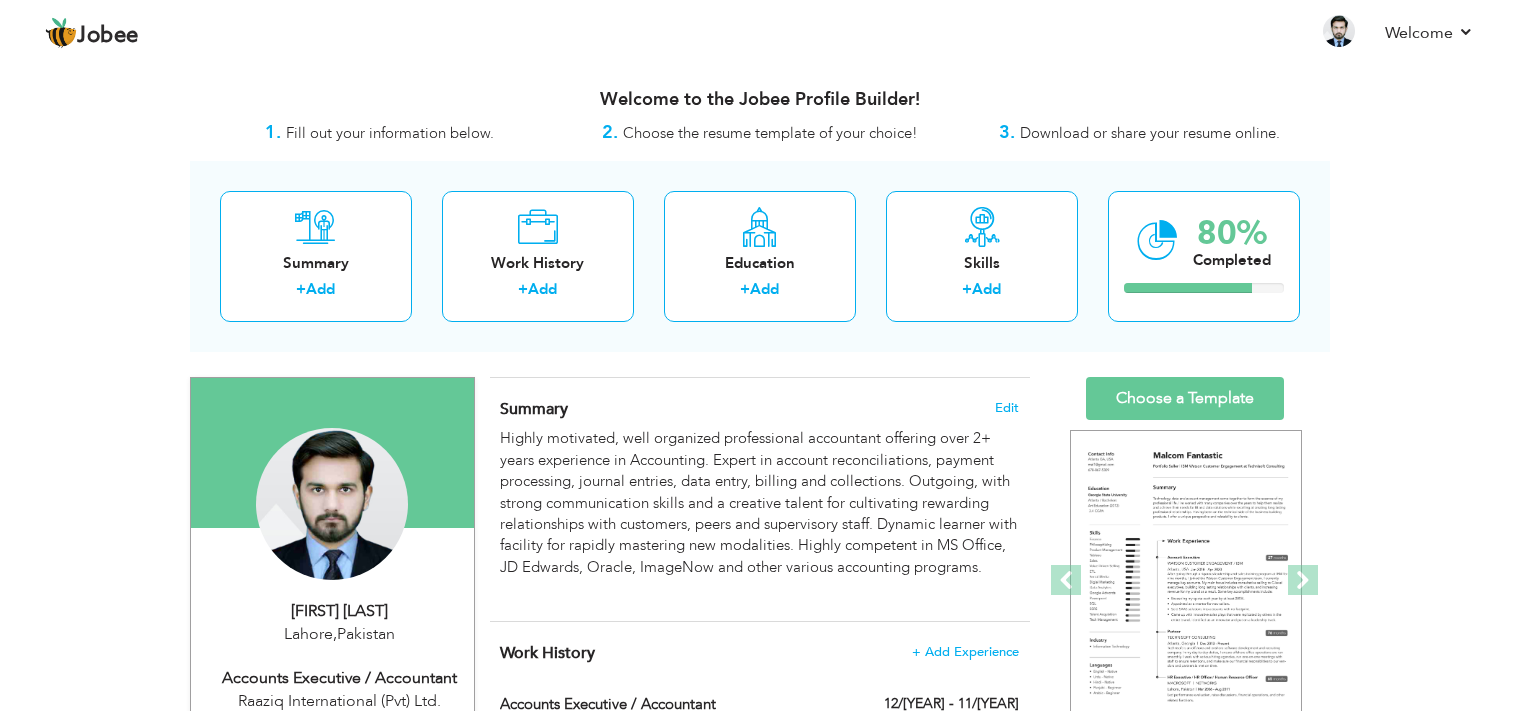 scroll, scrollTop: 0, scrollLeft: 0, axis: both 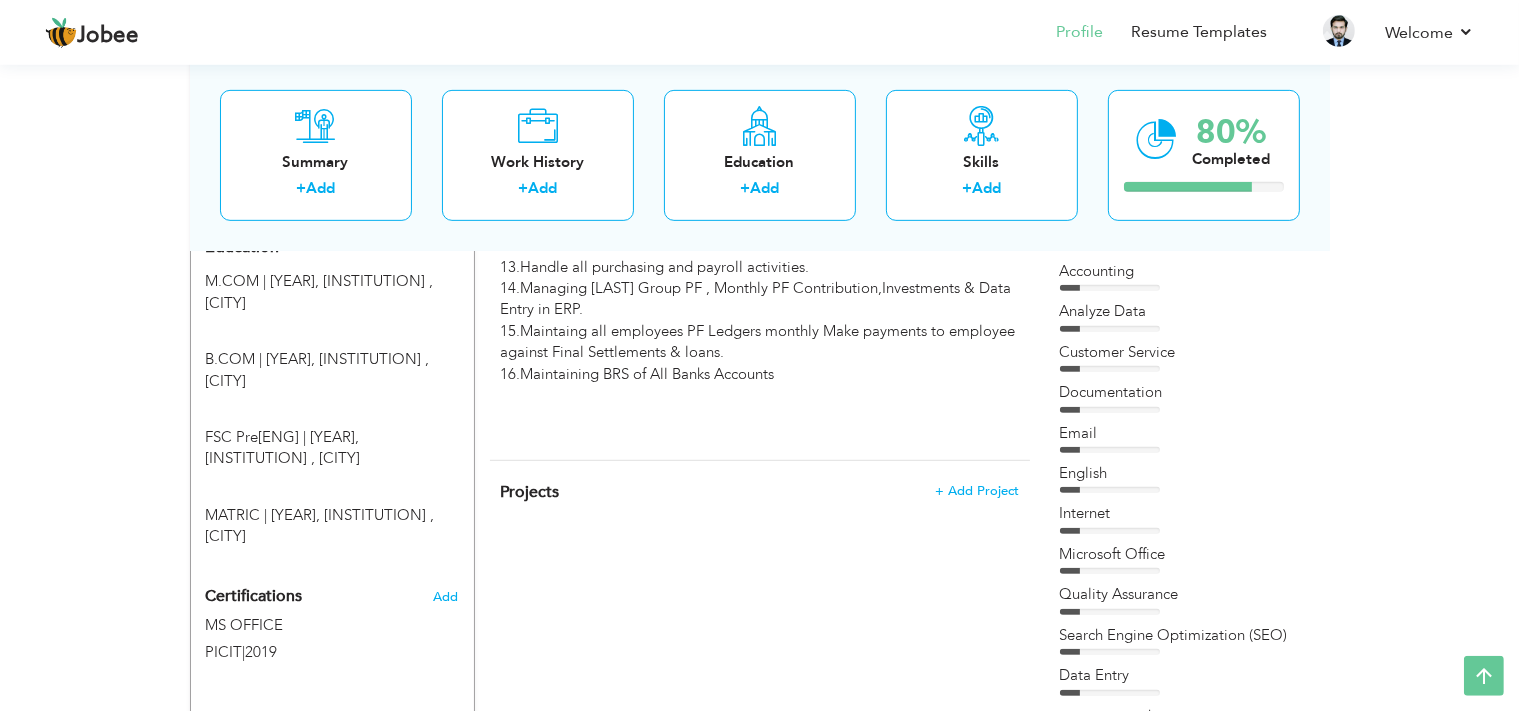 click on "Projects
+ Add Project
×
Projects
* Project Title
Company Tools" at bounding box center [760, 502] 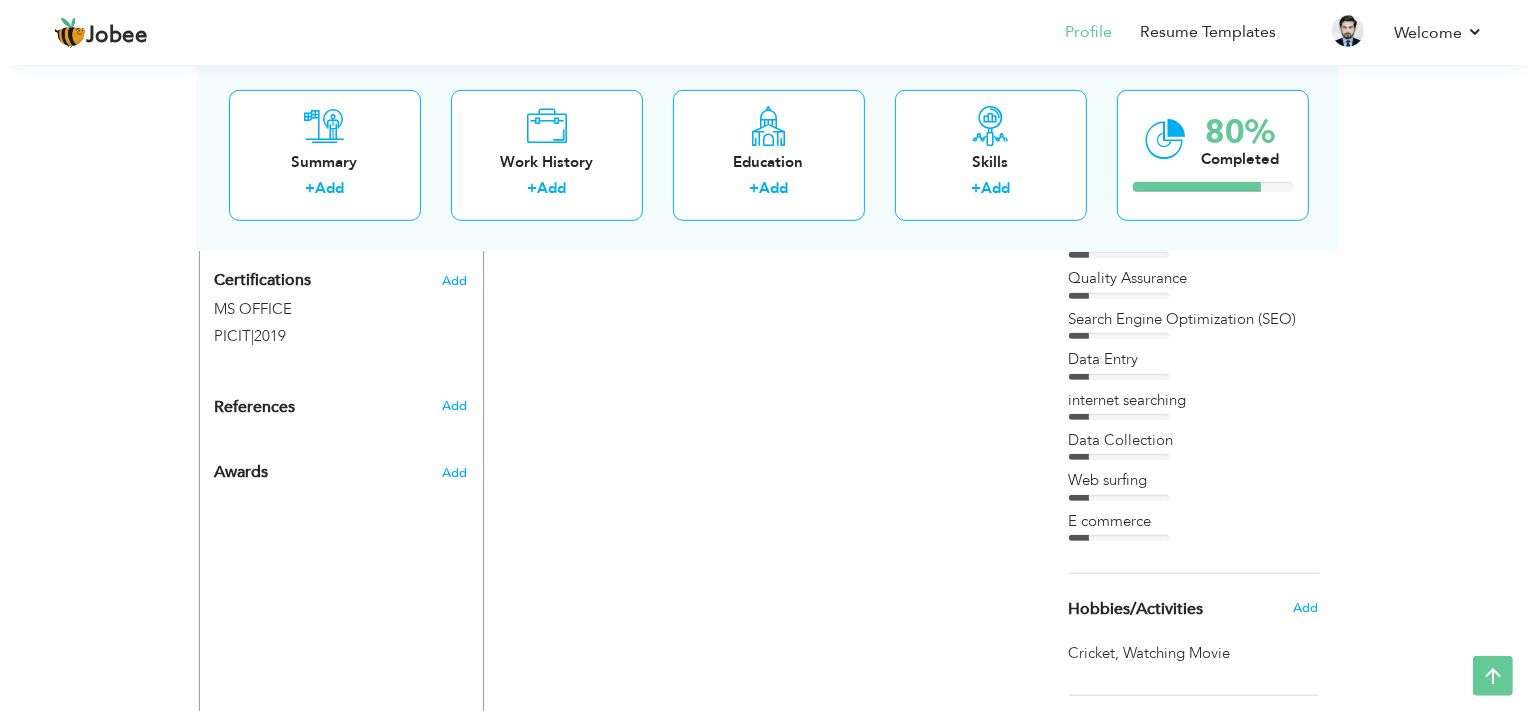 scroll, scrollTop: 664, scrollLeft: 0, axis: vertical 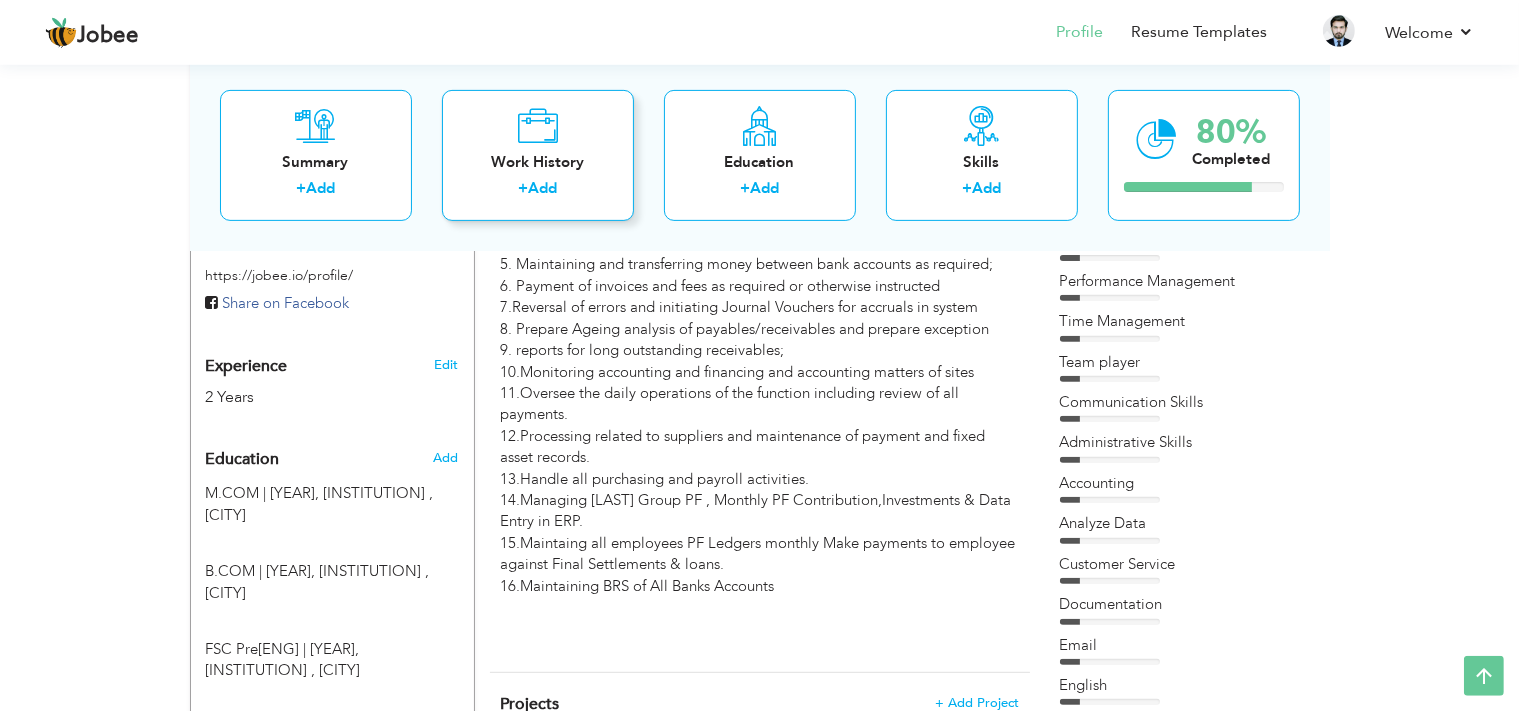 click on "Add" at bounding box center [542, 189] 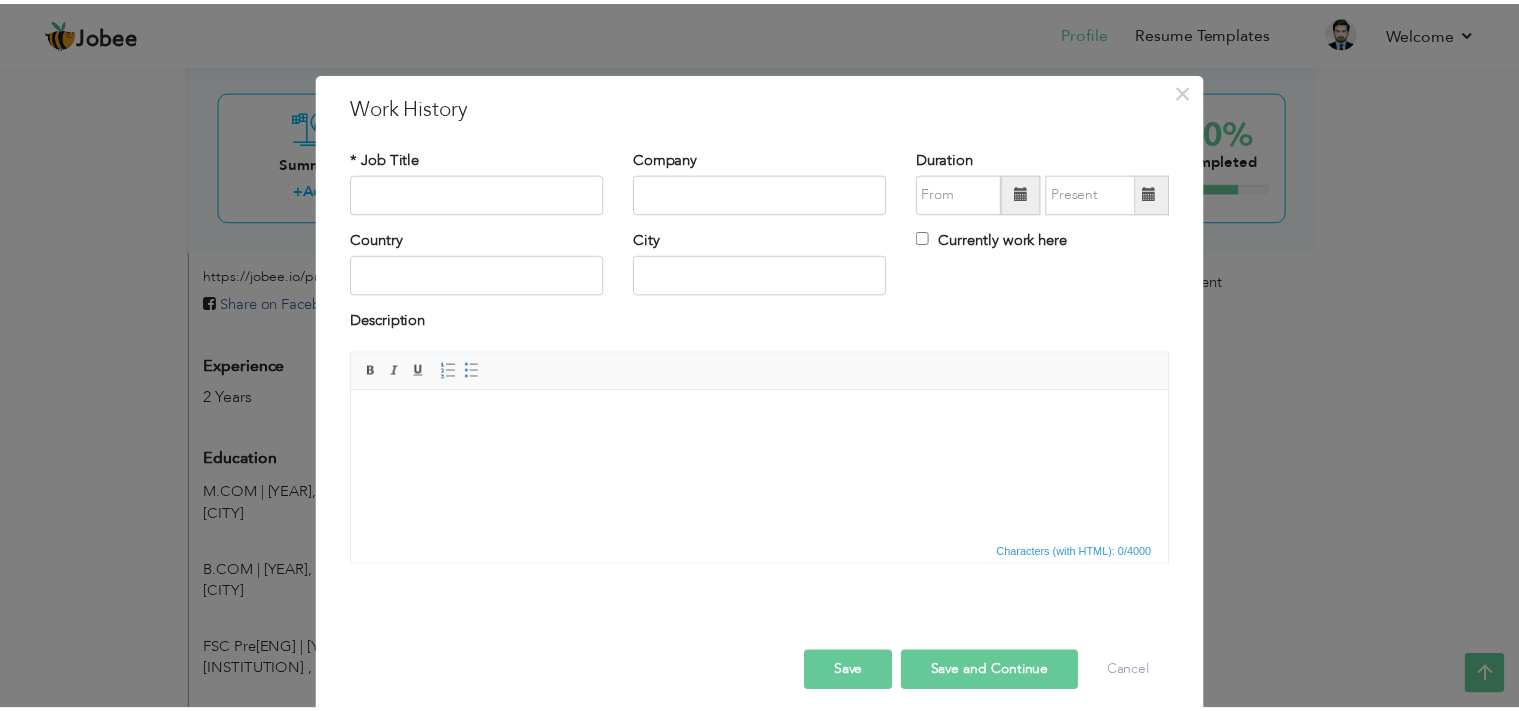 scroll, scrollTop: 0, scrollLeft: 0, axis: both 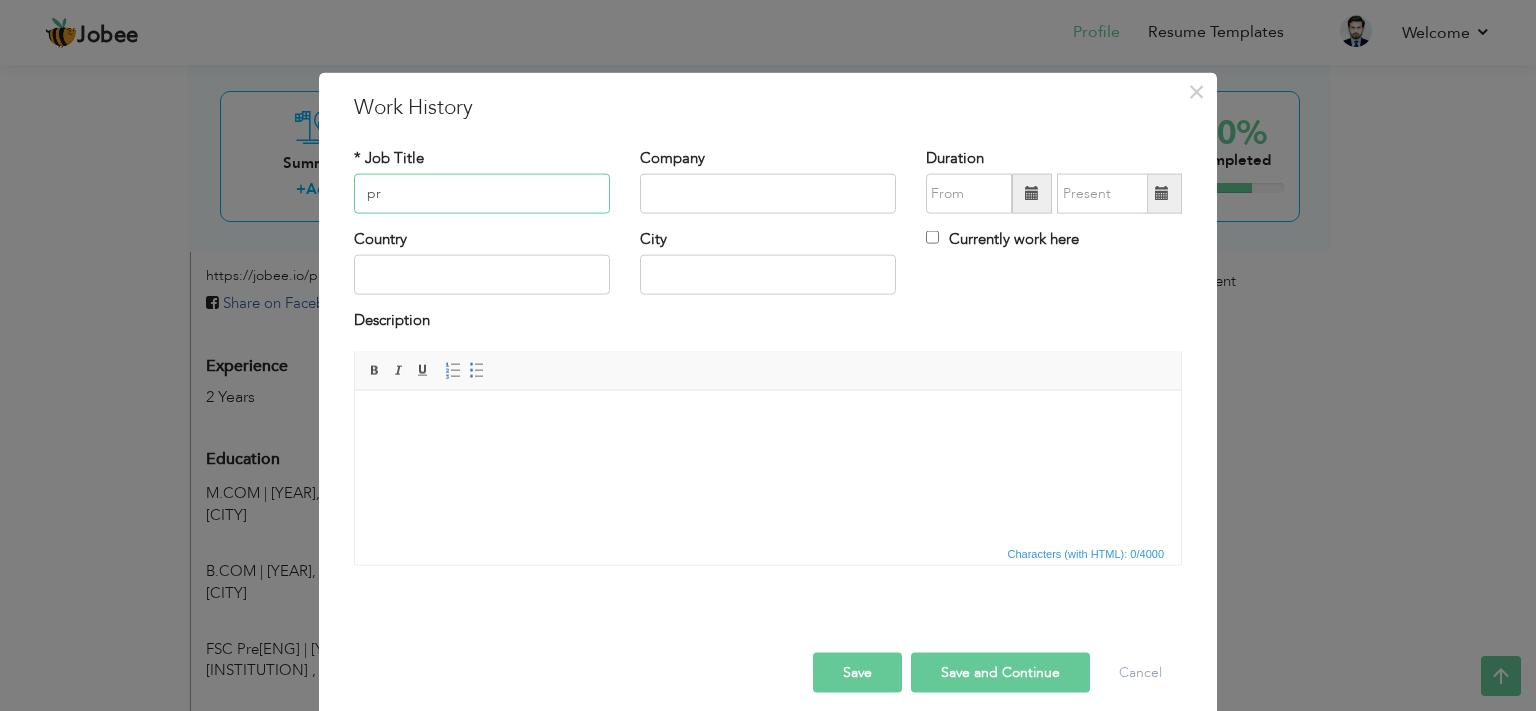 type on "p" 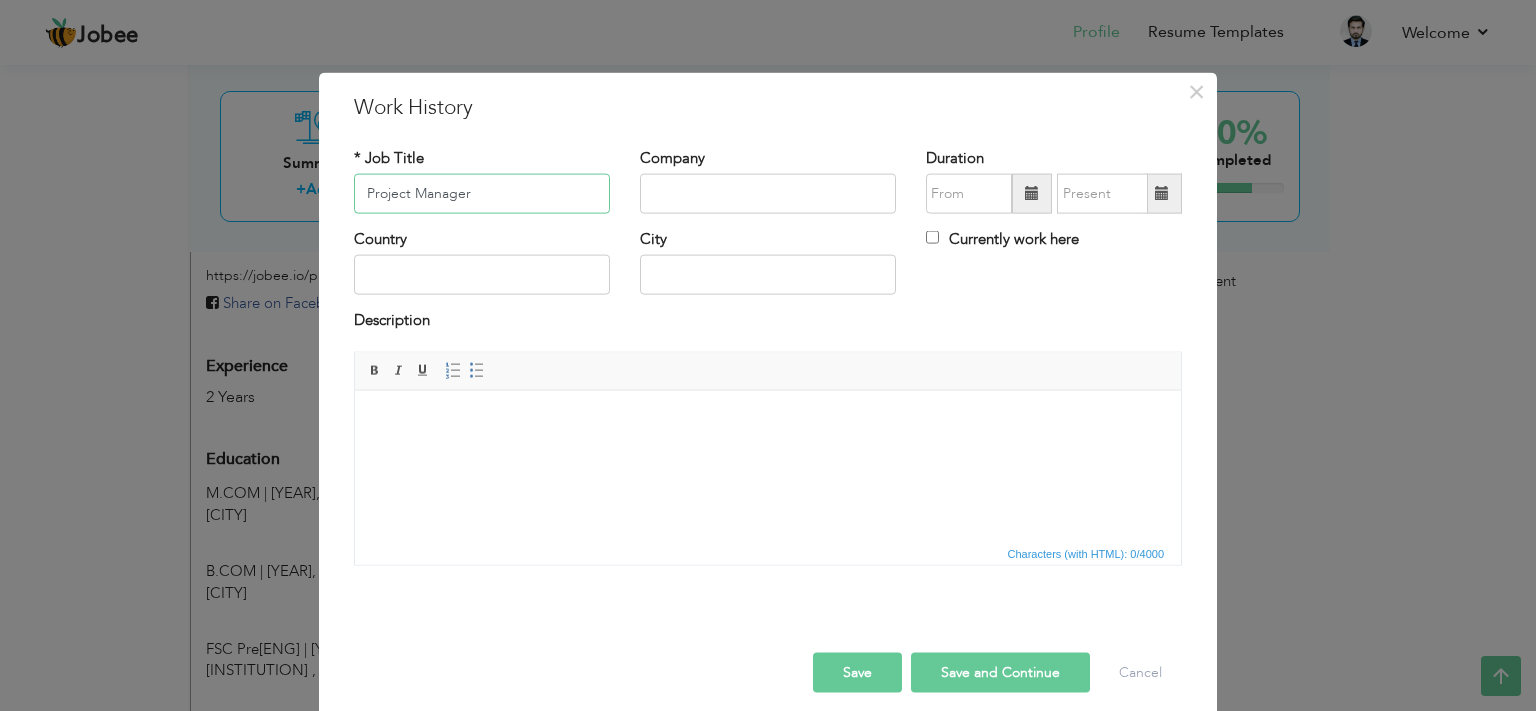 type on "Project Manager" 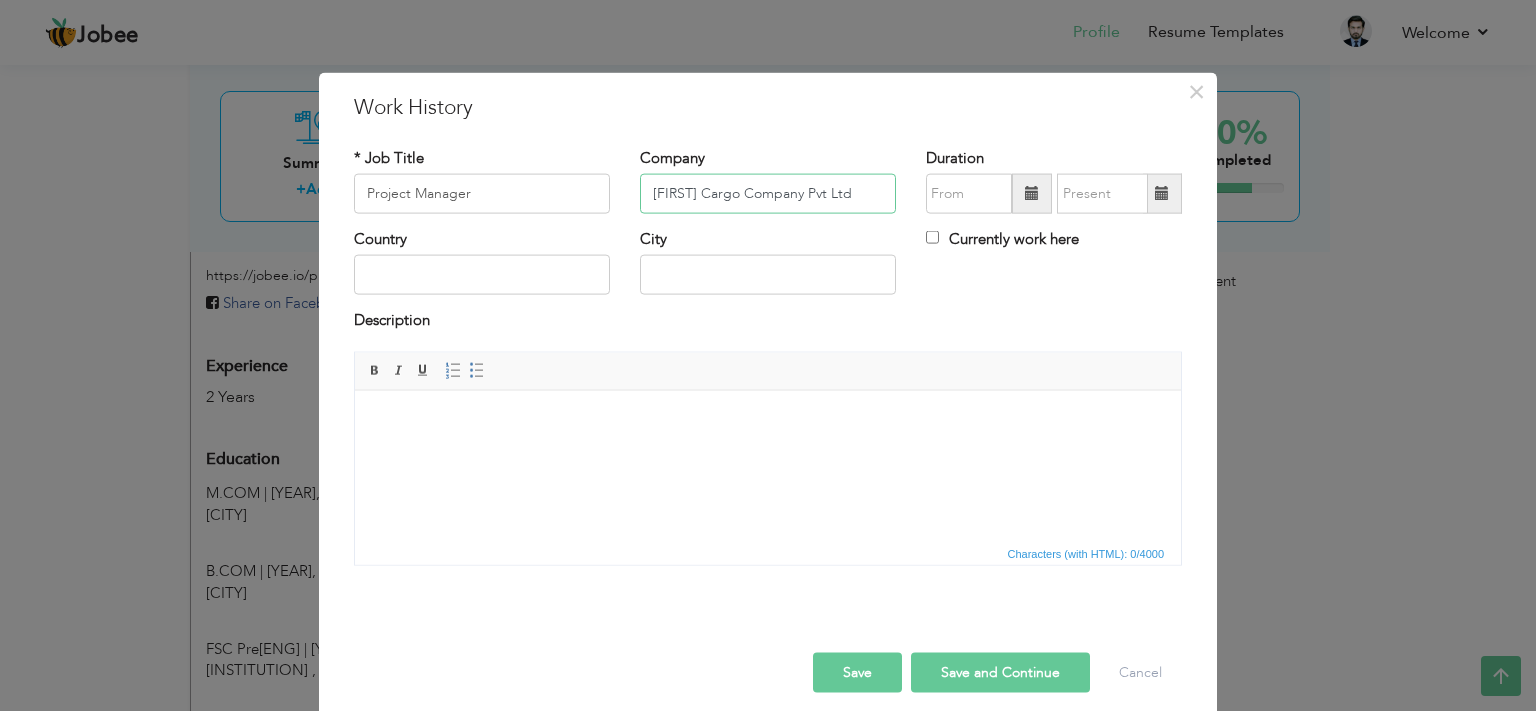 type on "Rapid Cargo Company Pvt Ltd" 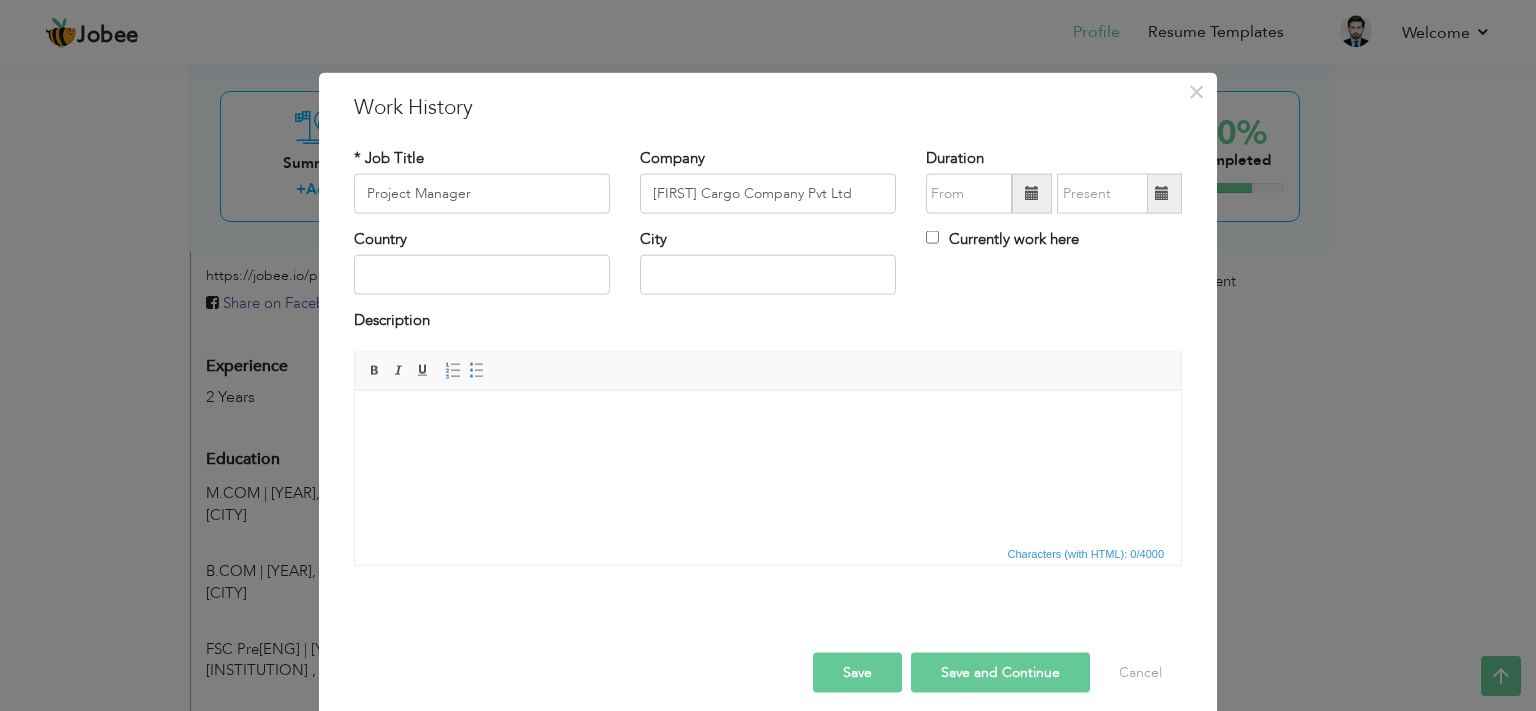 click at bounding box center (1032, 194) 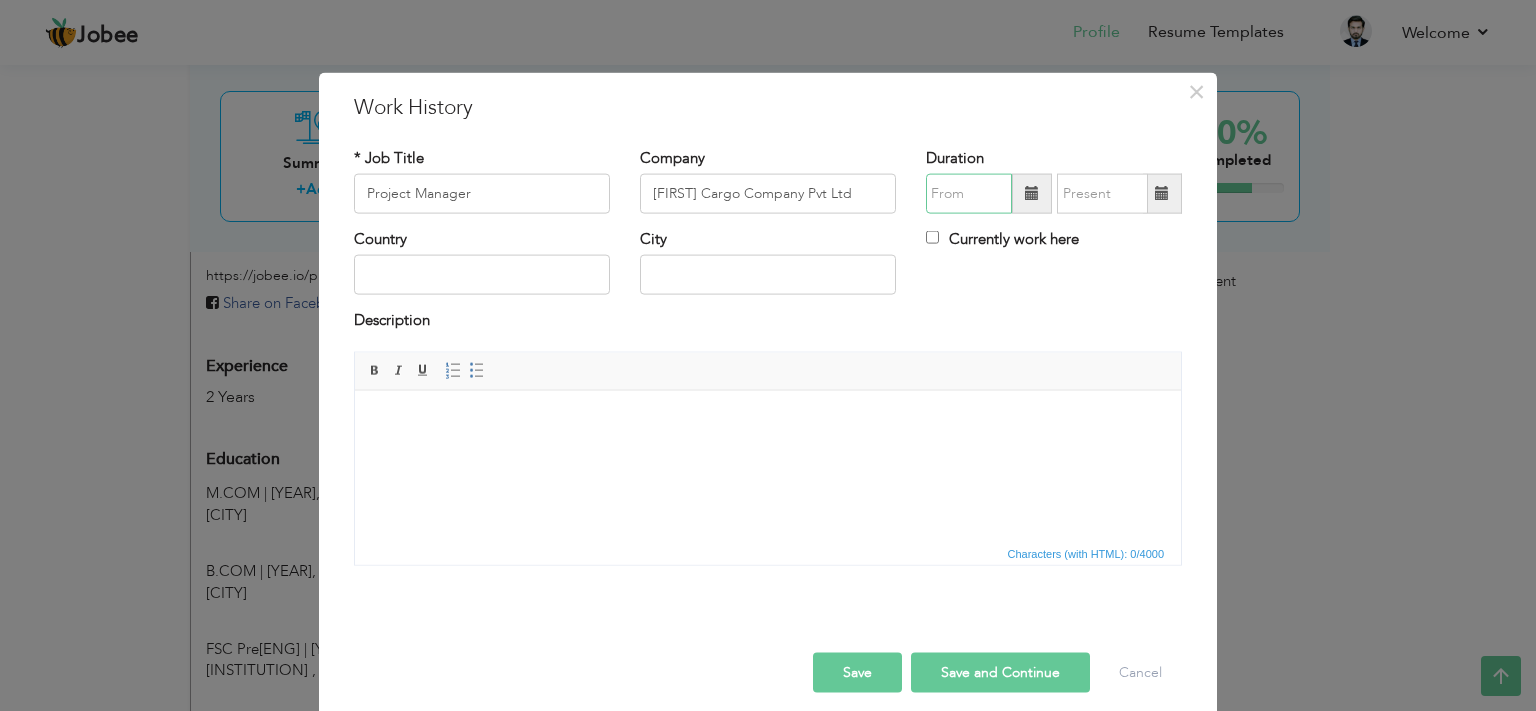 type on "08/2025" 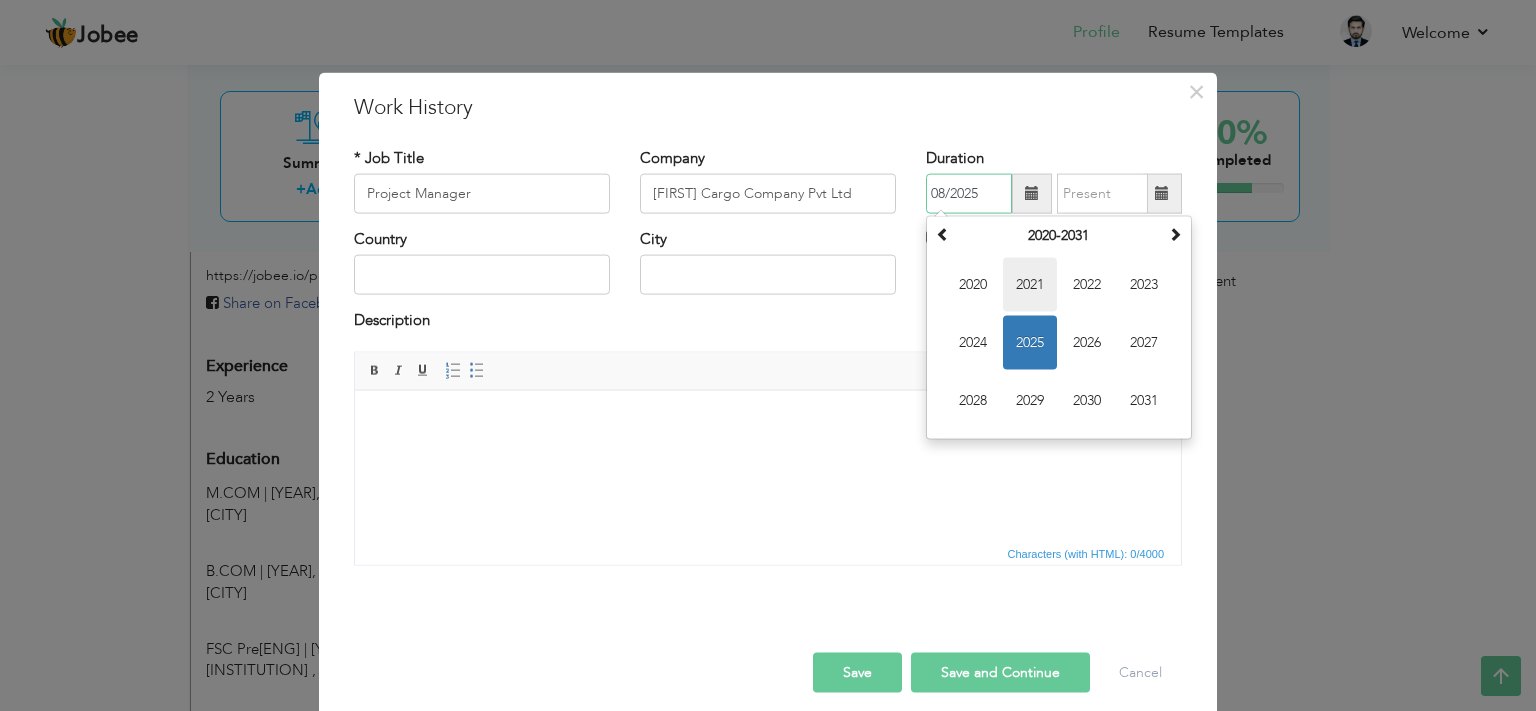 click on "2021" at bounding box center [1030, 285] 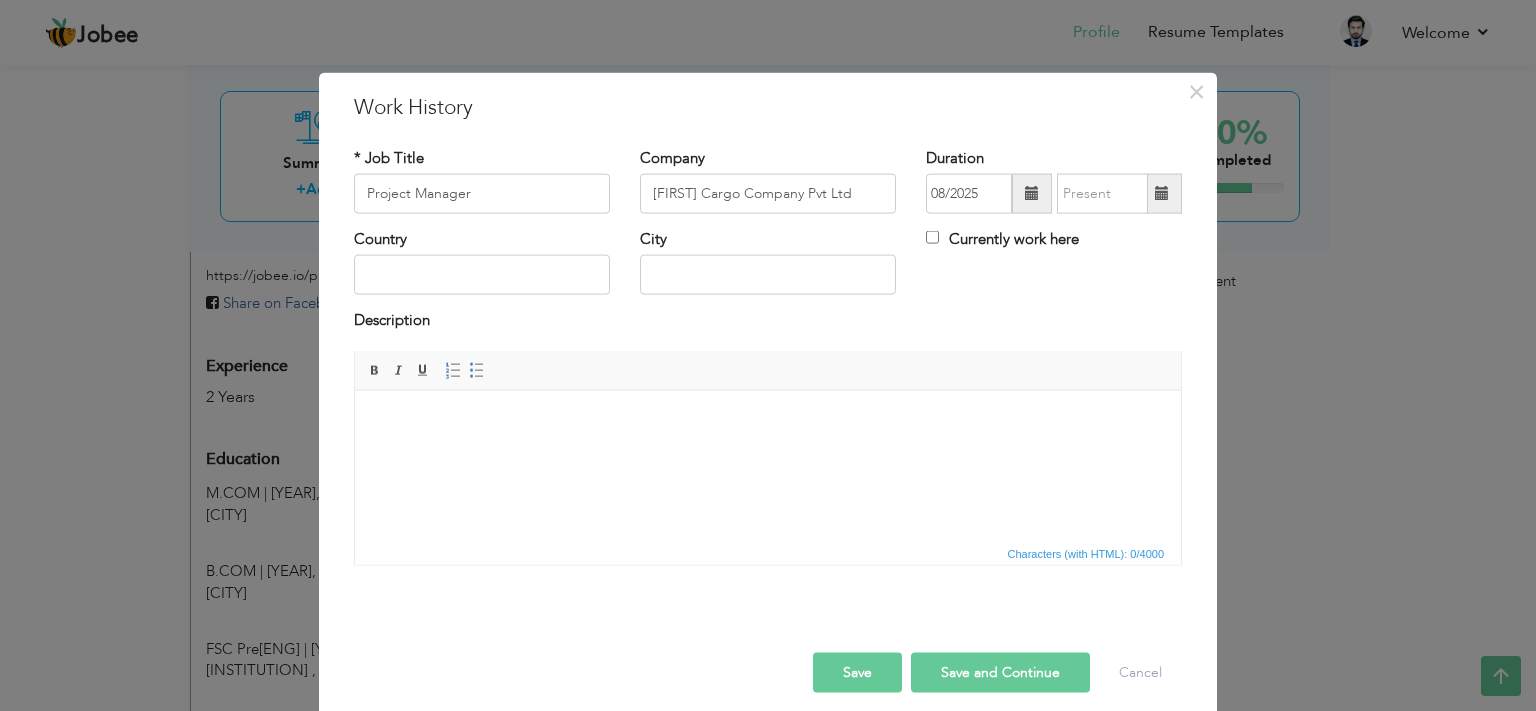 drag, startPoint x: 1051, startPoint y: 105, endPoint x: 1074, endPoint y: 318, distance: 214.23819 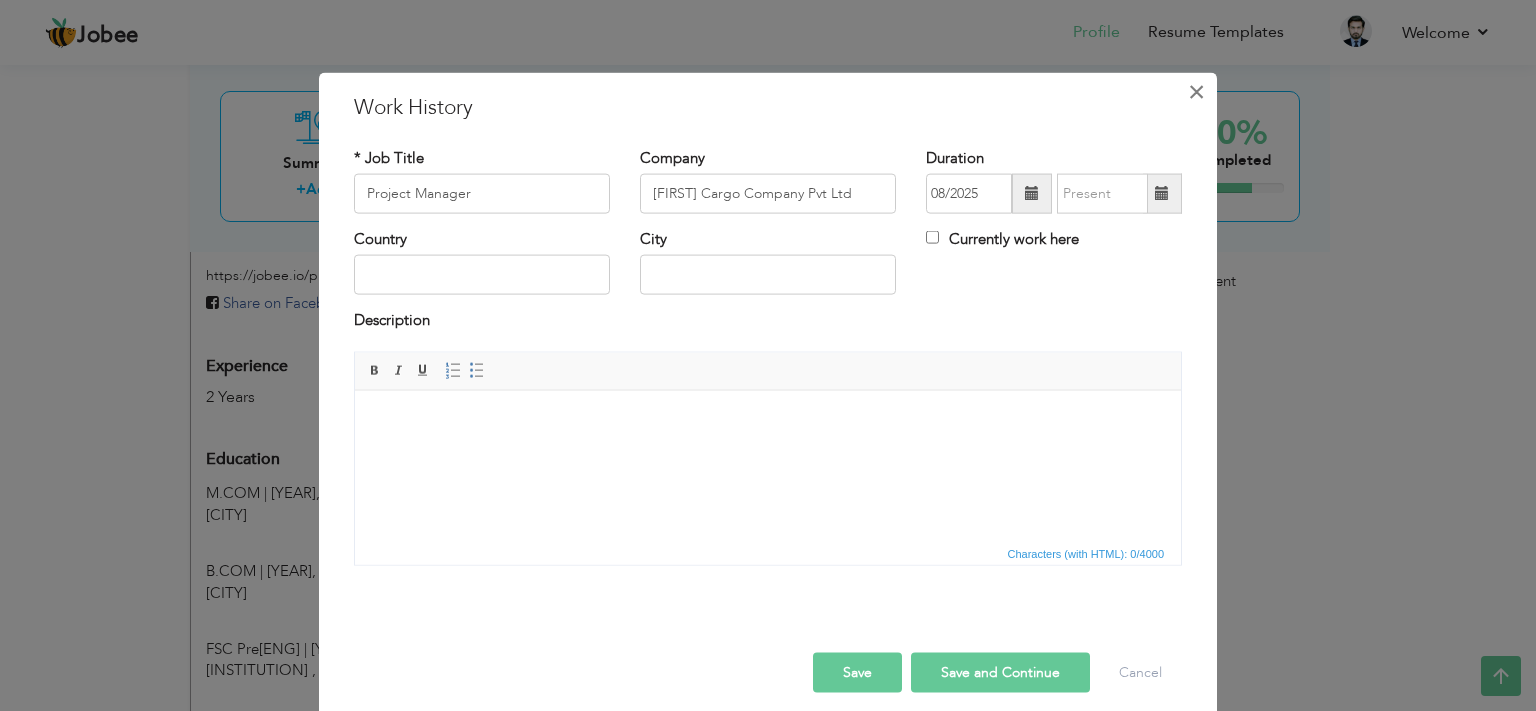 click on "×" at bounding box center (1196, 91) 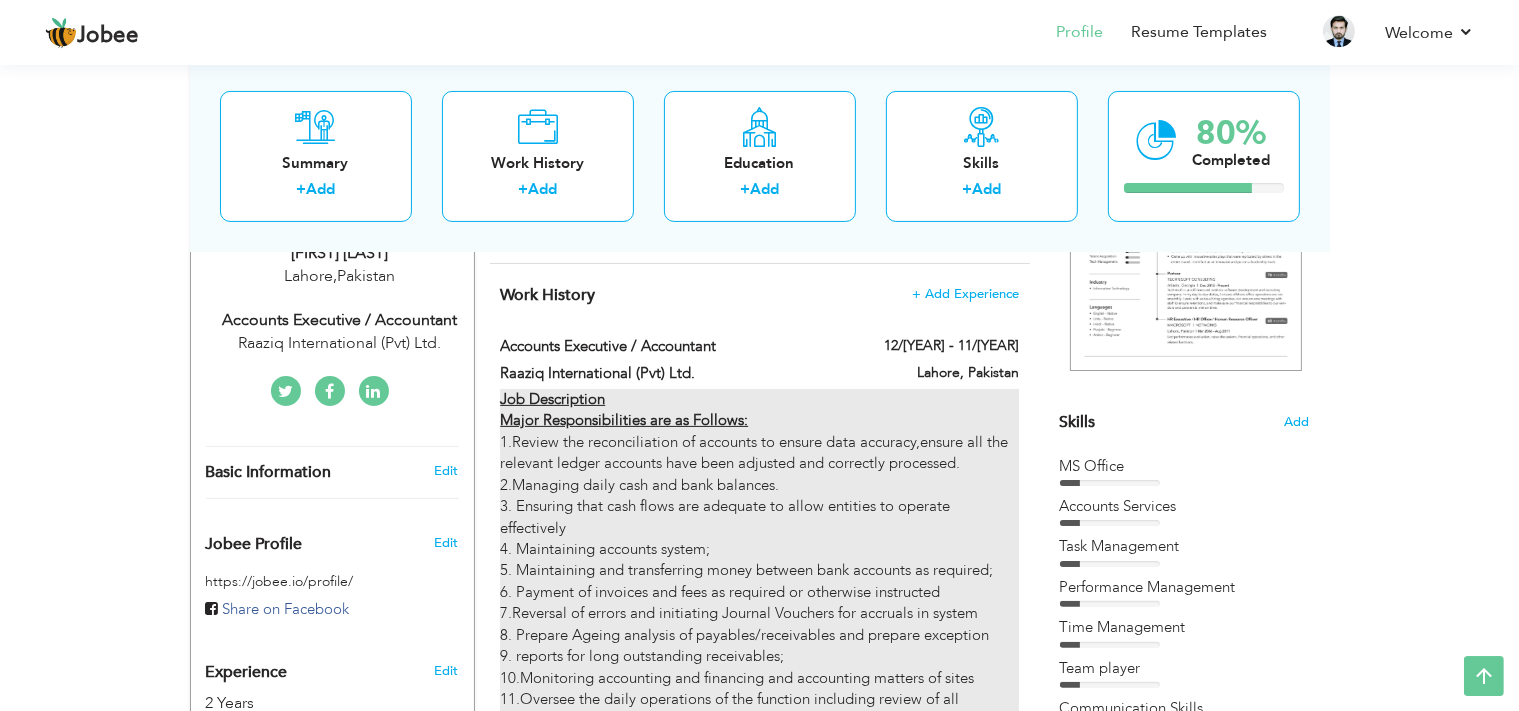 scroll, scrollTop: 348, scrollLeft: 0, axis: vertical 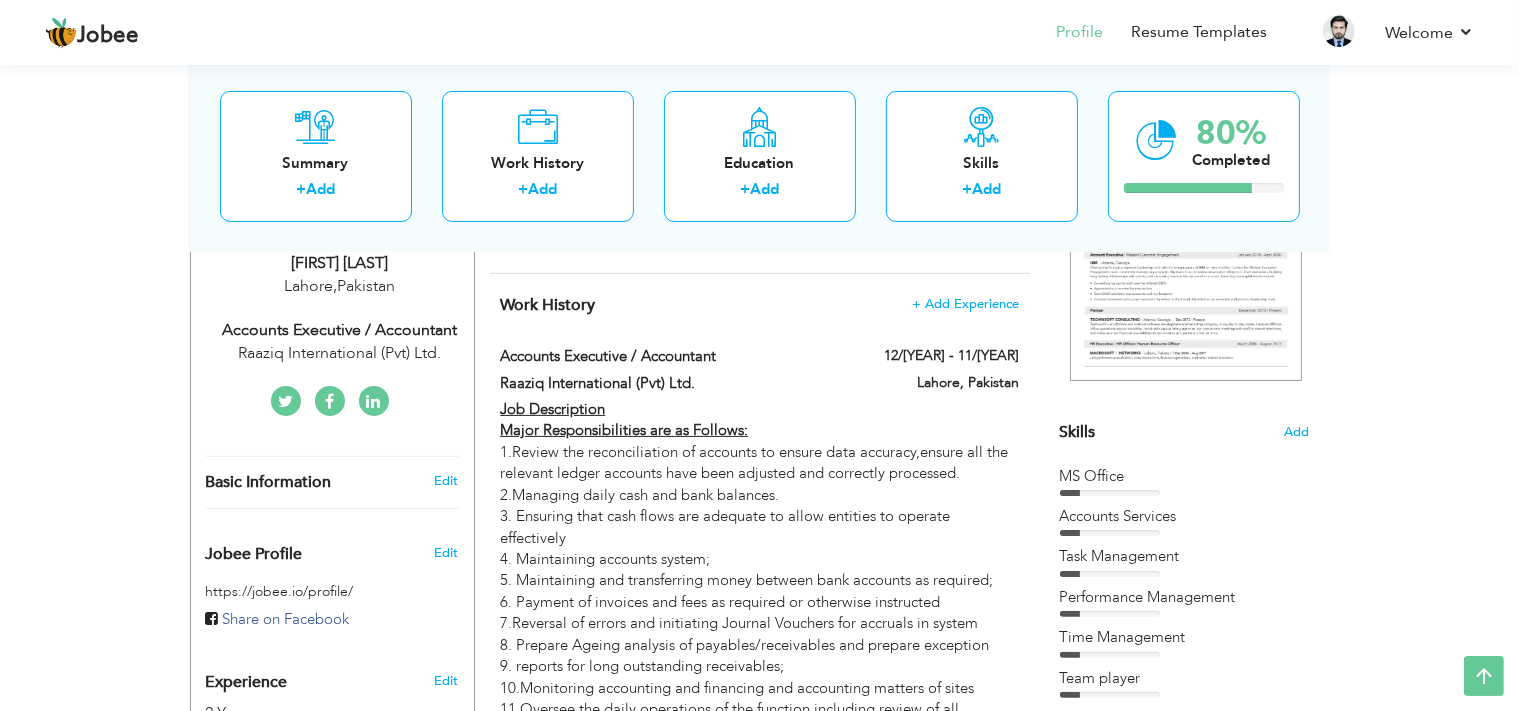 click on "+ Add Experience" at bounding box center [965, 303] 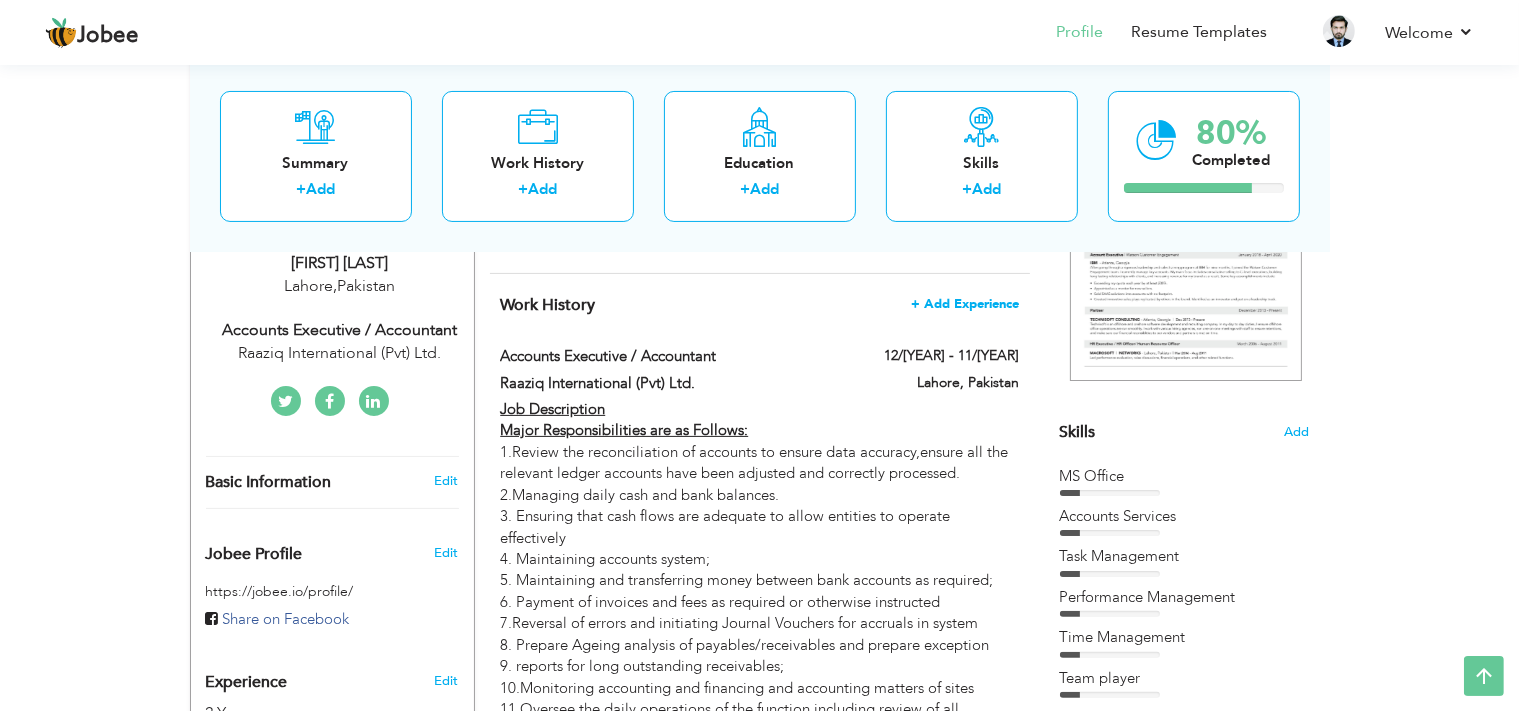 click on "+ Add Experience" at bounding box center [965, 304] 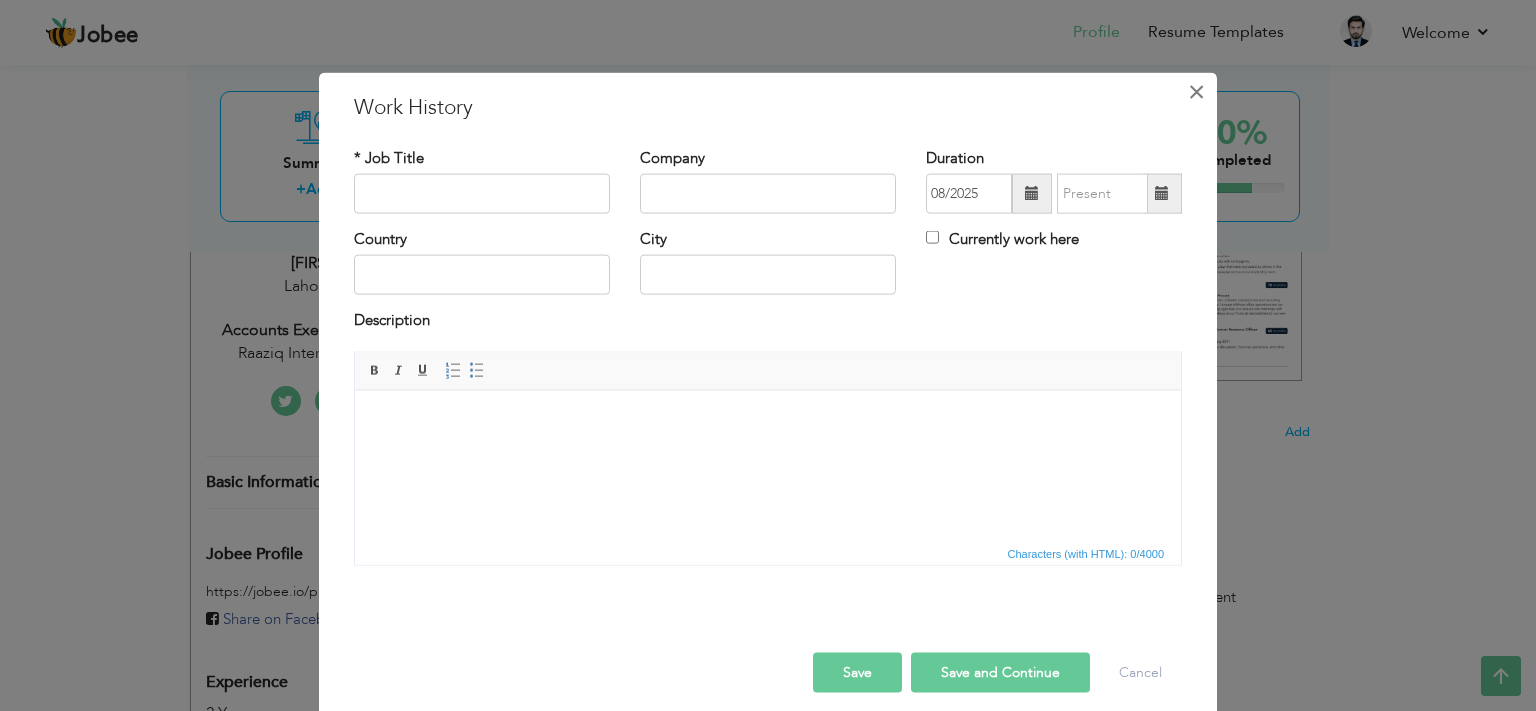 click on "×" at bounding box center (1196, 91) 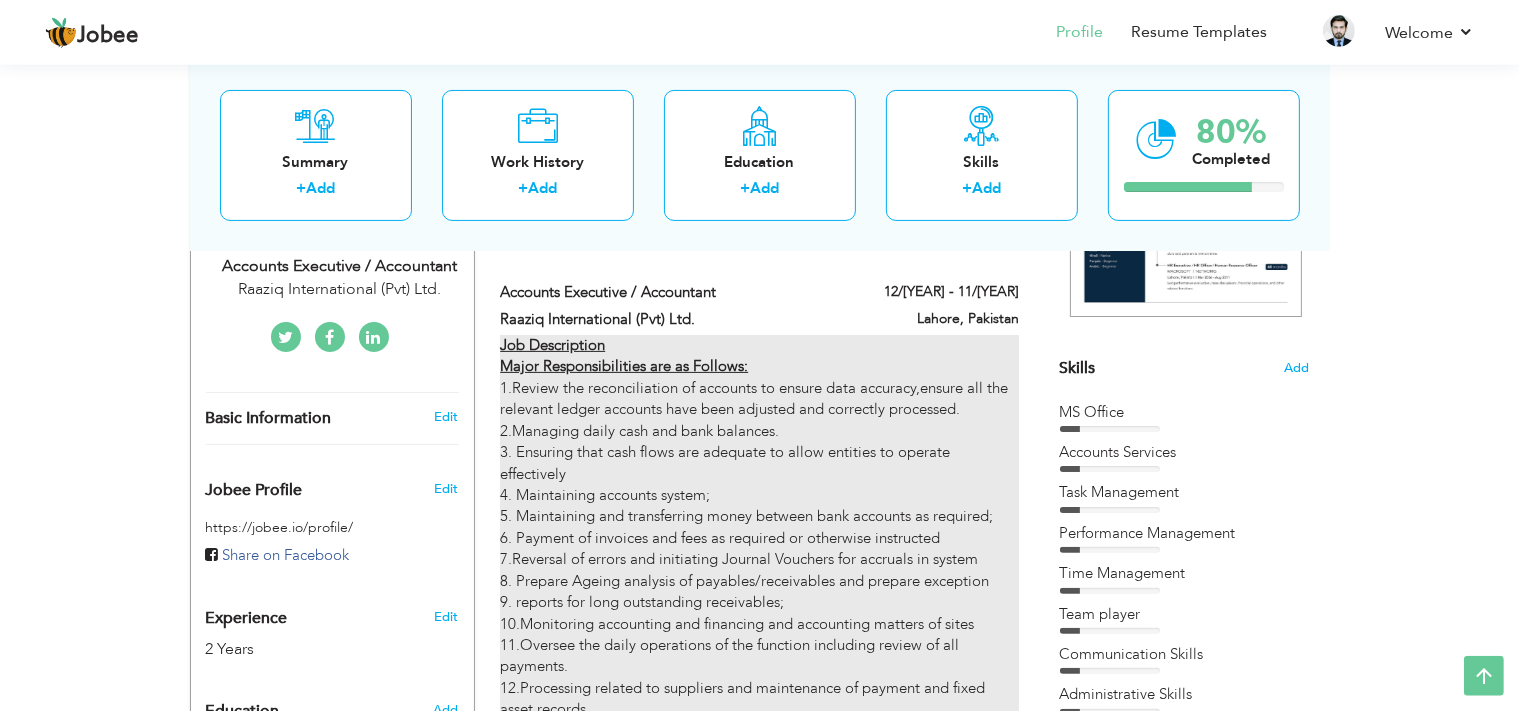scroll, scrollTop: 453, scrollLeft: 0, axis: vertical 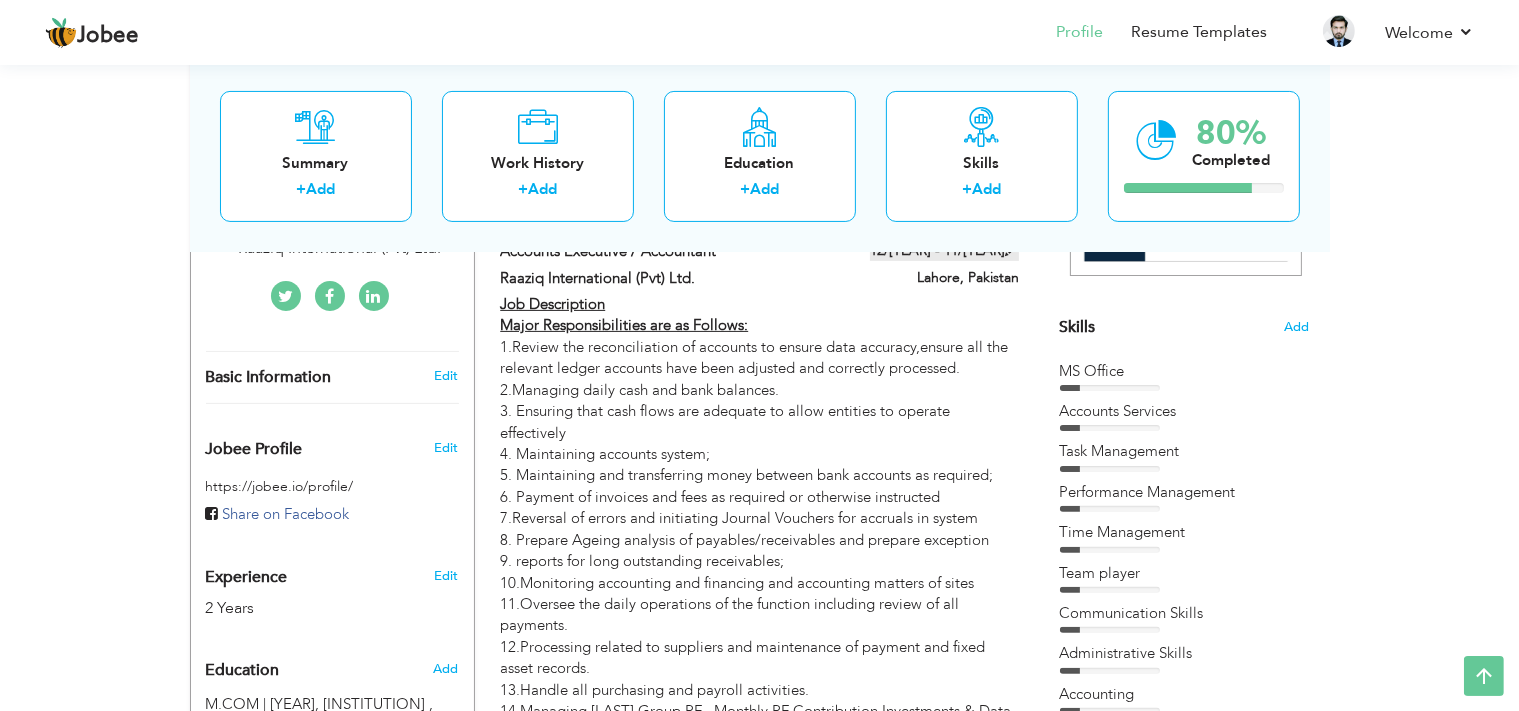click at bounding box center [1012, 249] 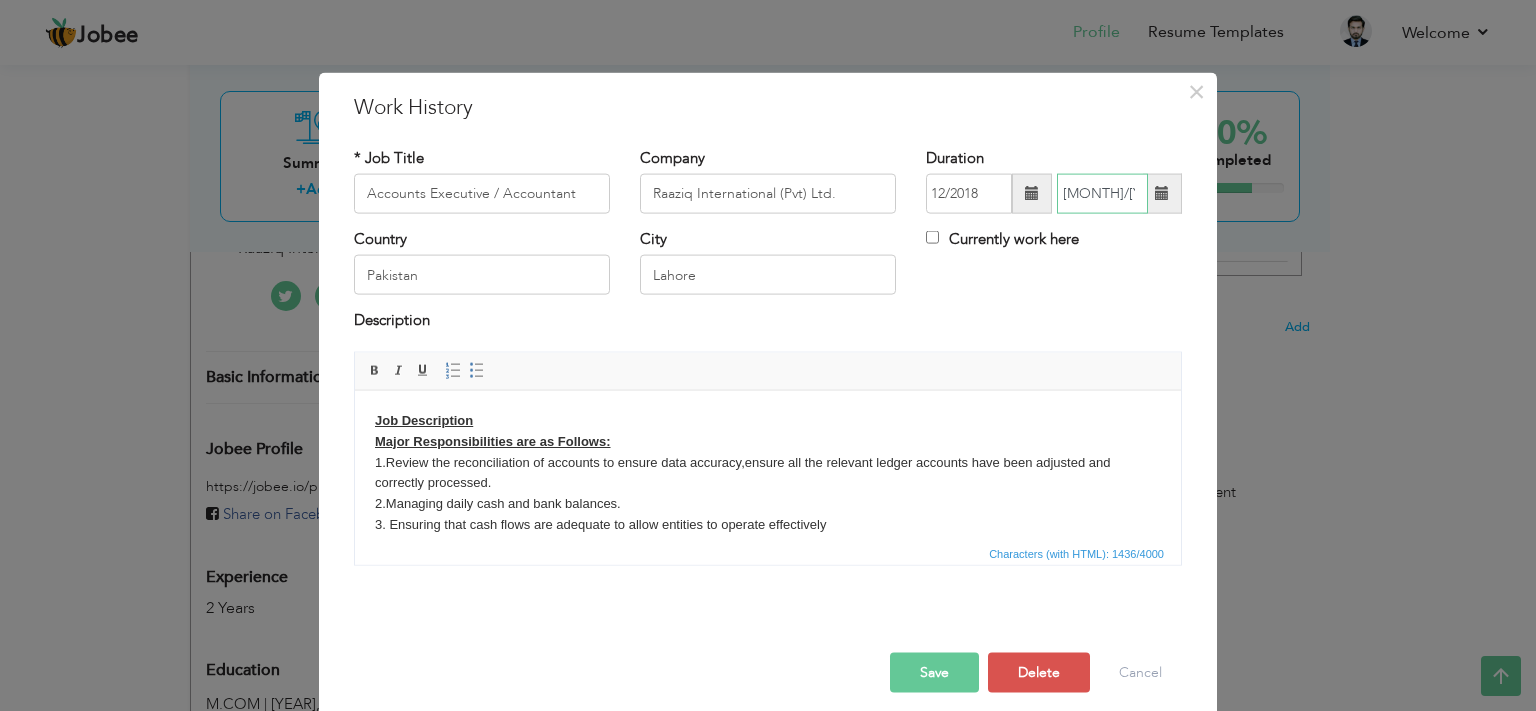 click on "11/2021" at bounding box center [1102, 194] 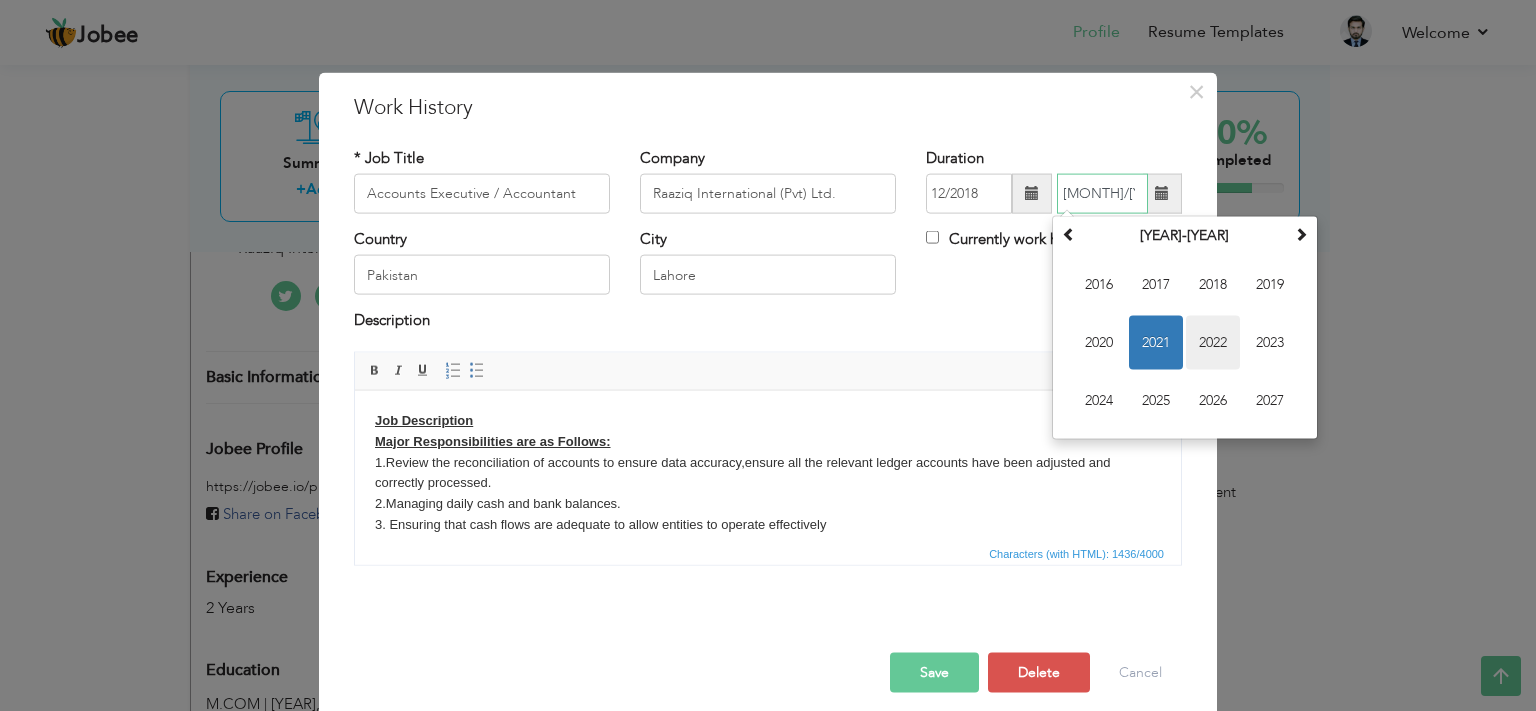 click on "2022" at bounding box center [1213, 343] 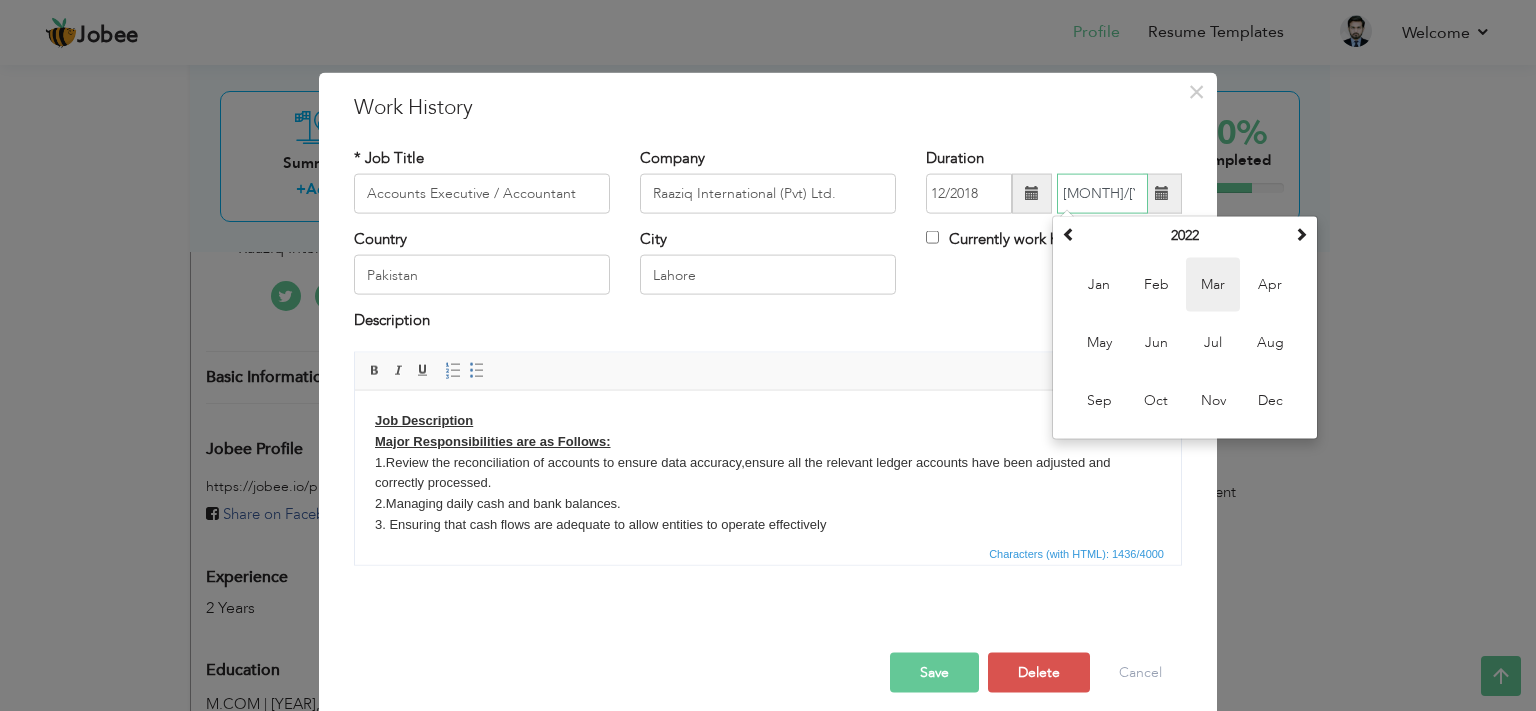 click on "Mar" at bounding box center [1213, 285] 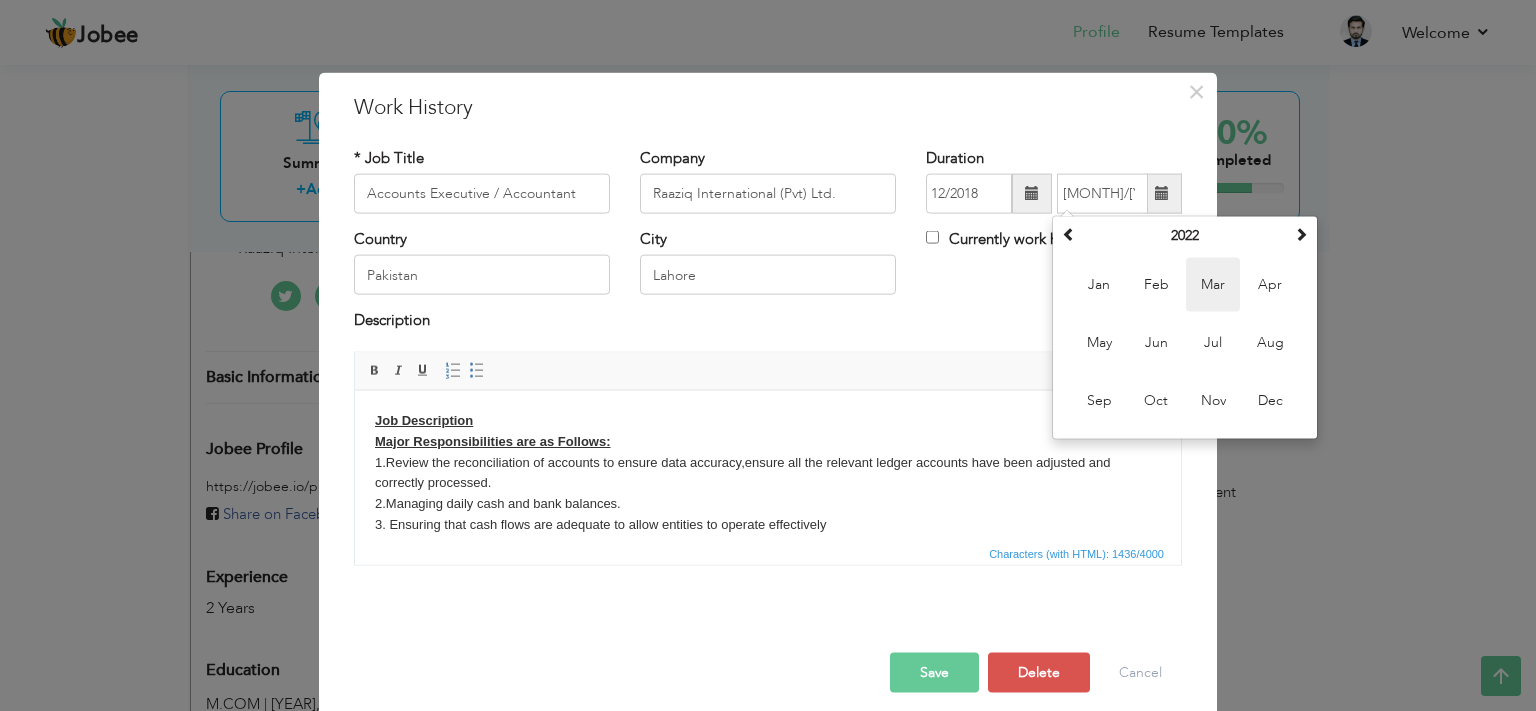 type on "03/2022" 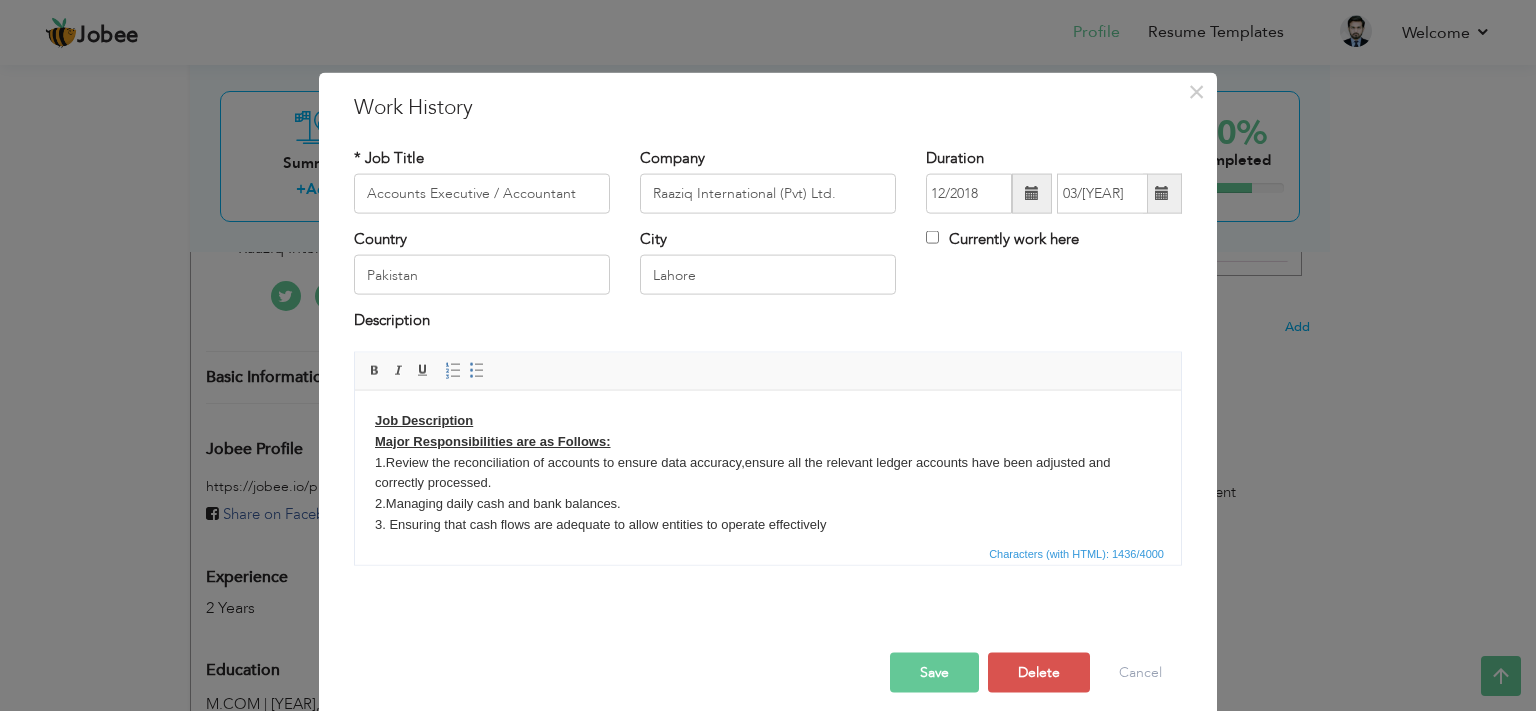 click on "Save" at bounding box center [934, 672] 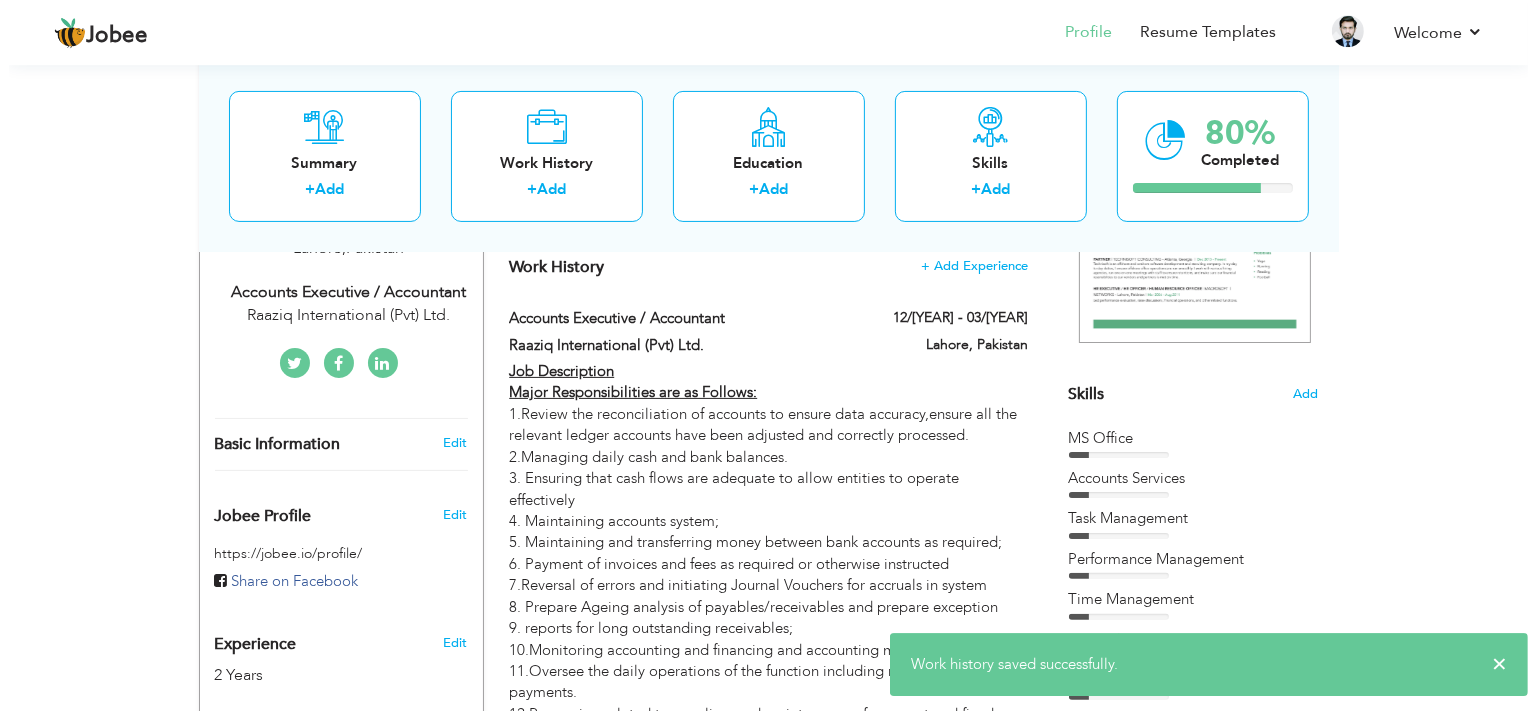 scroll, scrollTop: 348, scrollLeft: 0, axis: vertical 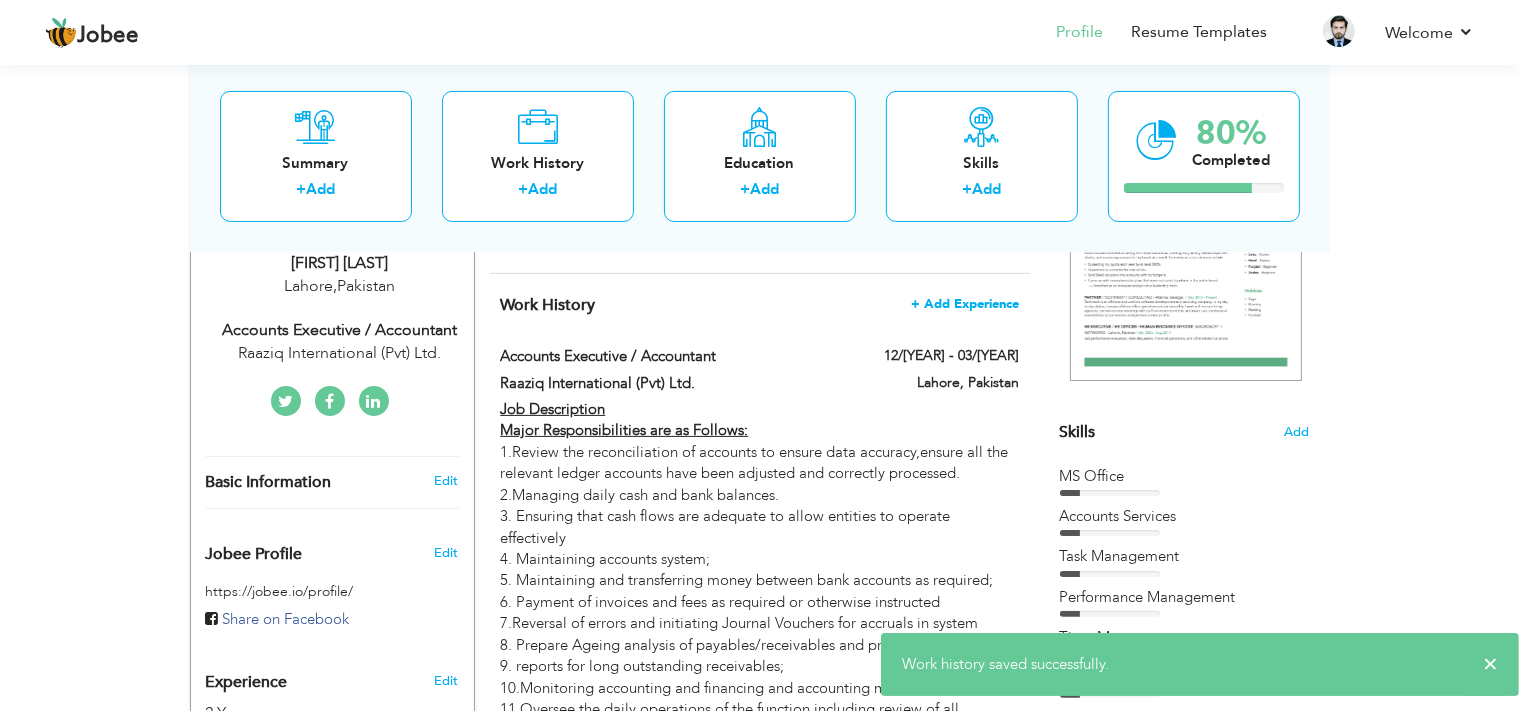 click on "+ Add Experience" at bounding box center [965, 304] 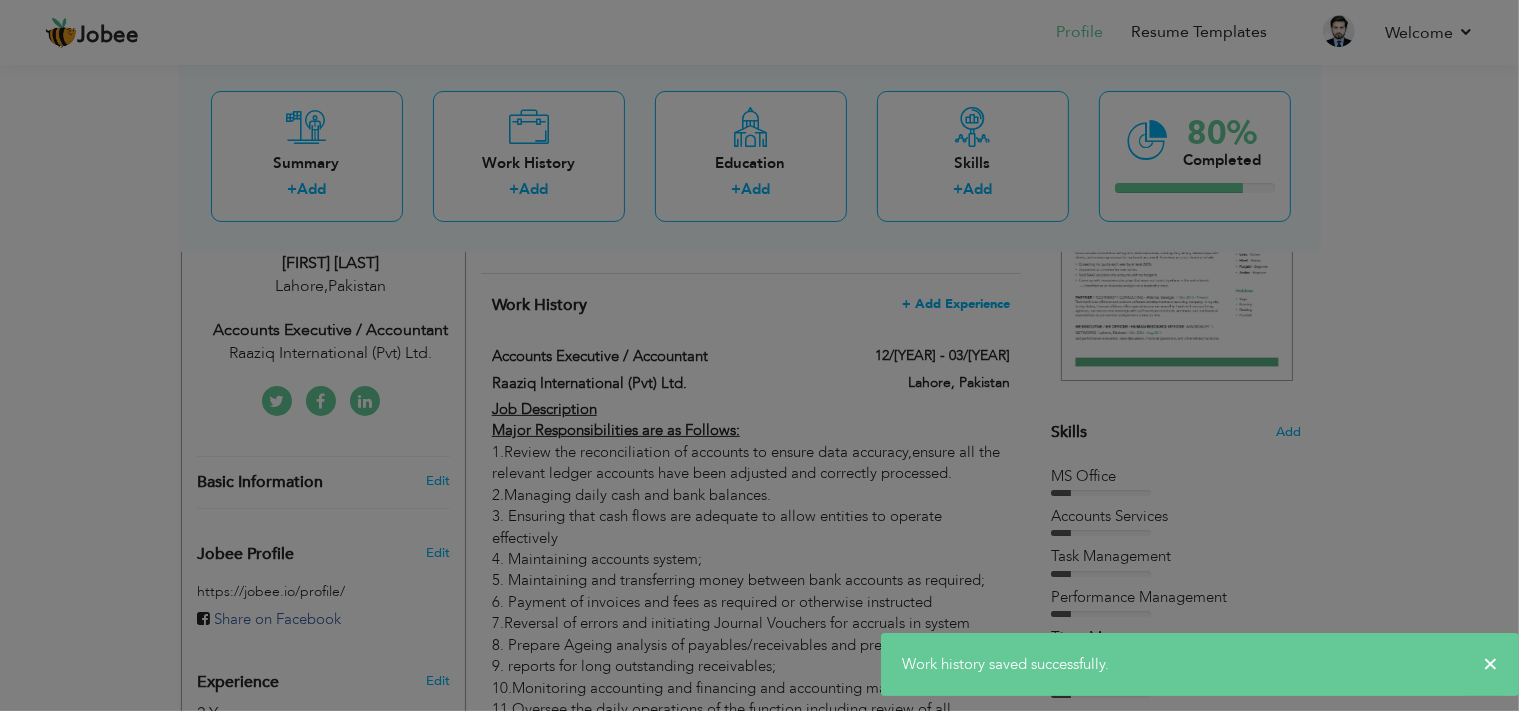 type 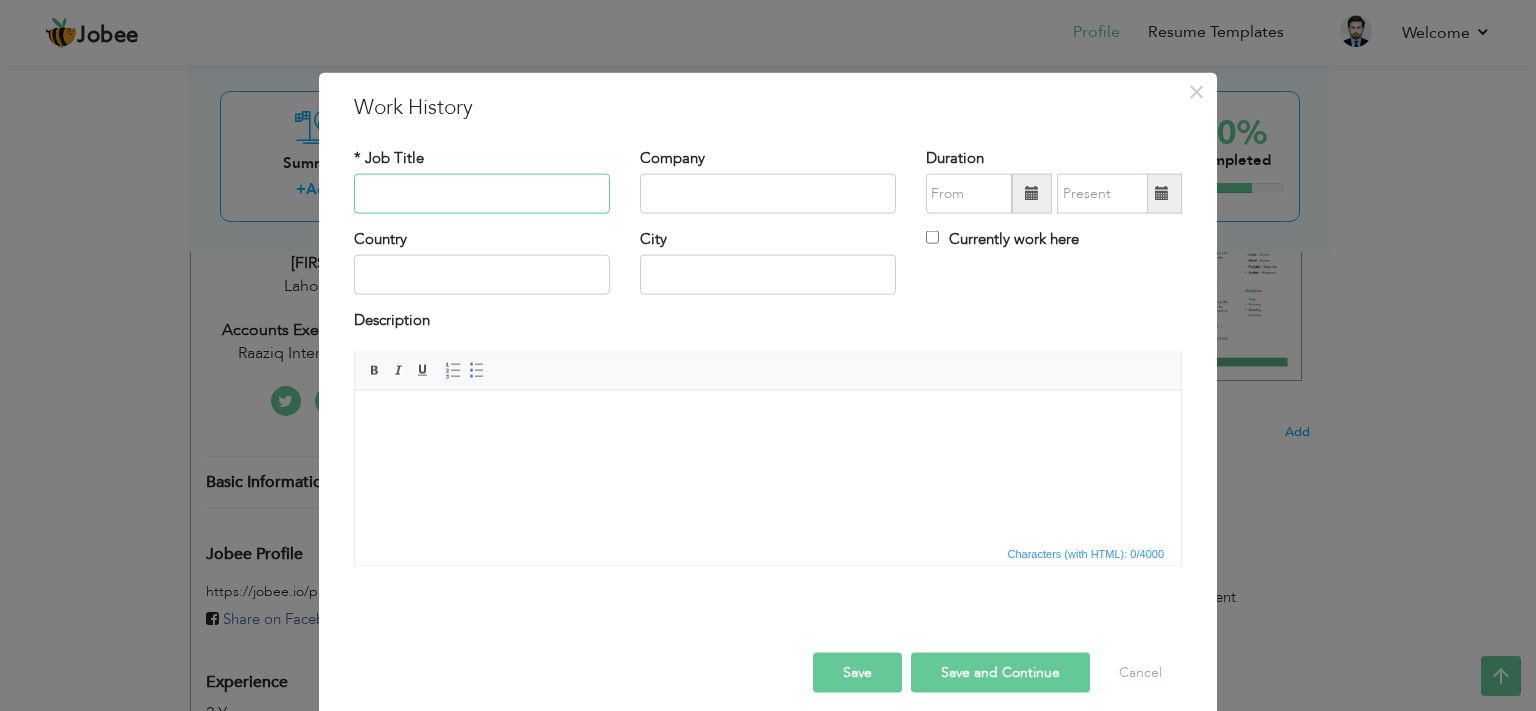 click at bounding box center (482, 194) 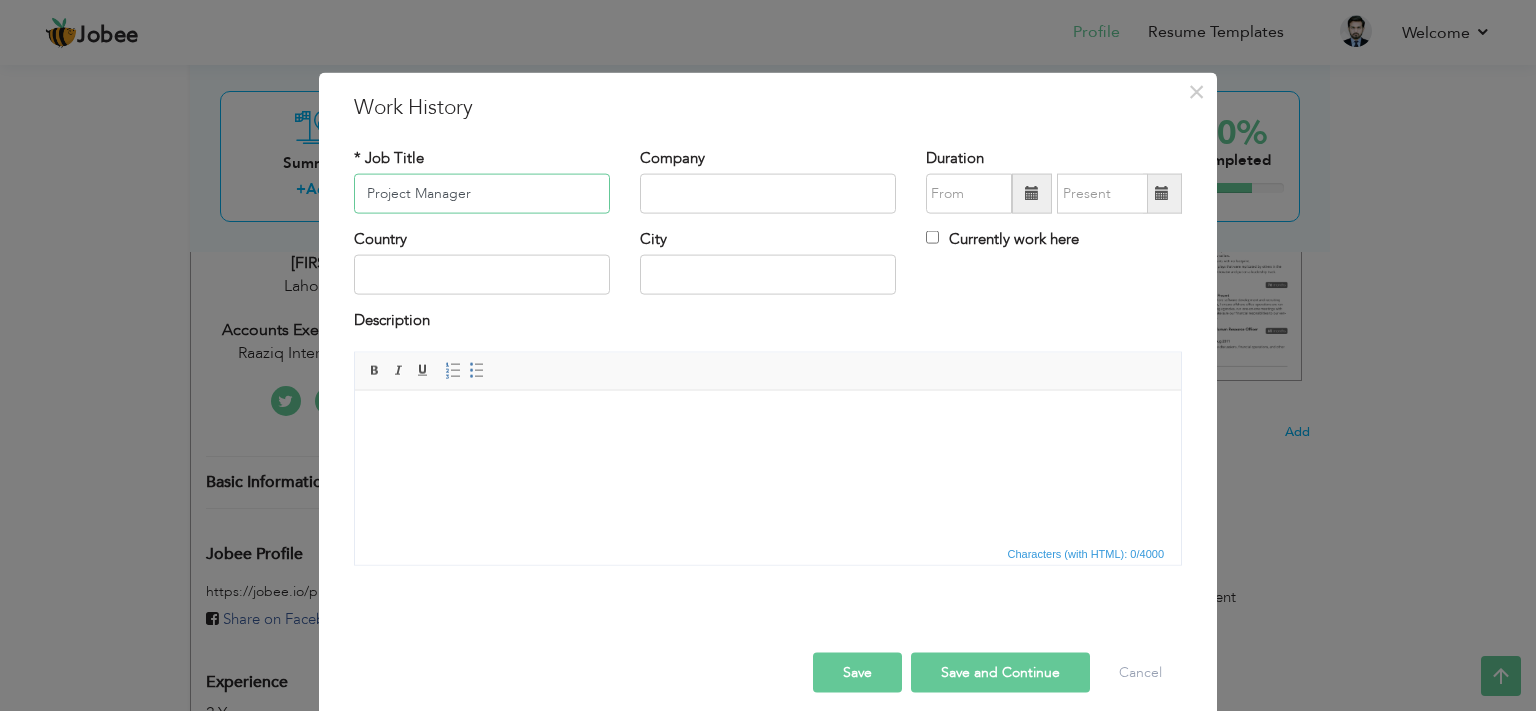 type on "Project Manager" 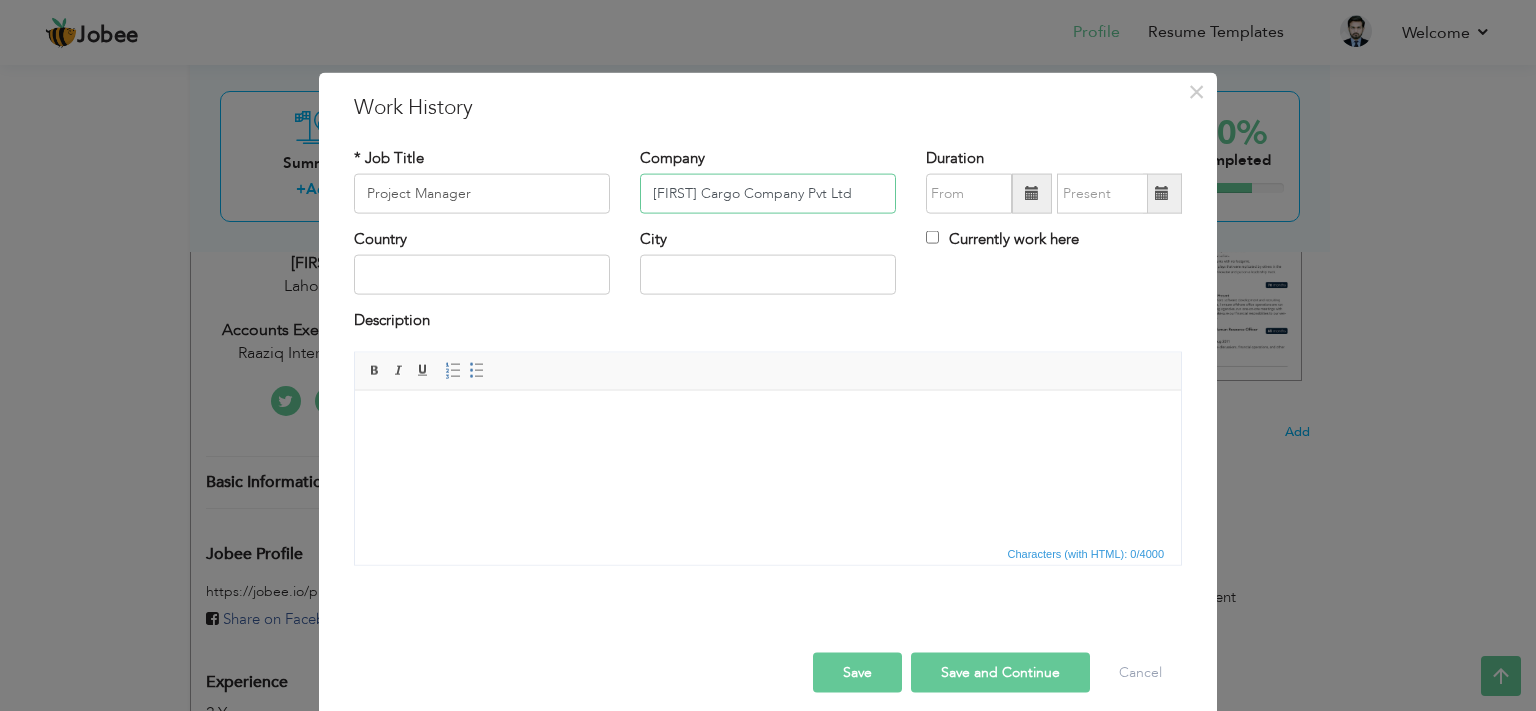 type on "Rapid Cargo Company Pvt Ltd" 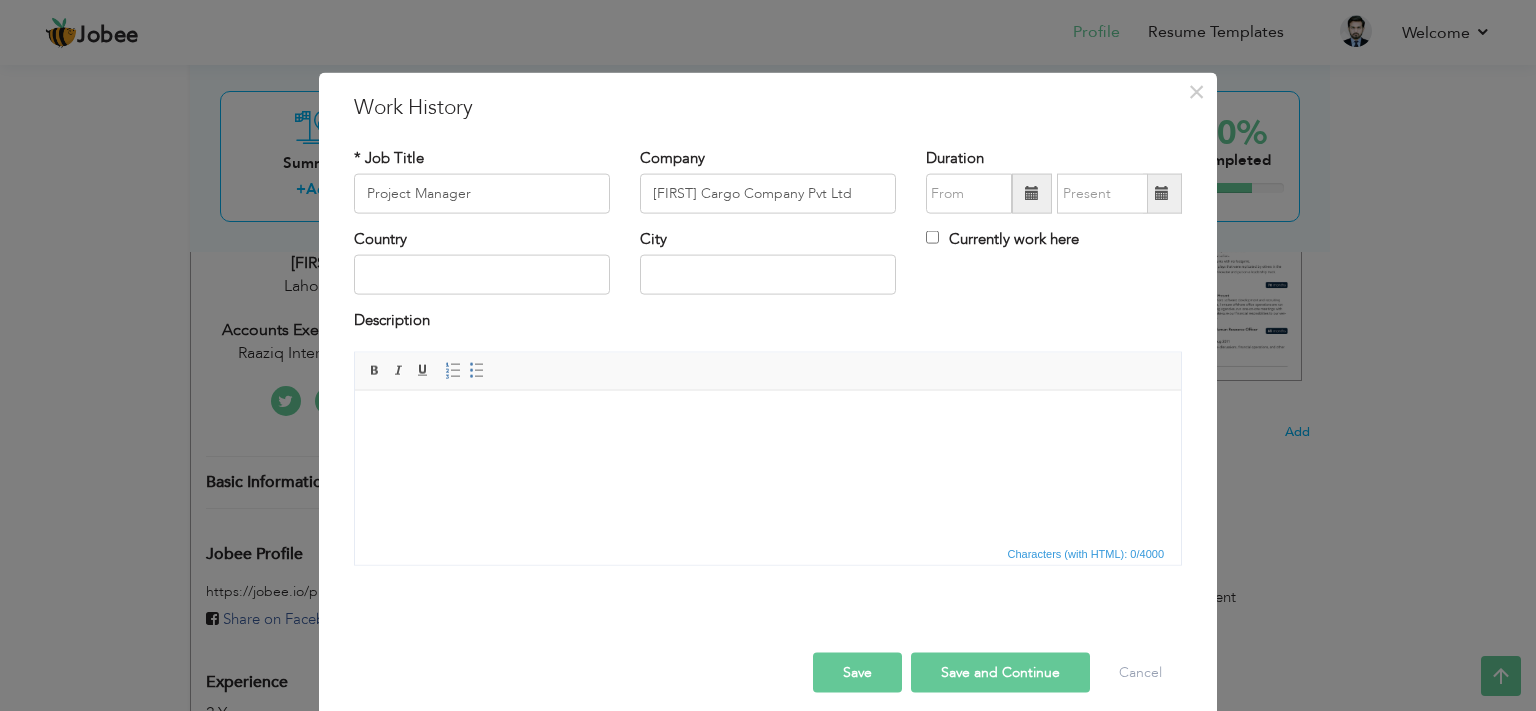 click at bounding box center (1032, 194) 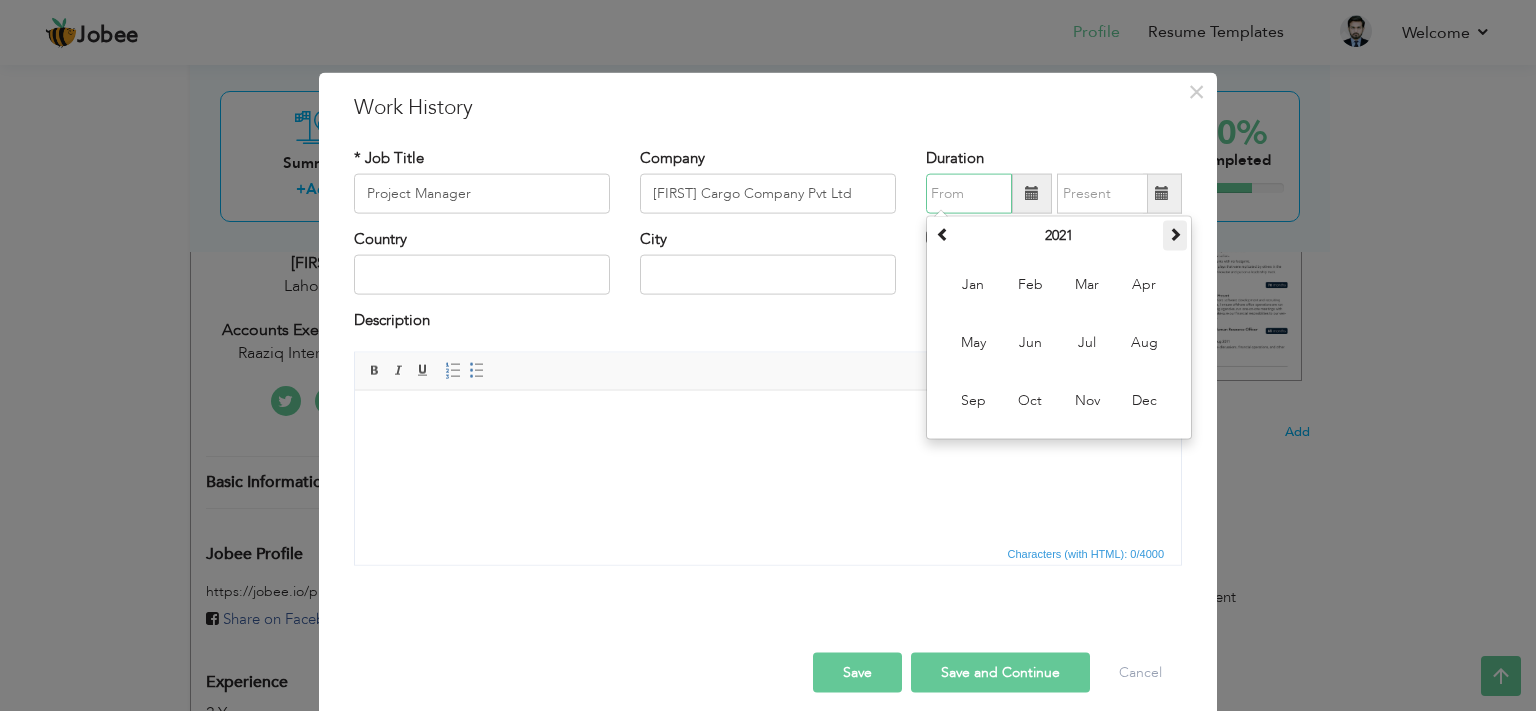 click at bounding box center [1175, 234] 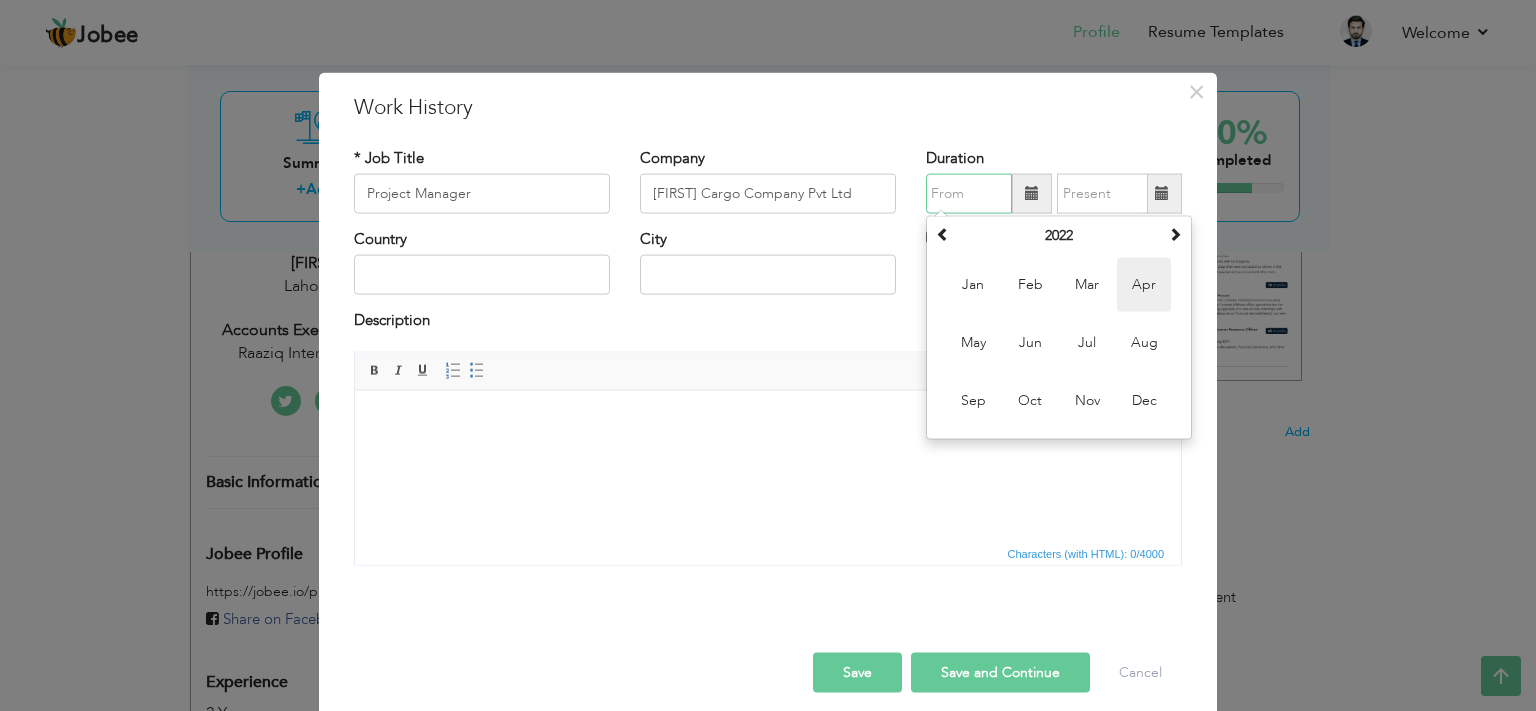 click on "Apr" at bounding box center [1144, 285] 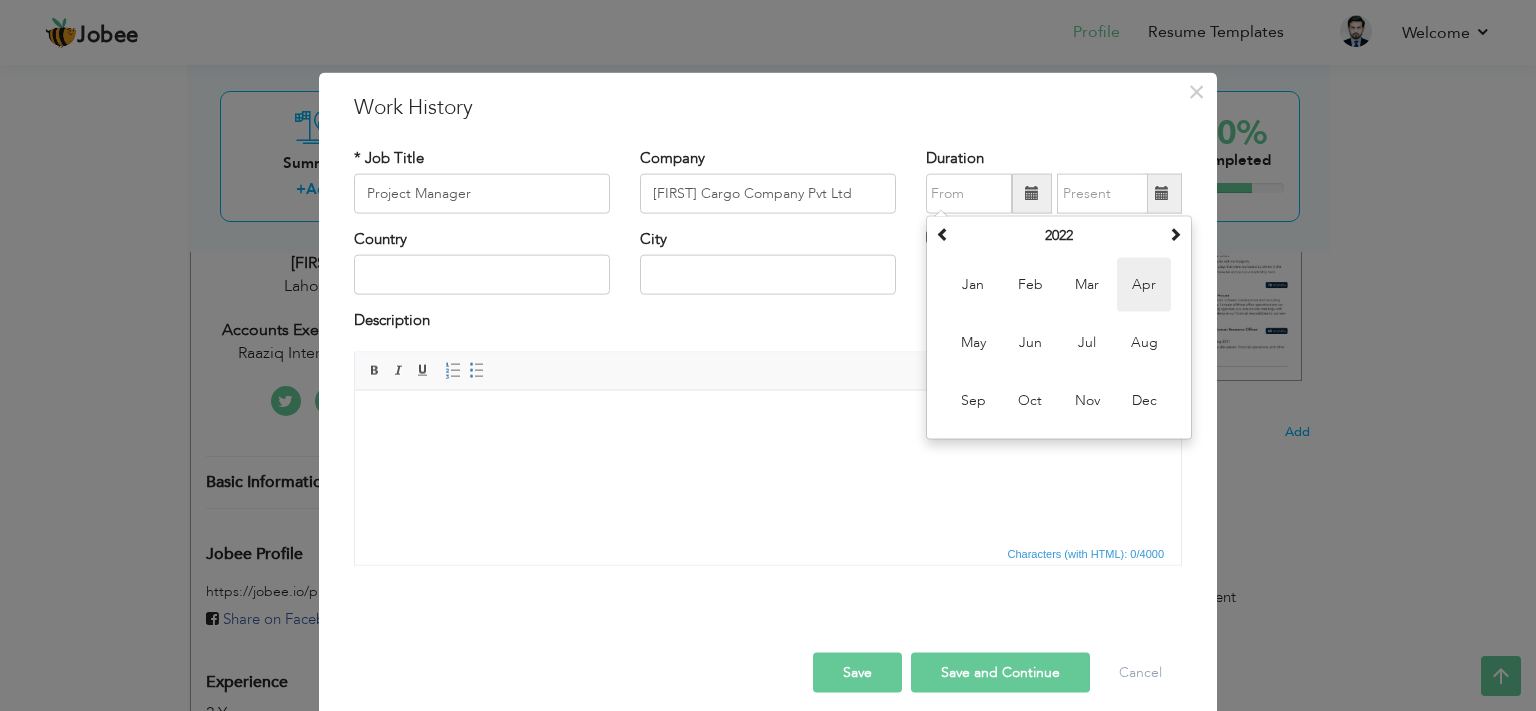 type on "04/2022" 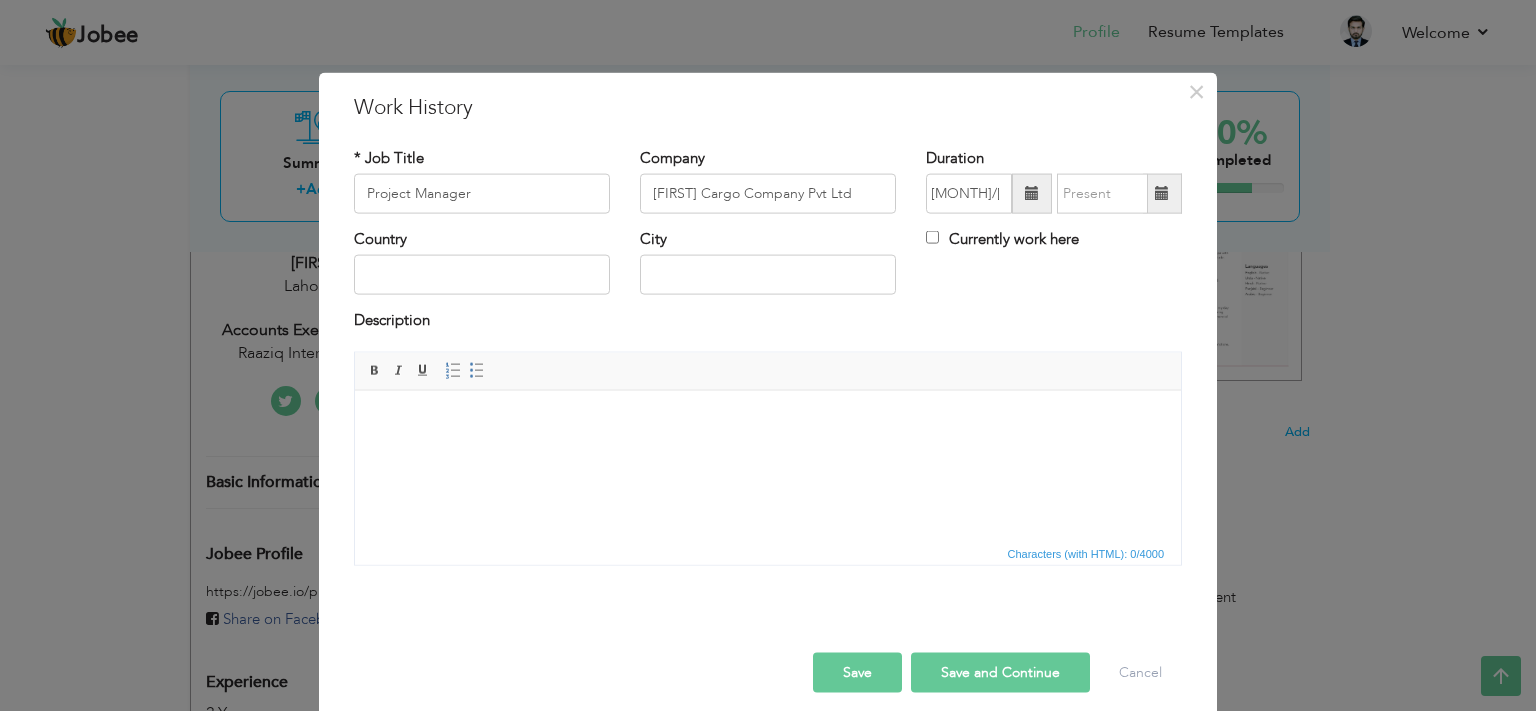 click at bounding box center (1162, 194) 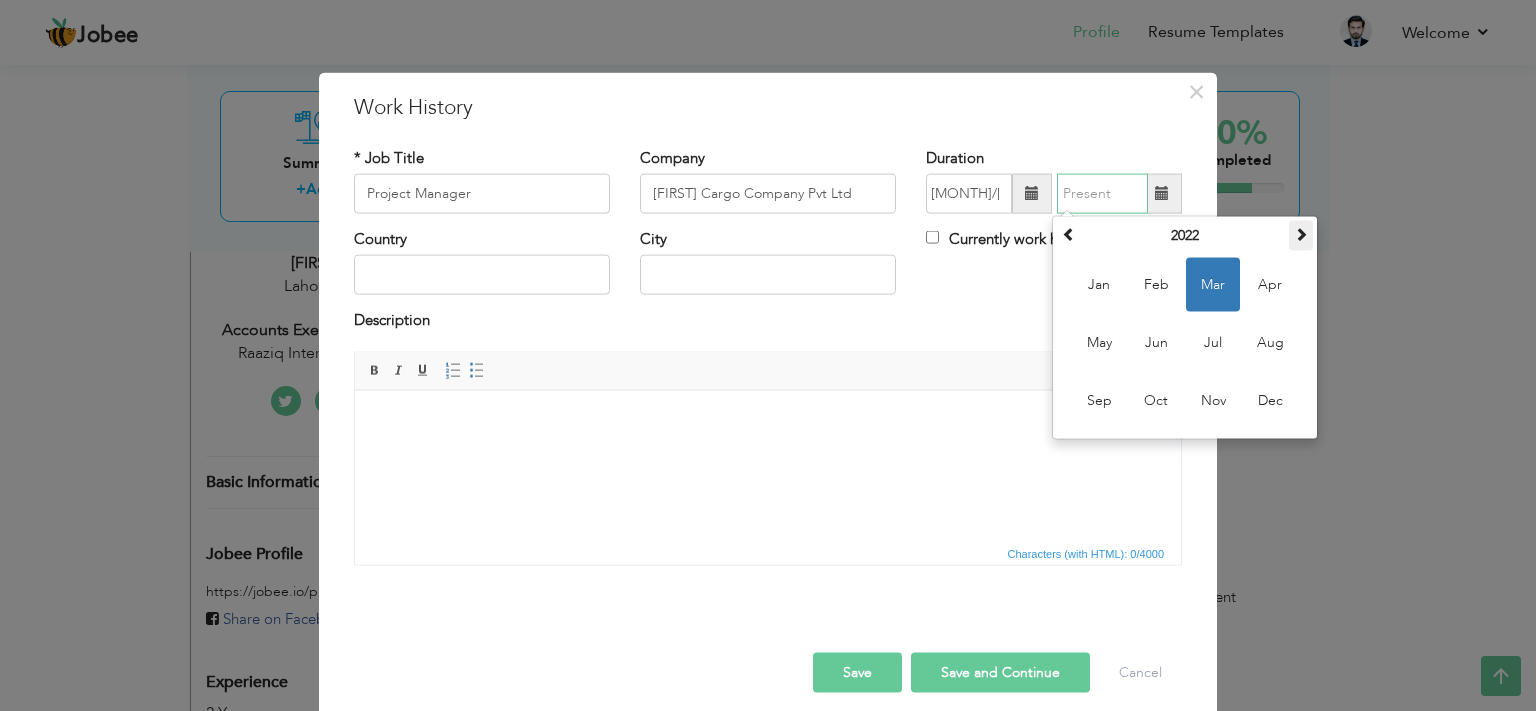click at bounding box center (1301, 234) 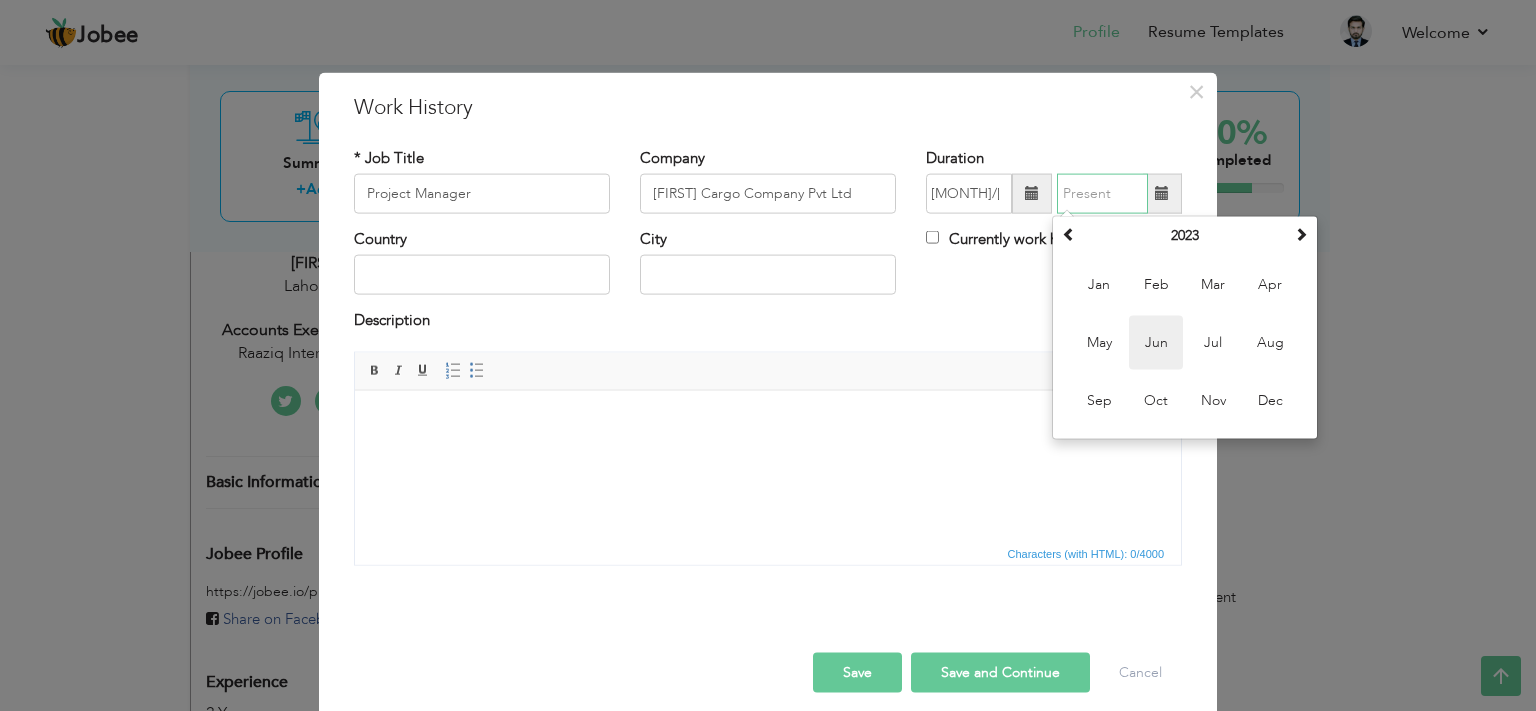 click on "Jun" at bounding box center [1156, 343] 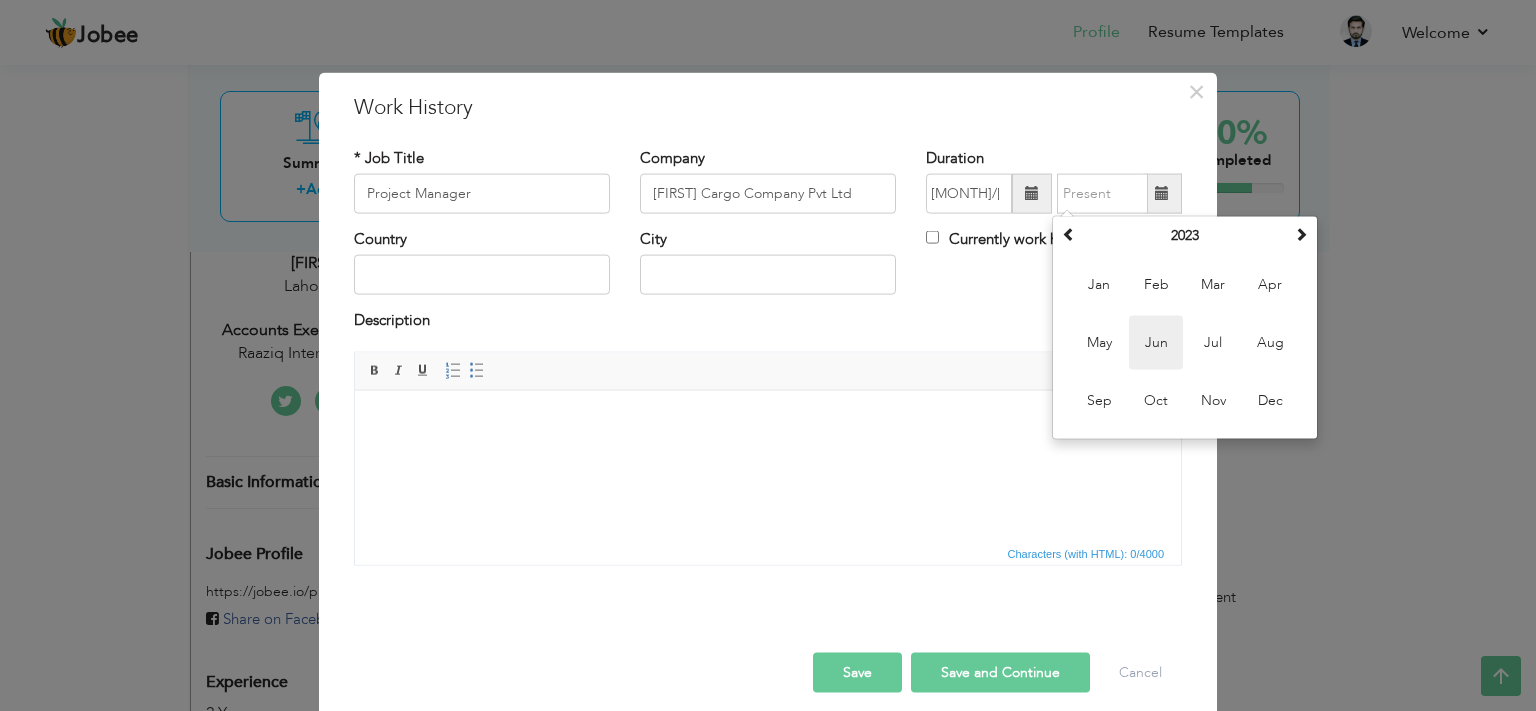 type on "06/2023" 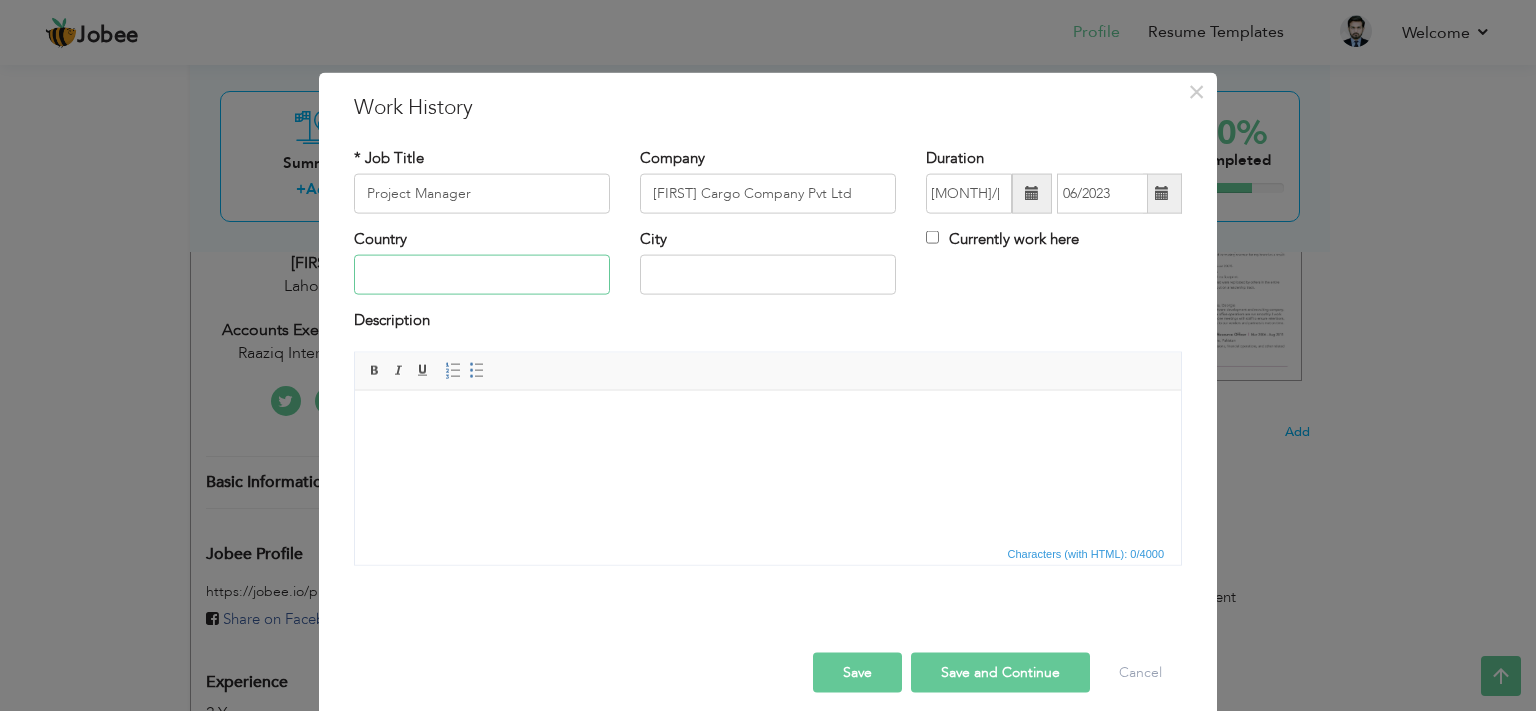 click at bounding box center [482, 275] 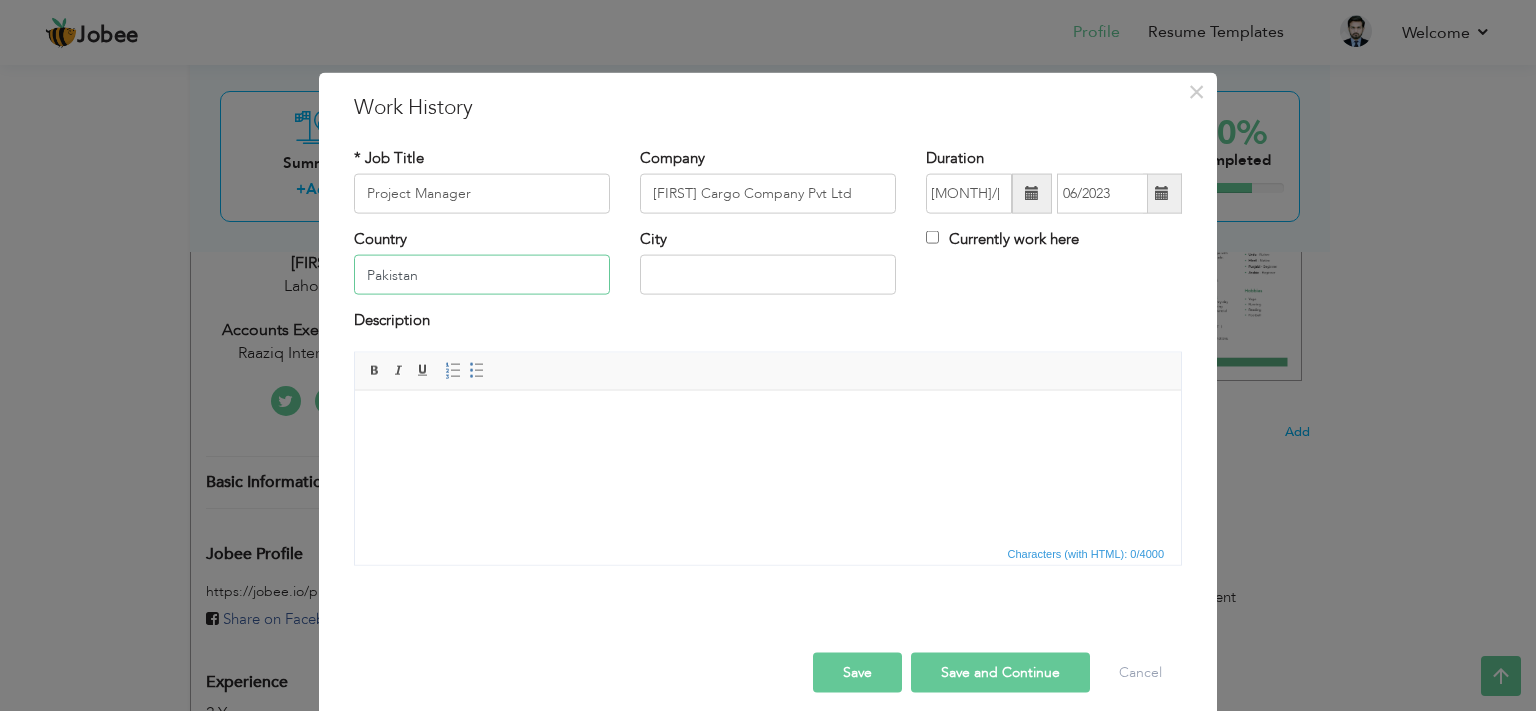type on "Pakistan" 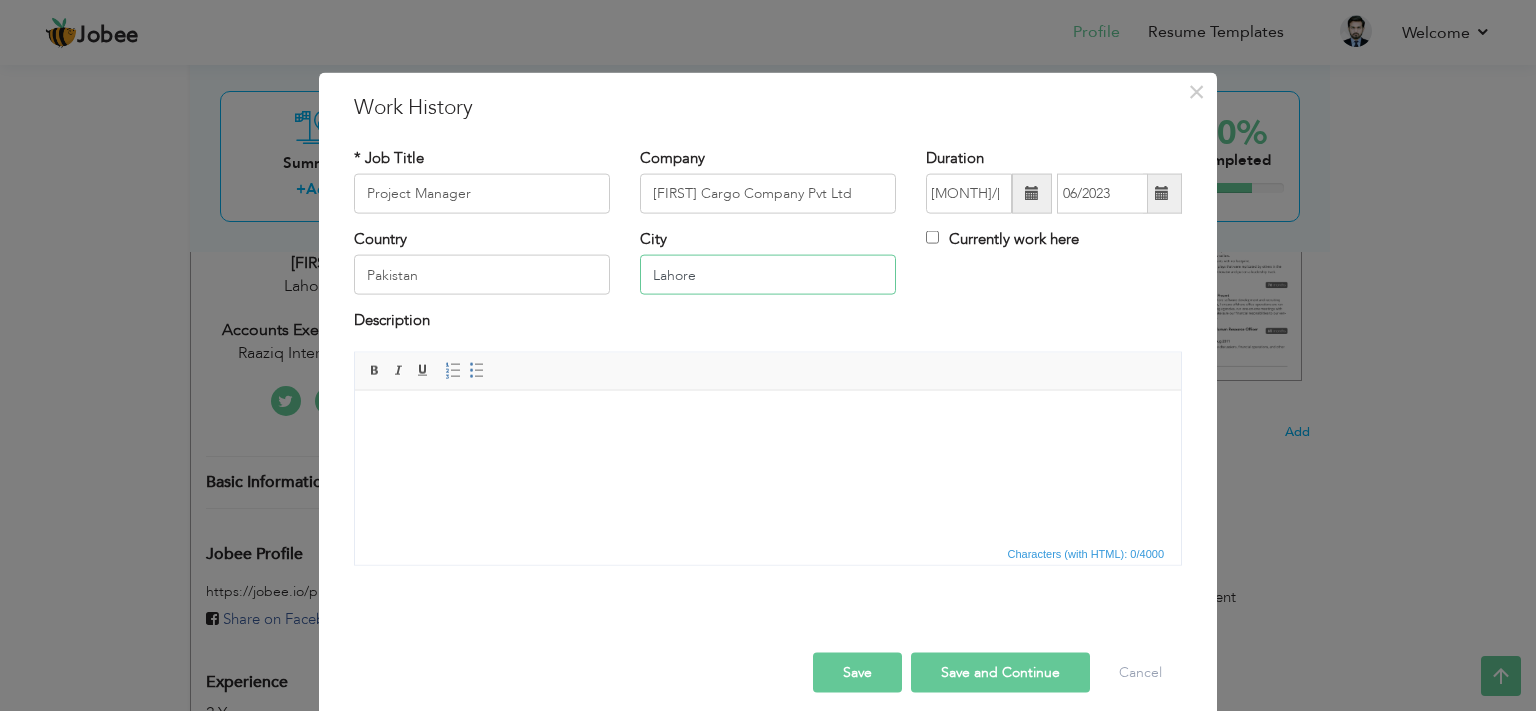type on "Lahore" 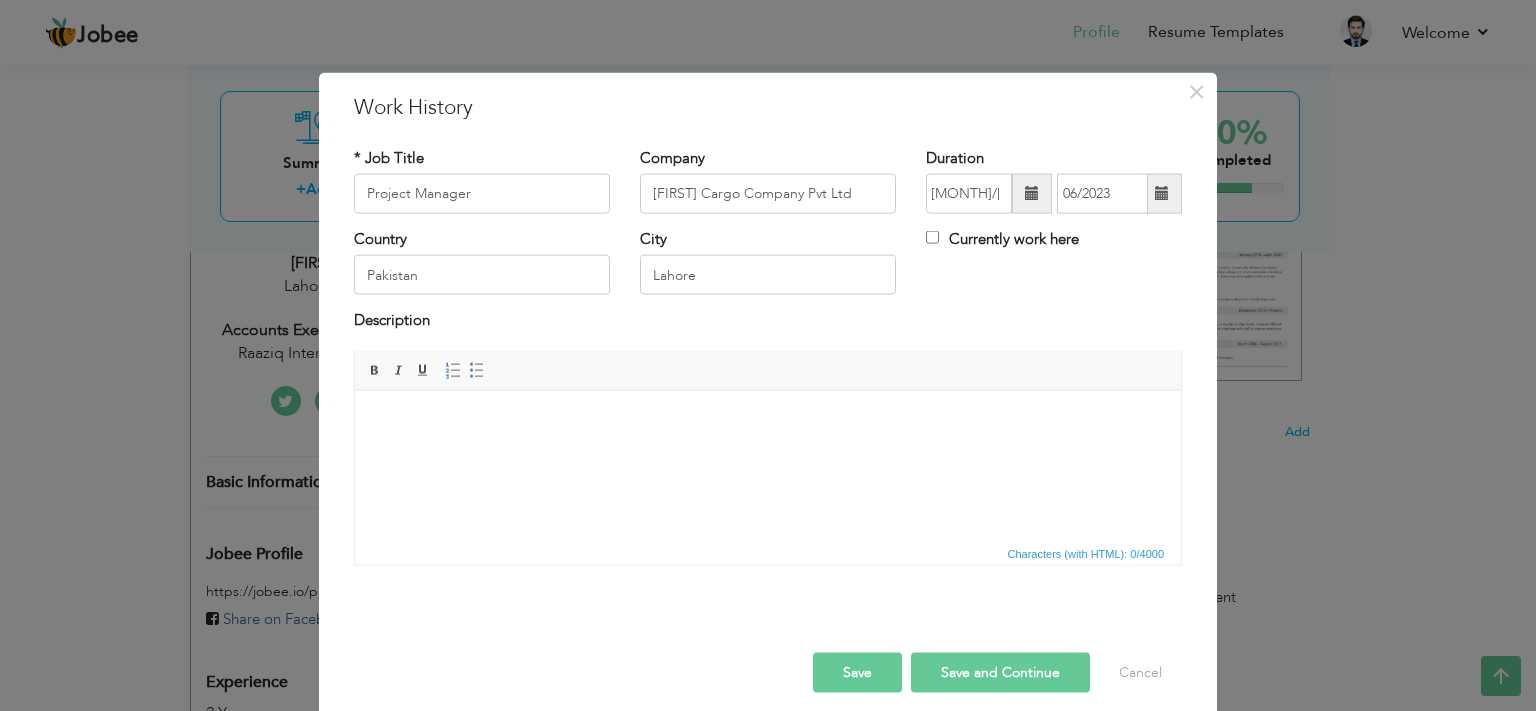 click at bounding box center (768, 465) 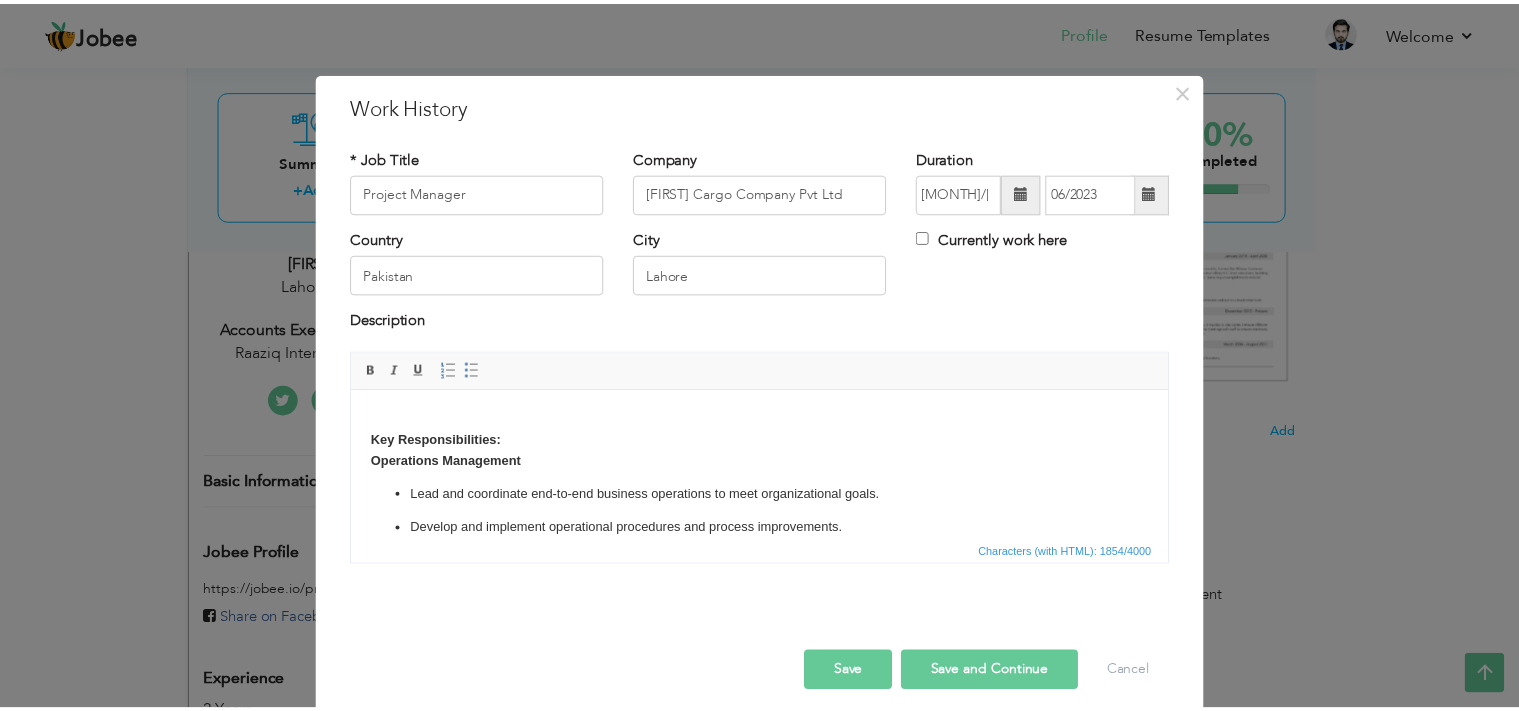 scroll, scrollTop: 706, scrollLeft: 0, axis: vertical 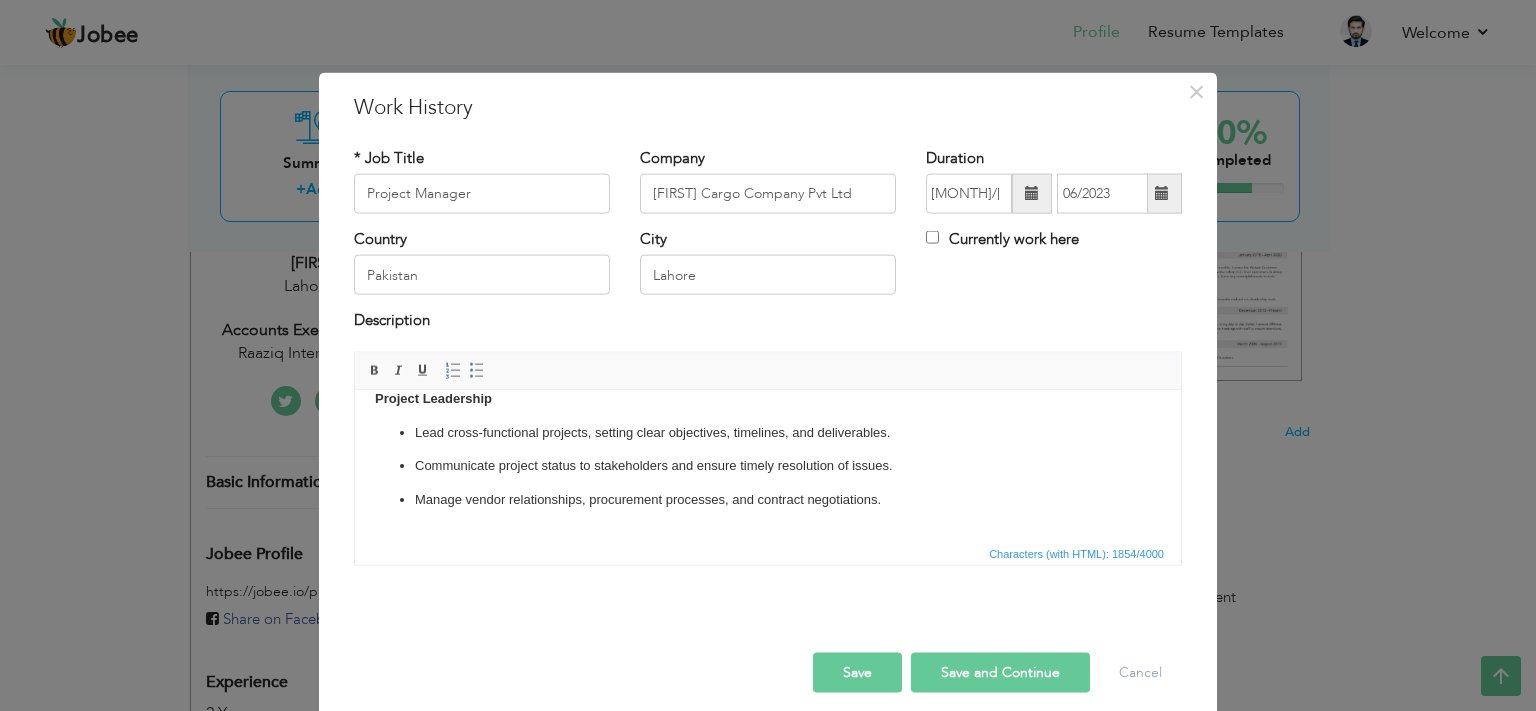 click on "Save" at bounding box center (857, 672) 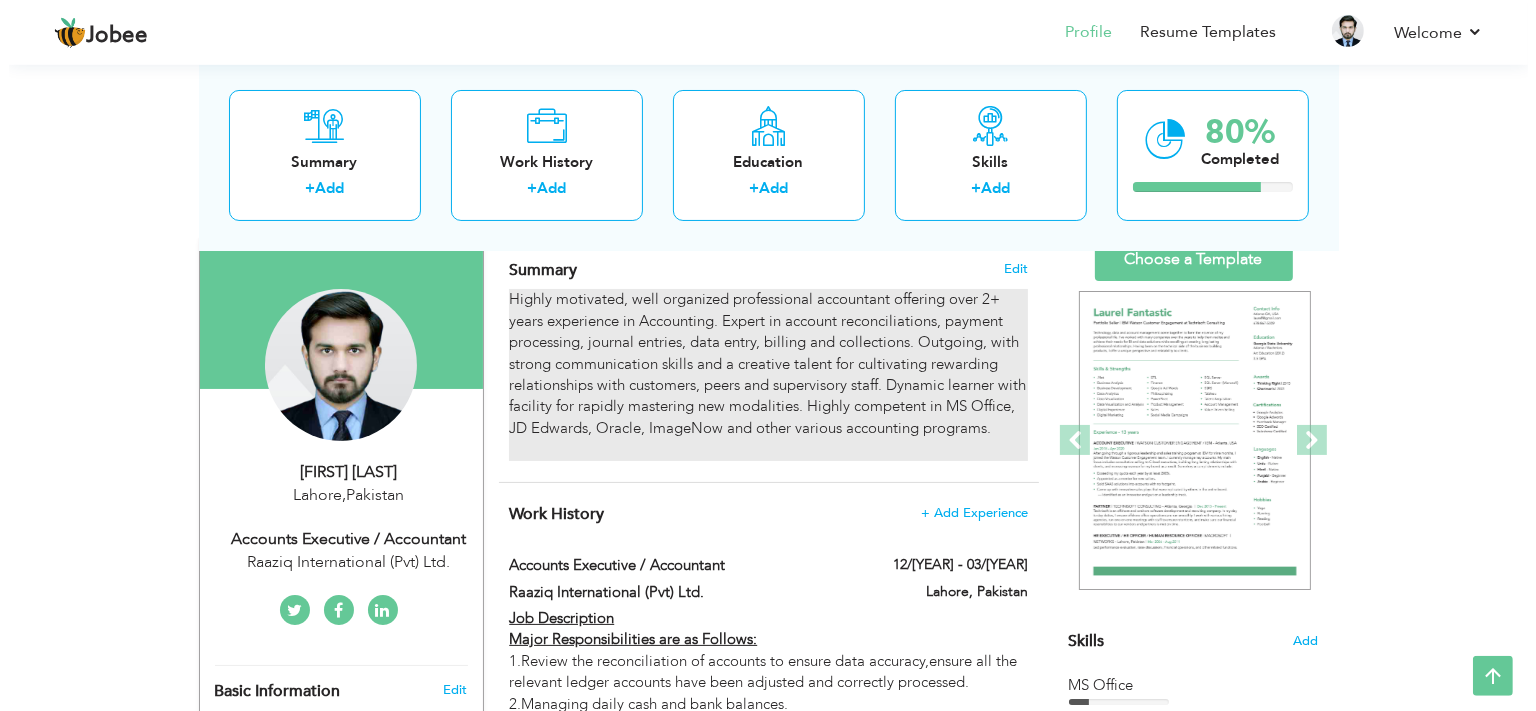 scroll, scrollTop: 110, scrollLeft: 0, axis: vertical 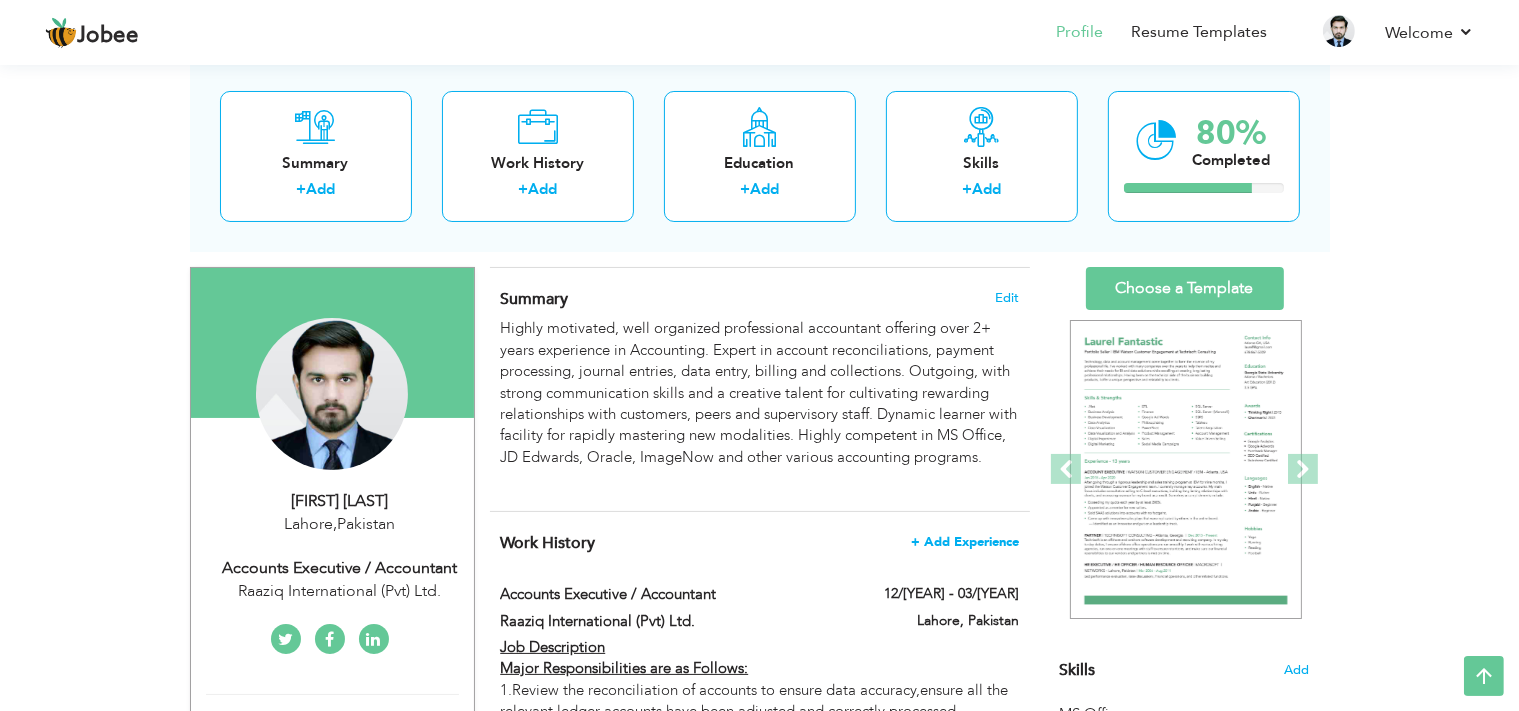 click on "+ Add Experience" at bounding box center [965, 542] 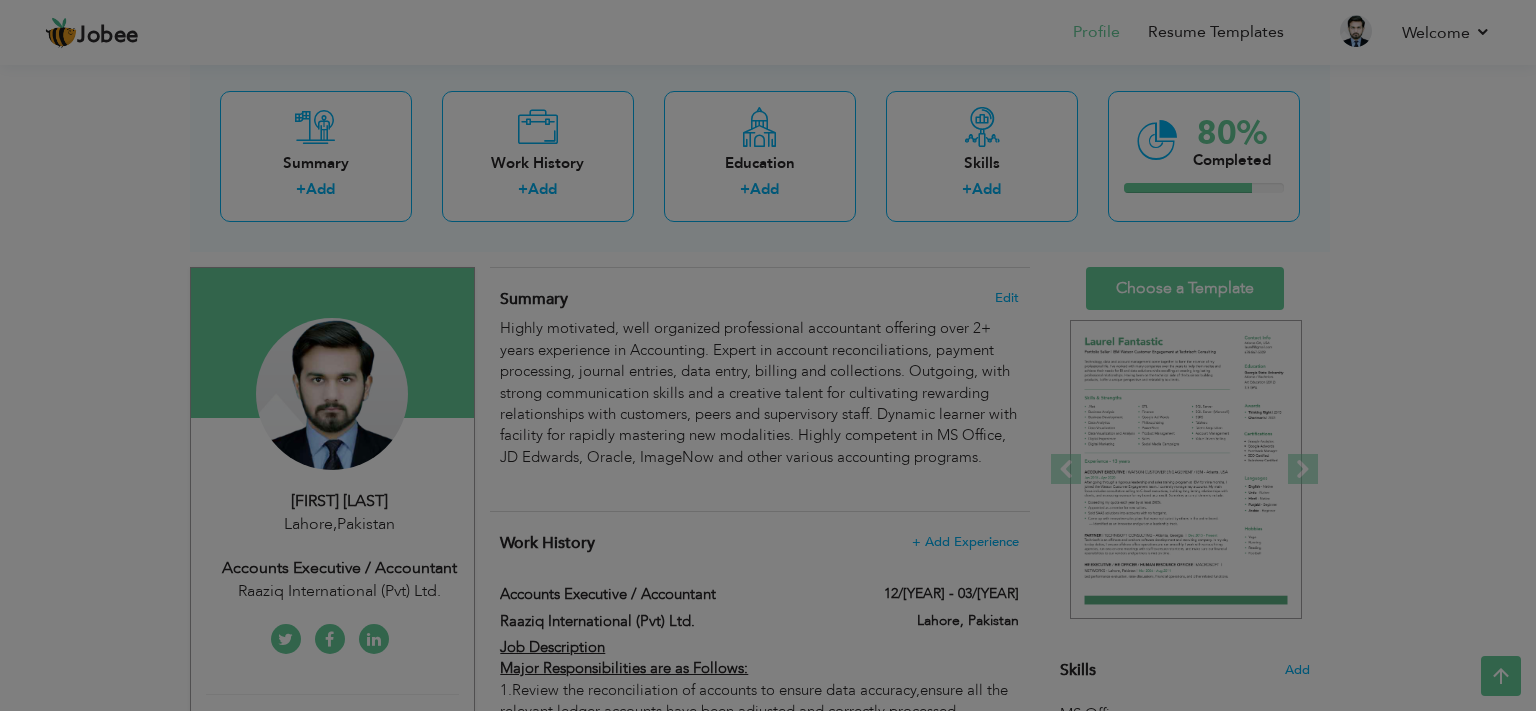 scroll, scrollTop: 0, scrollLeft: 0, axis: both 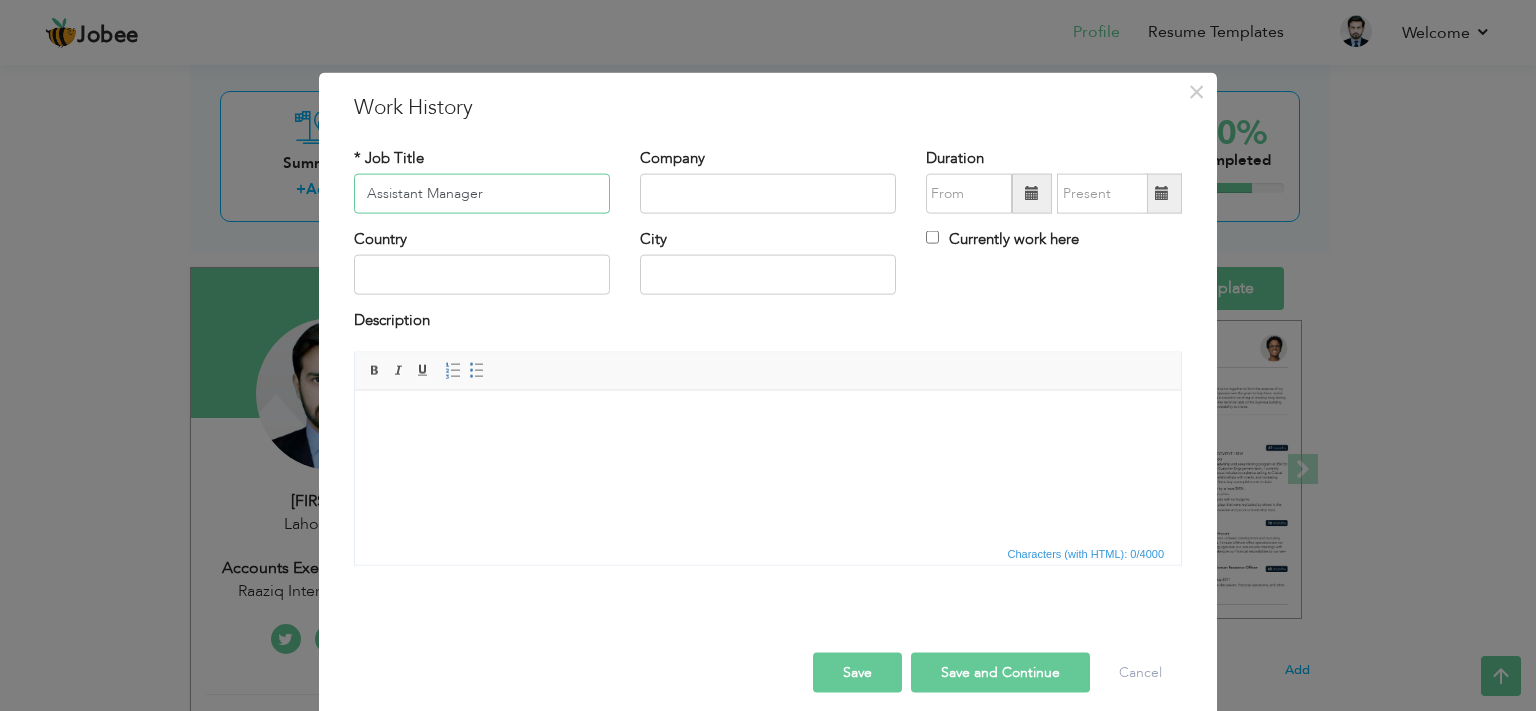type on "Assistant Manager" 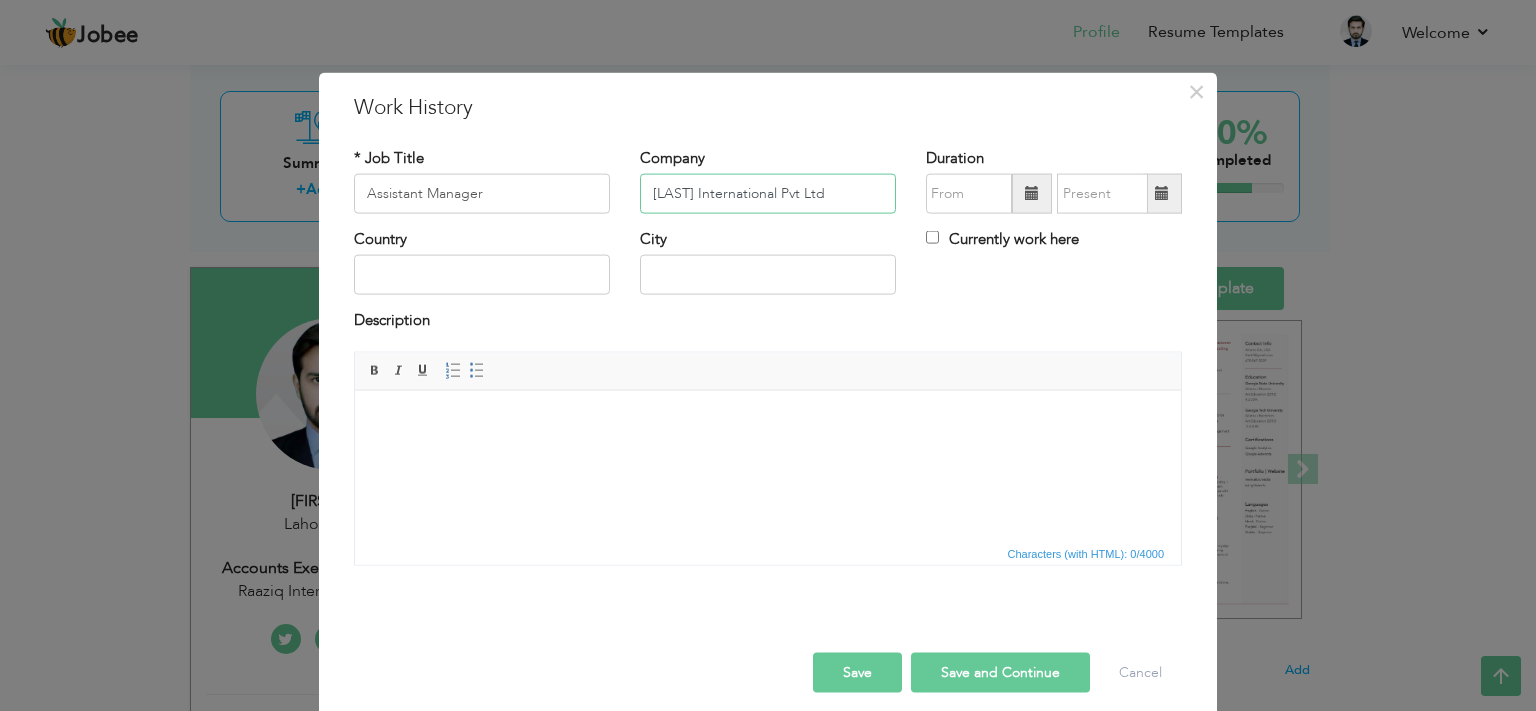 type on "Raaziq International Pvt Ltd" 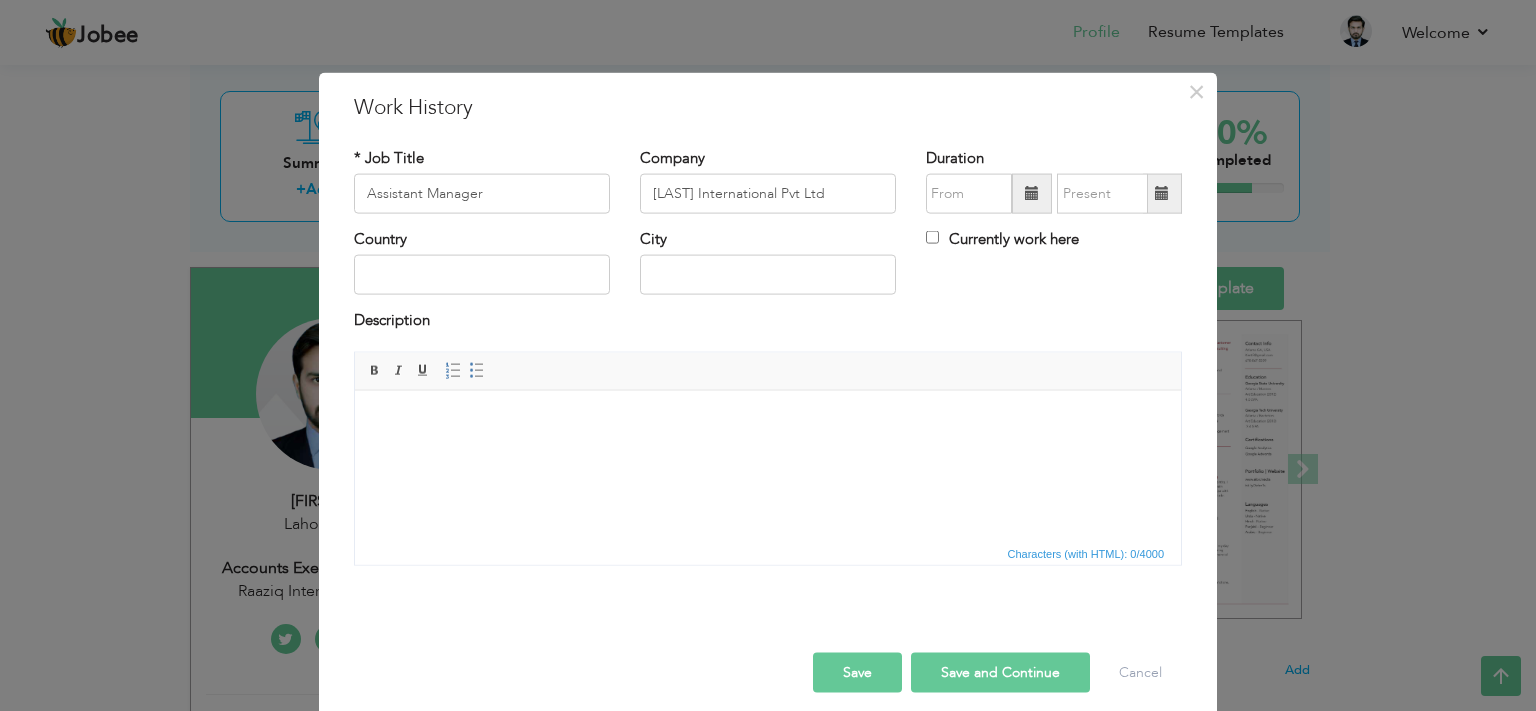 click at bounding box center (1032, 193) 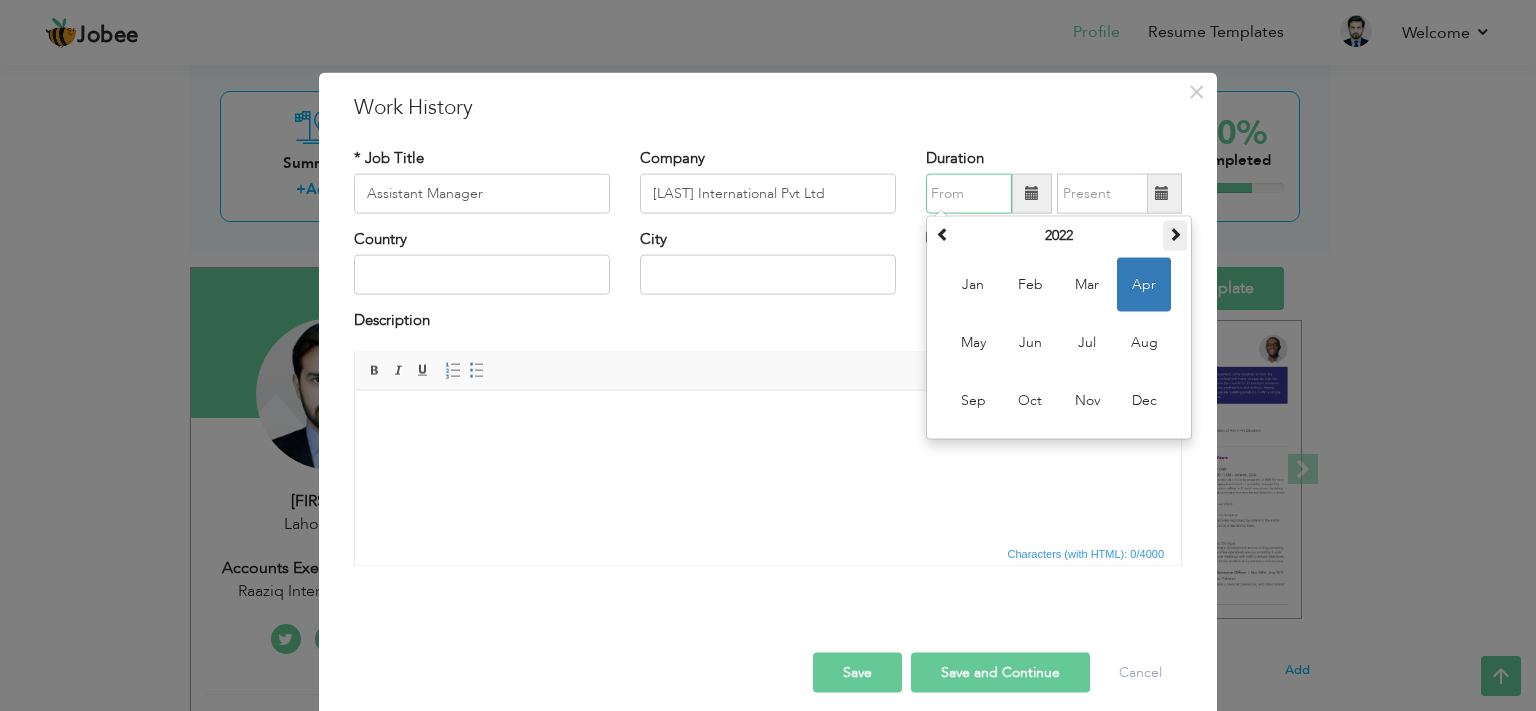 click at bounding box center (1175, 236) 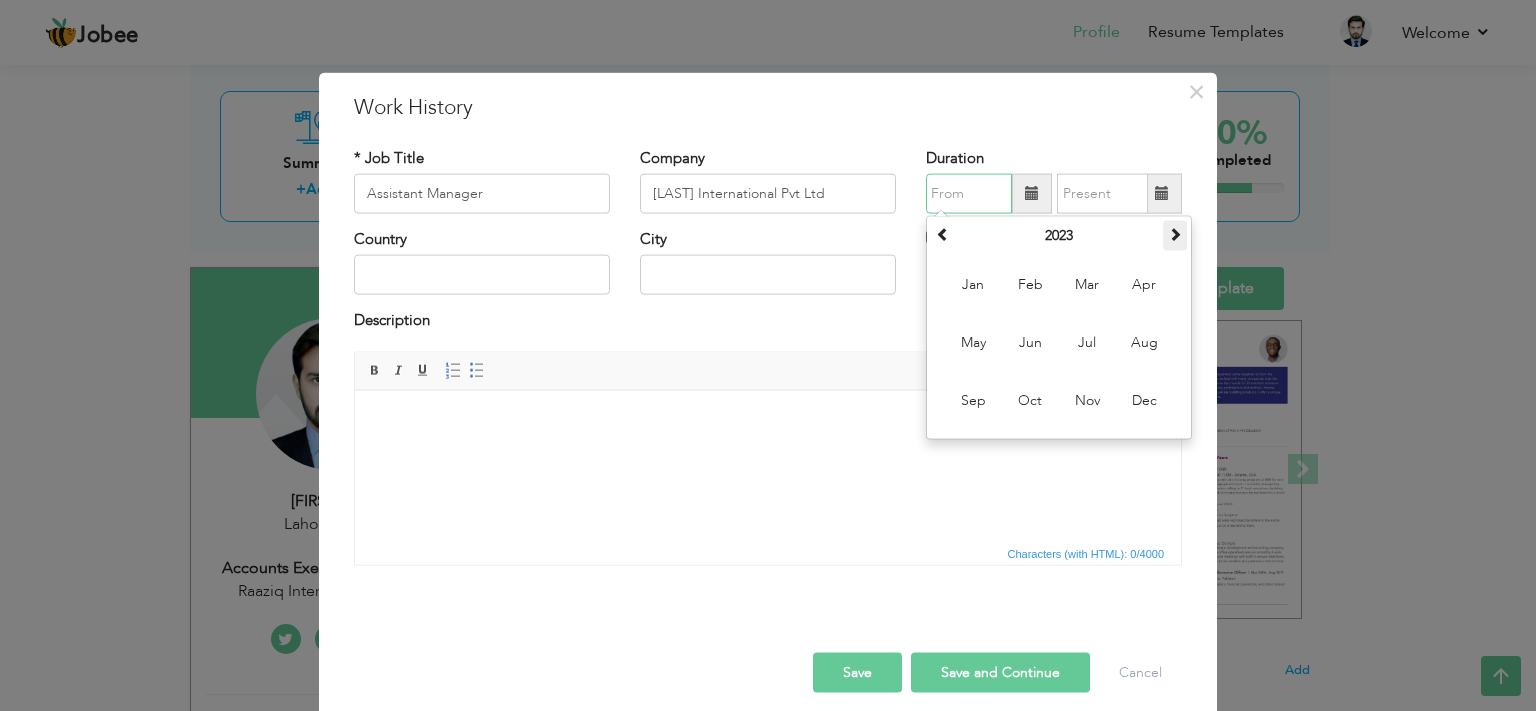 click at bounding box center (1175, 236) 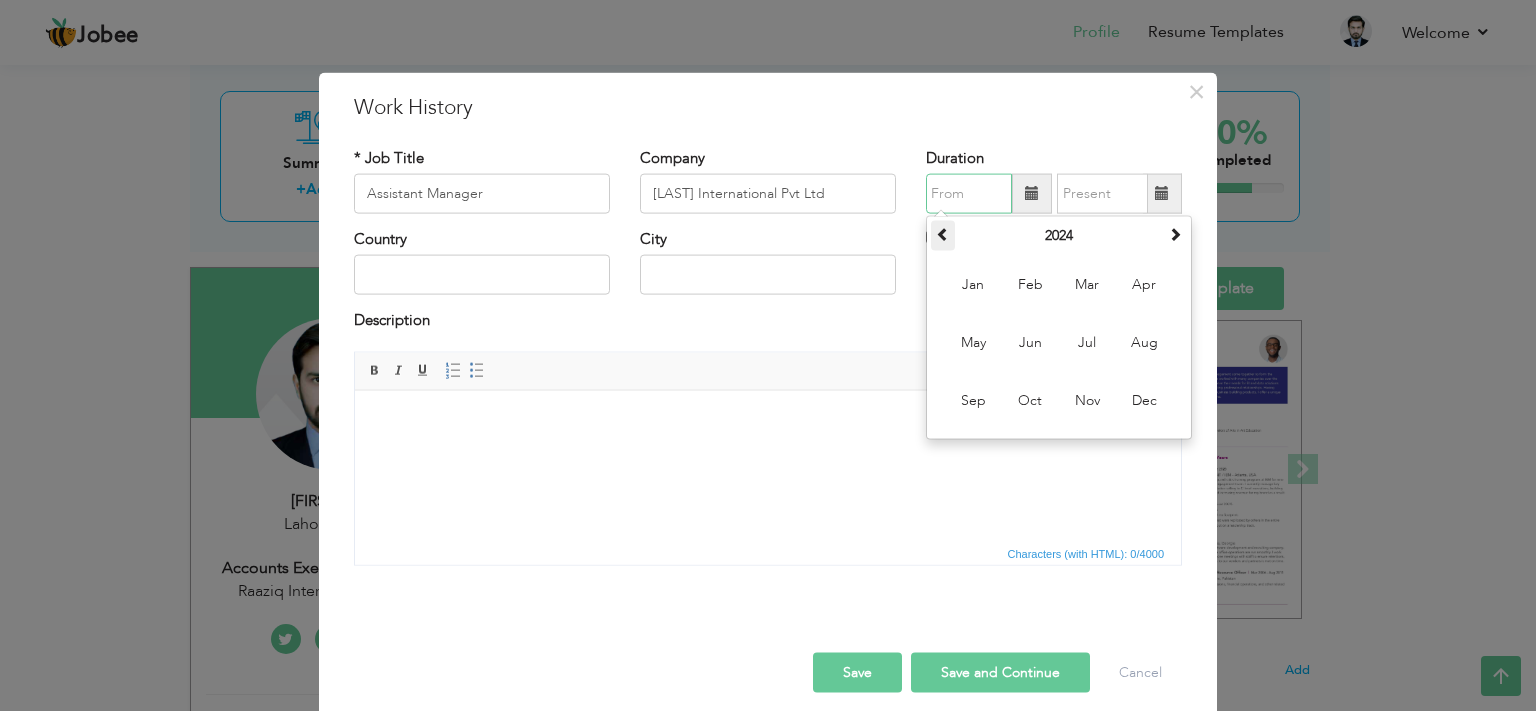 click at bounding box center [943, 234] 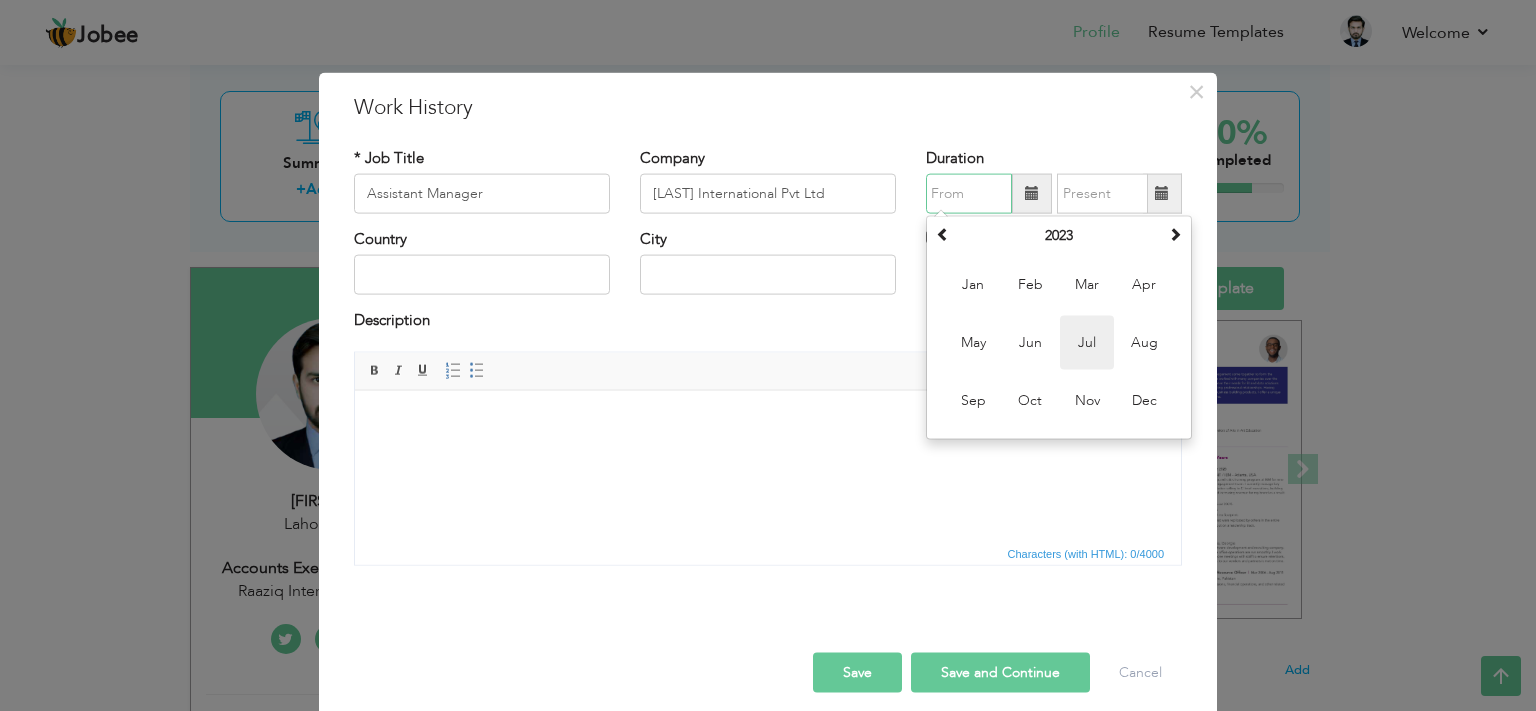 click on "Jul" at bounding box center [1087, 343] 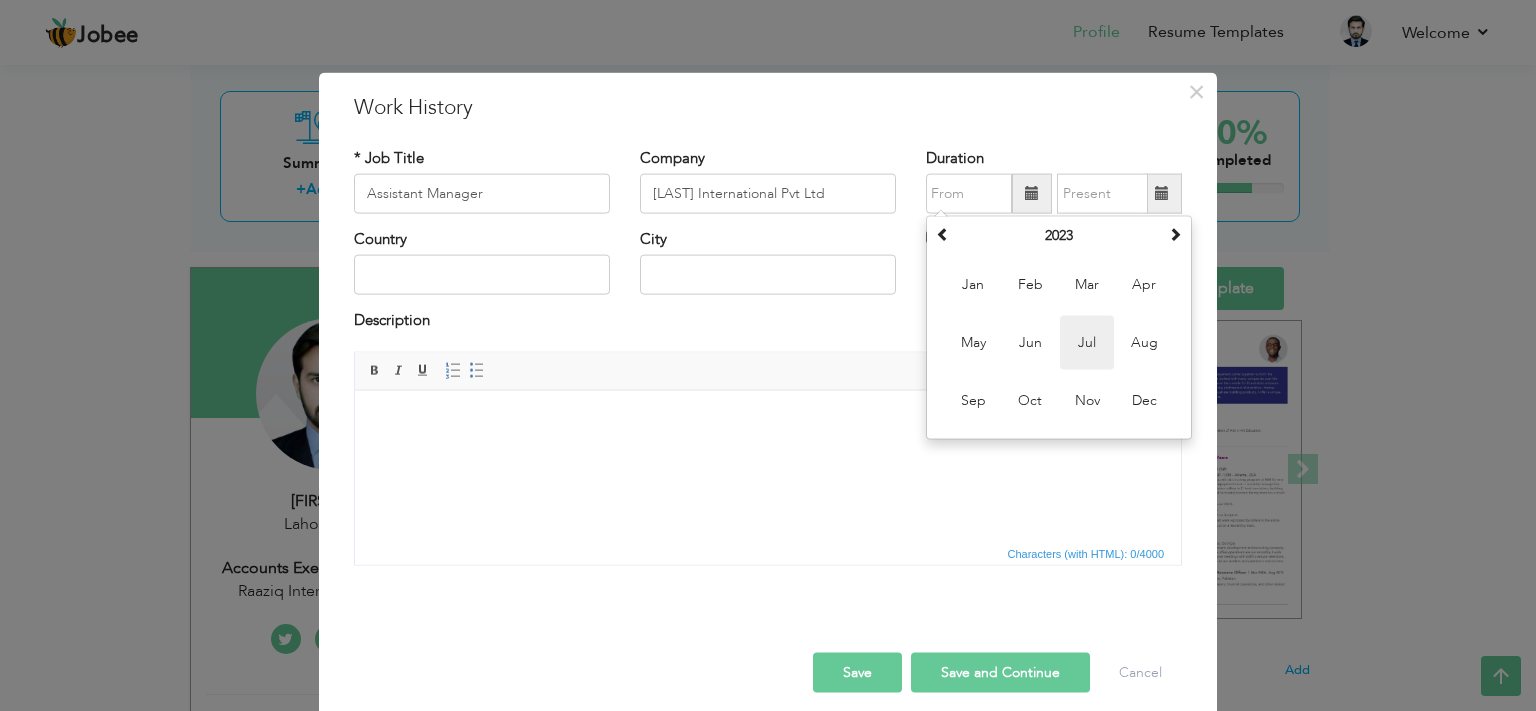 type on "07/2023" 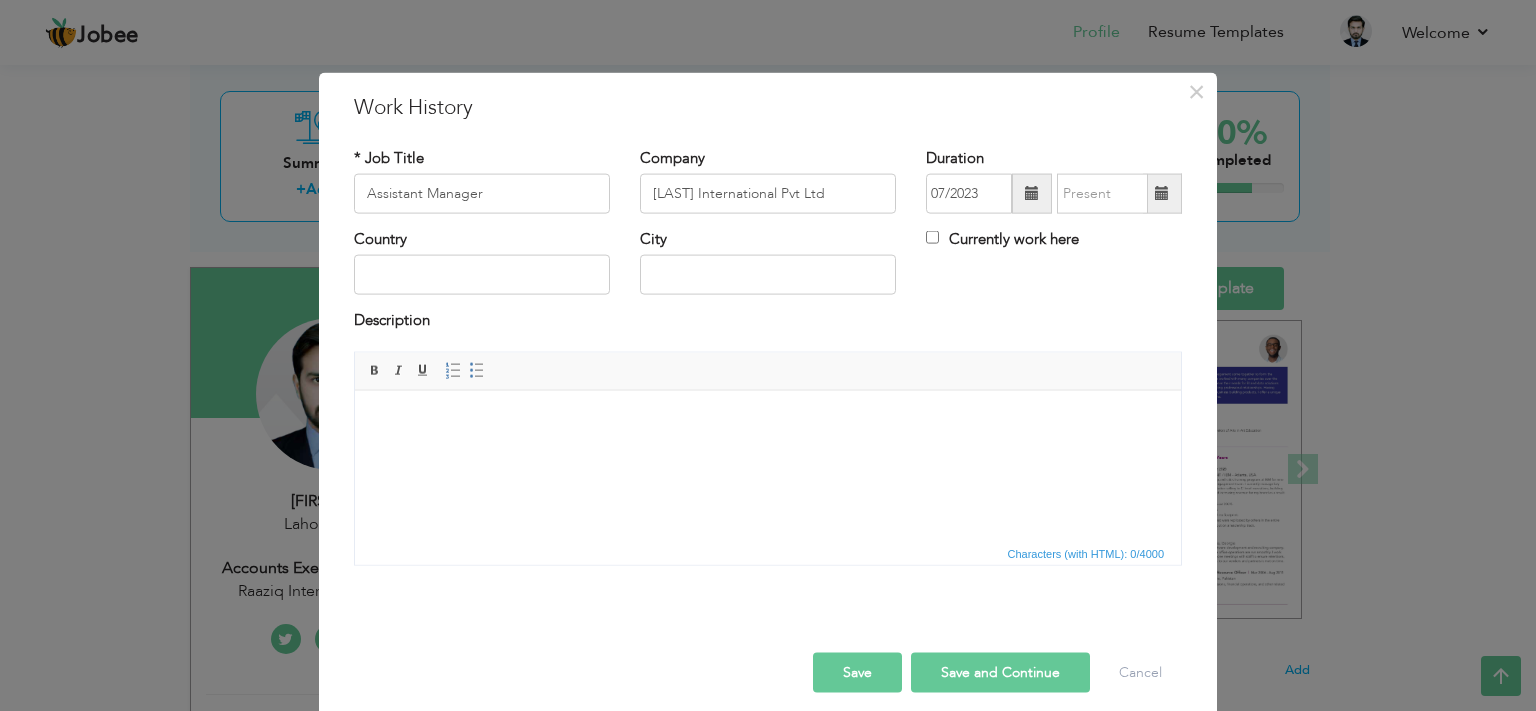 click at bounding box center (1162, 194) 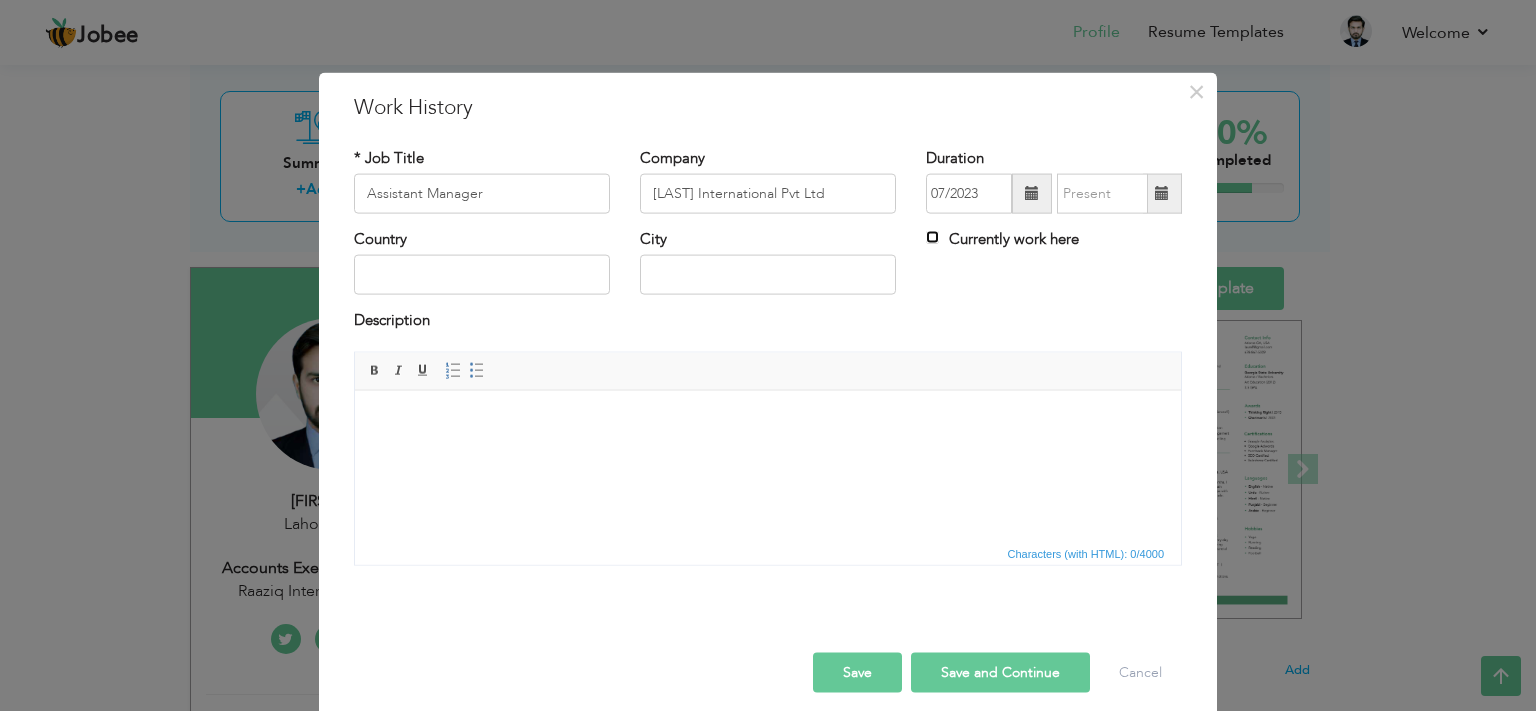 click on "Currently work here" at bounding box center (932, 237) 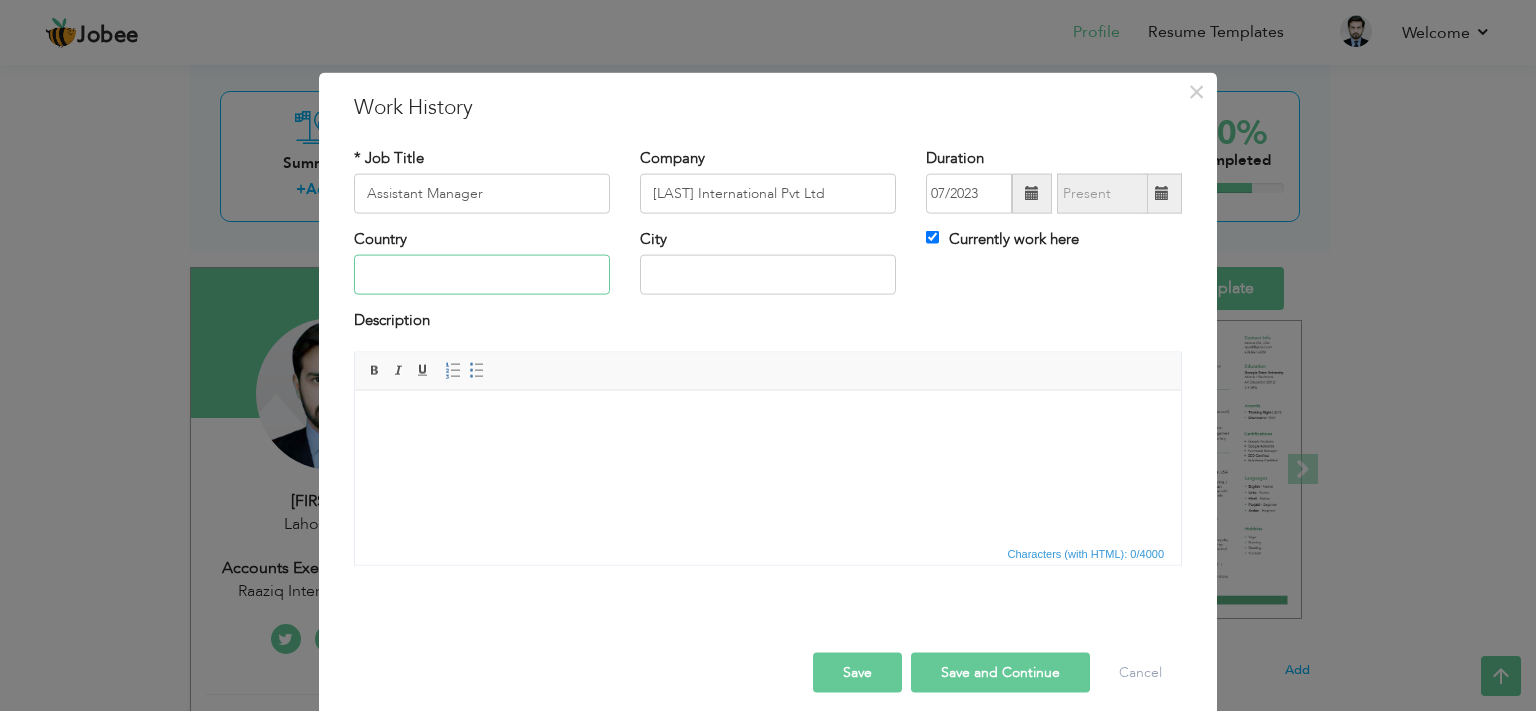 click at bounding box center [482, 275] 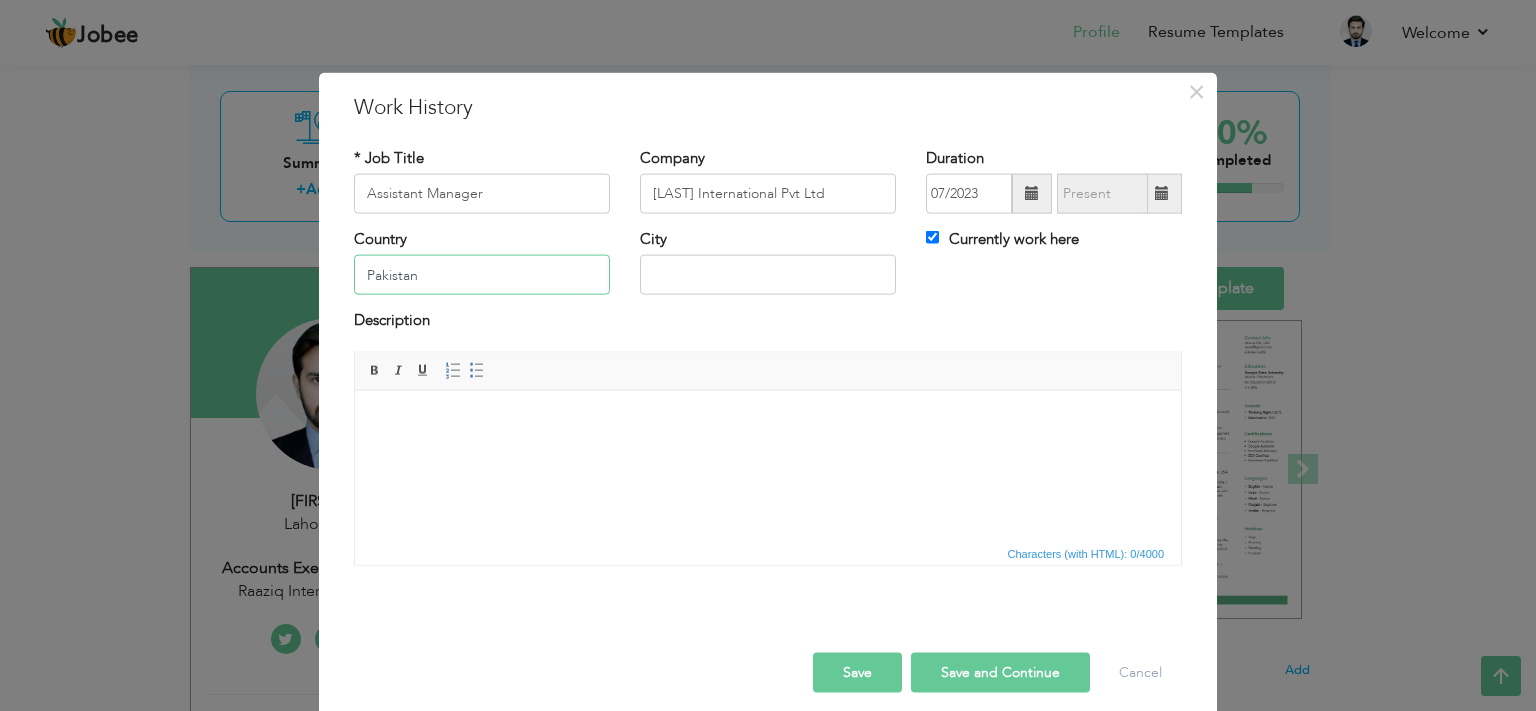 type on "Pakistan" 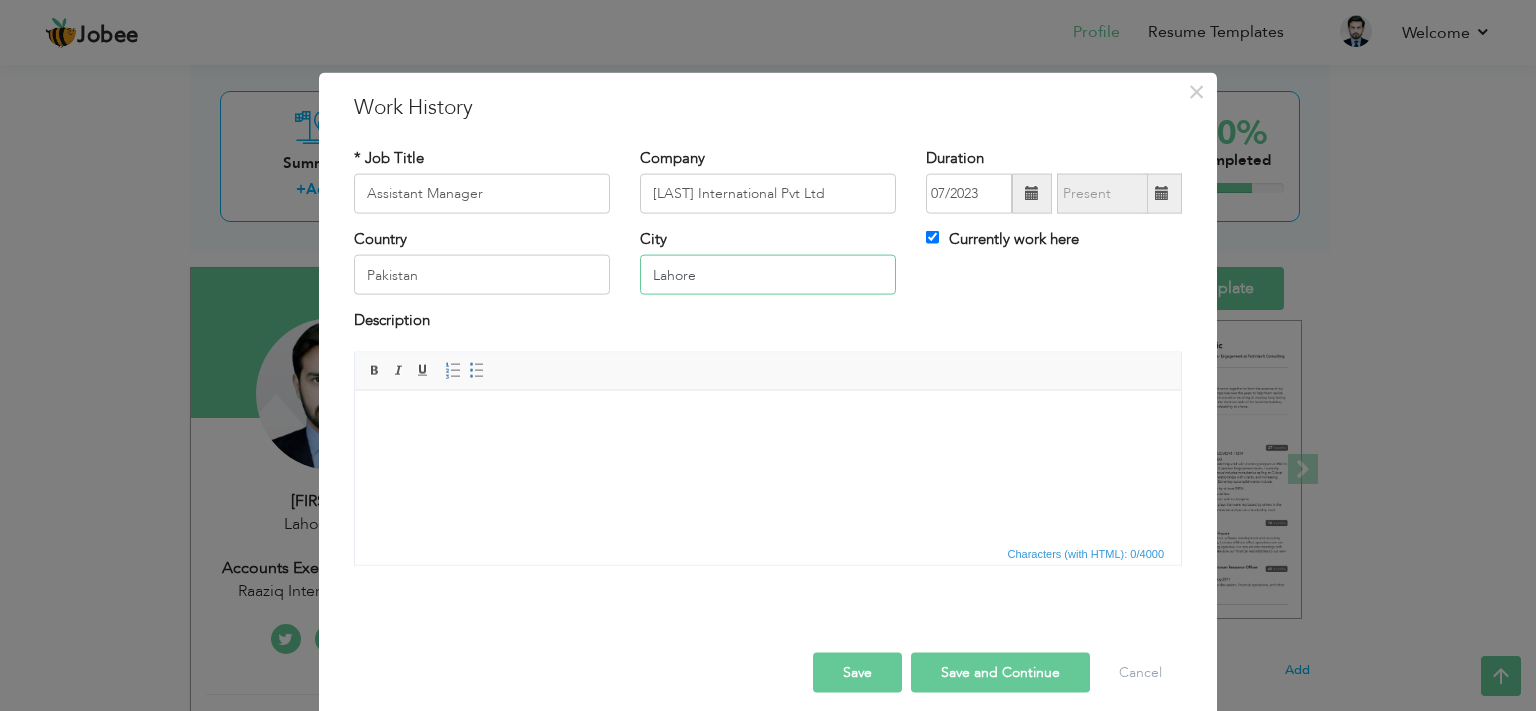 type on "Lahore" 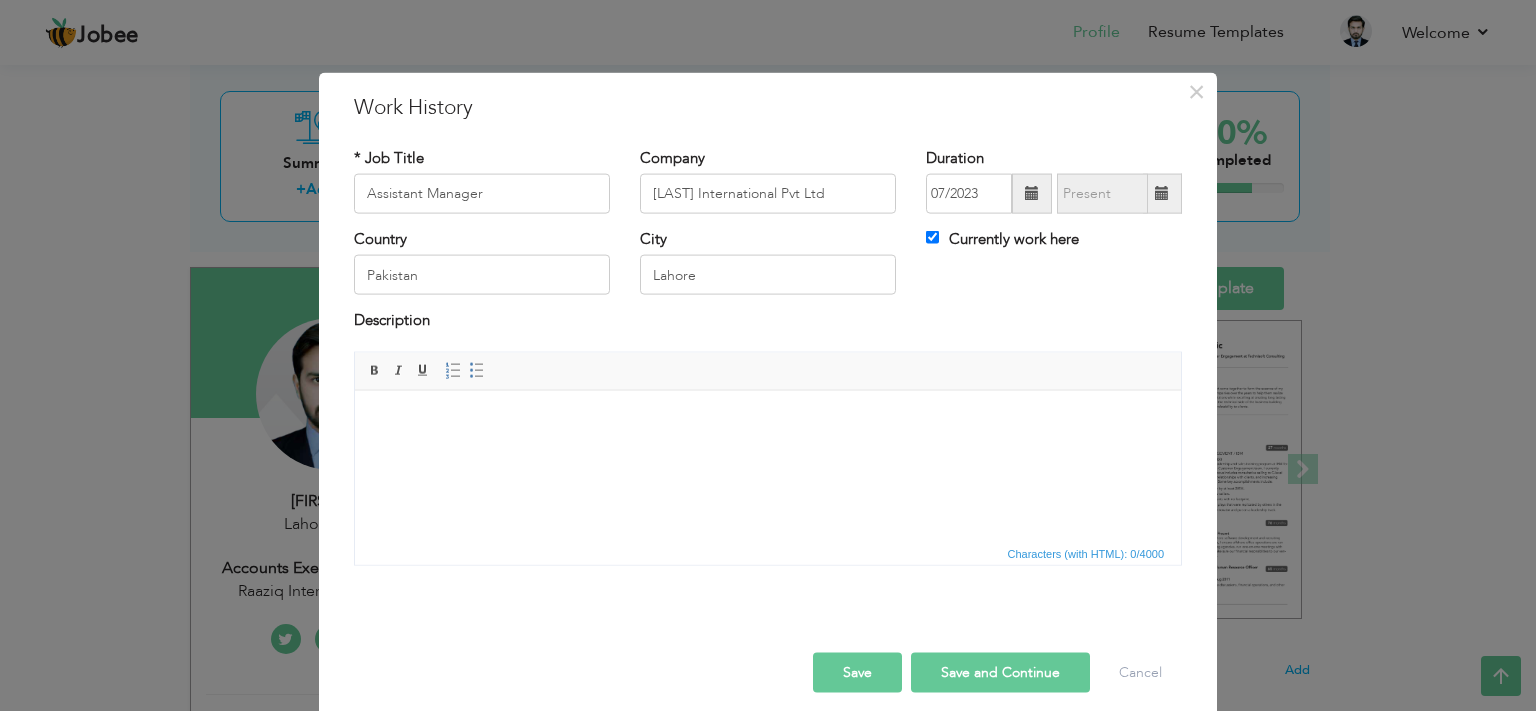 click at bounding box center (768, 465) 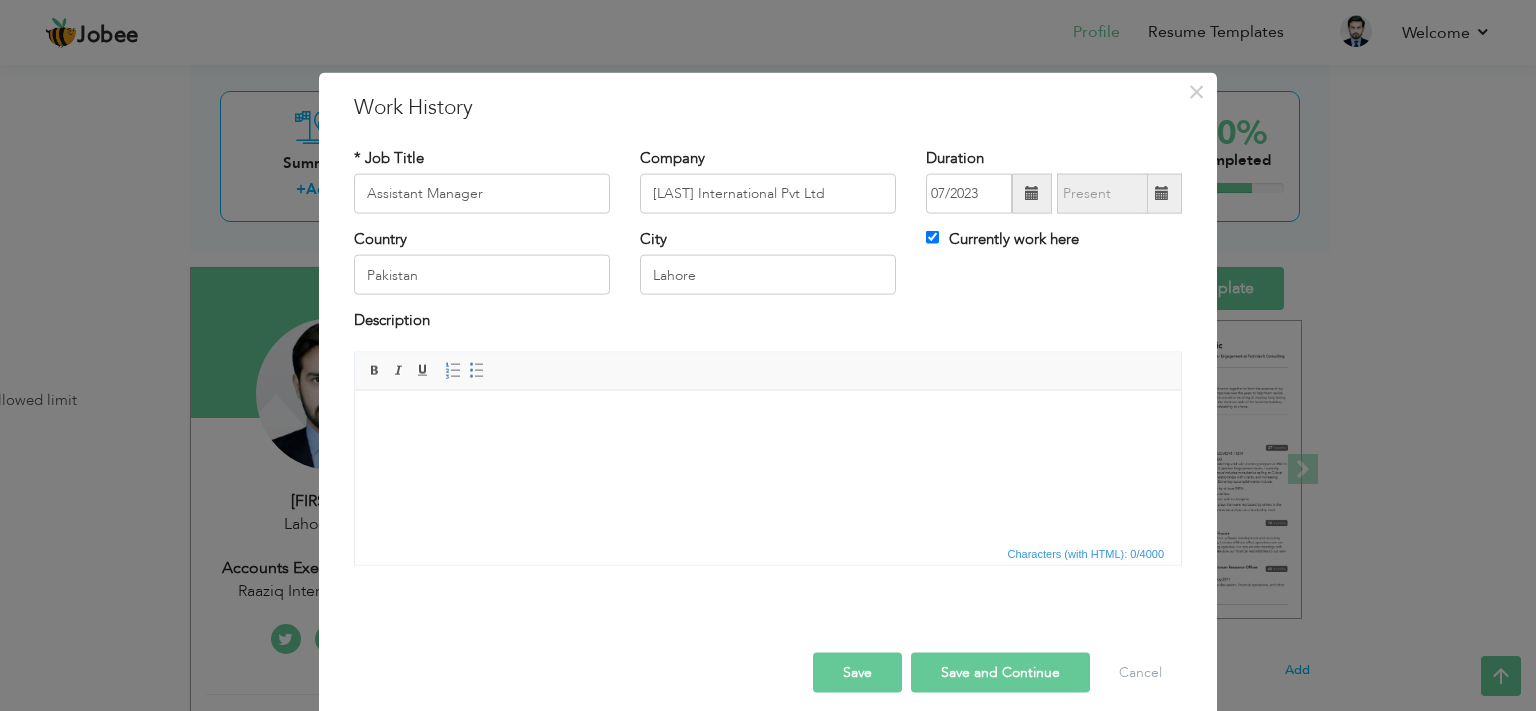 click at bounding box center (768, 420) 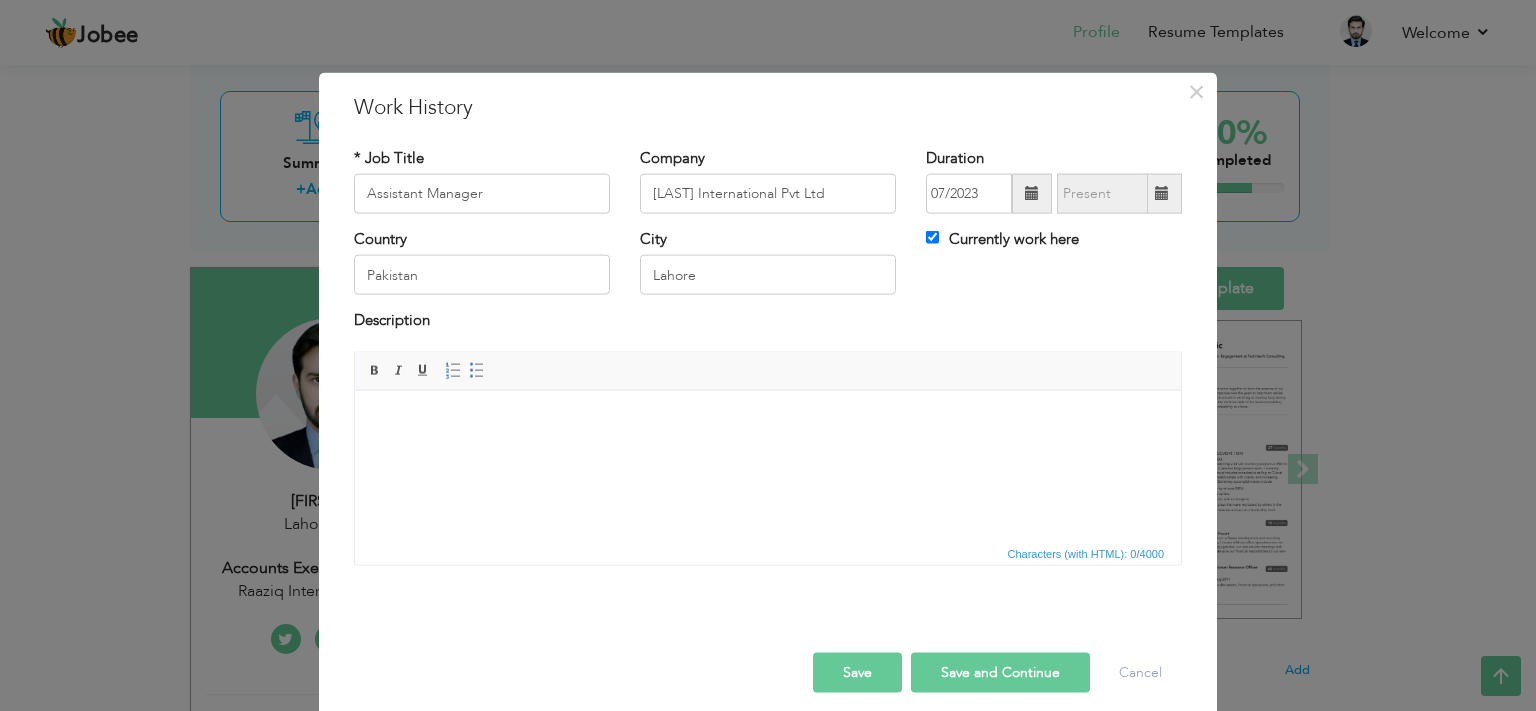 click at bounding box center [768, 465] 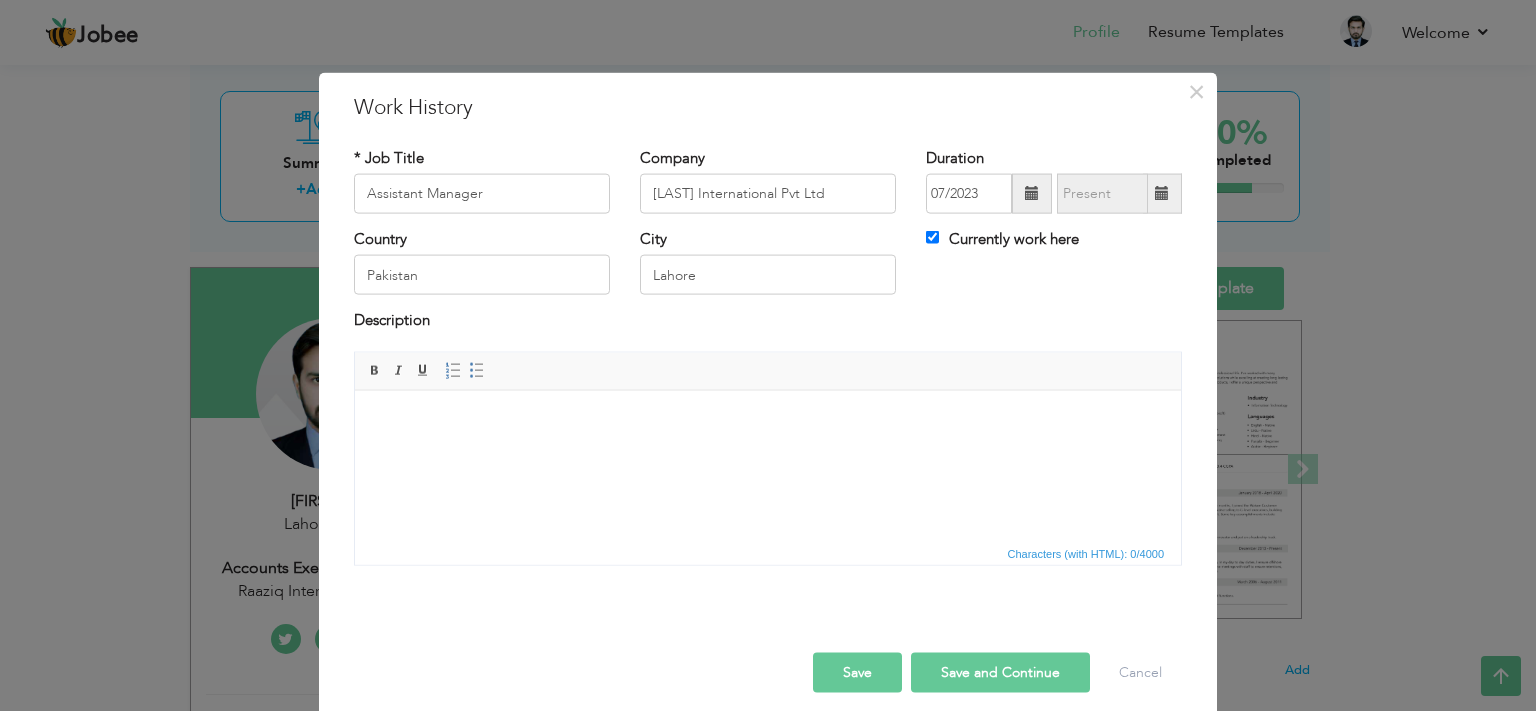 type 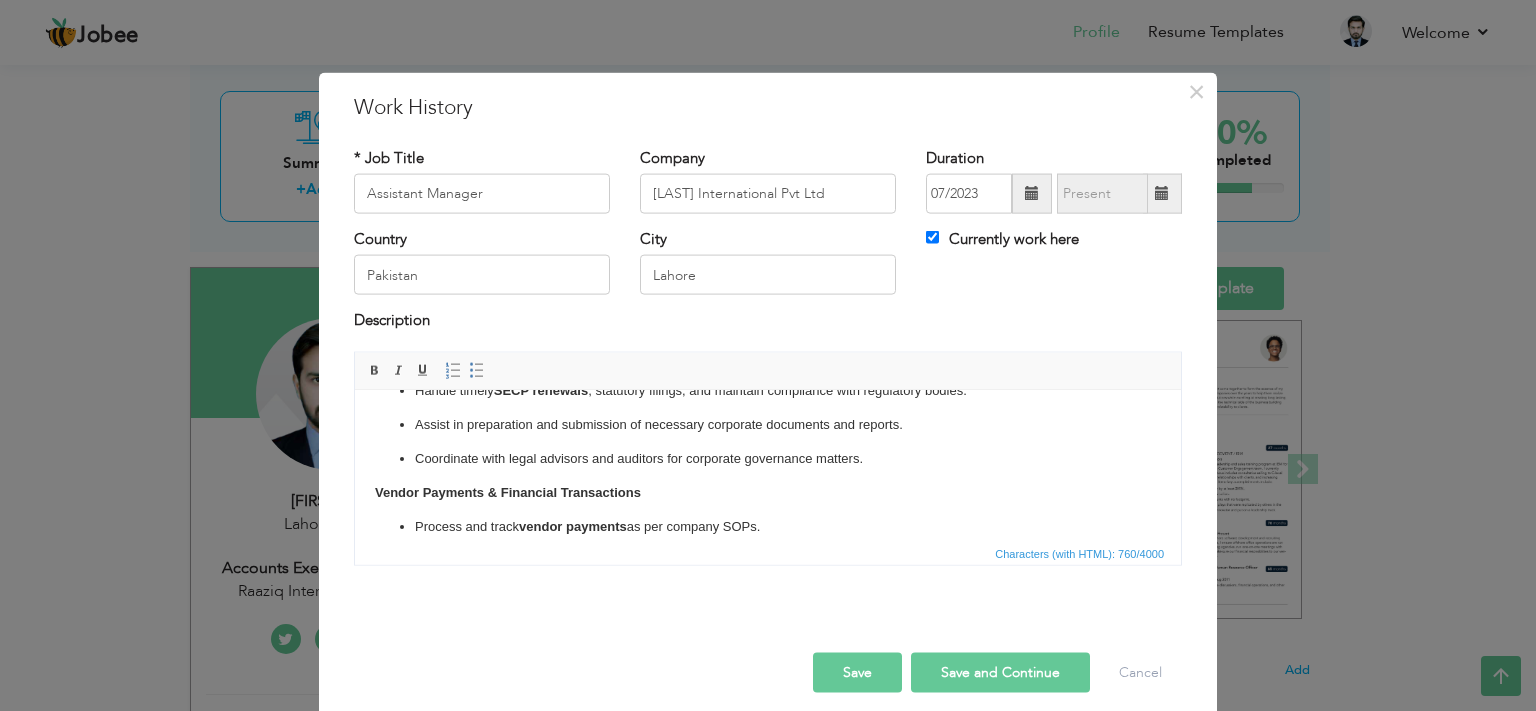 scroll, scrollTop: 202, scrollLeft: 0, axis: vertical 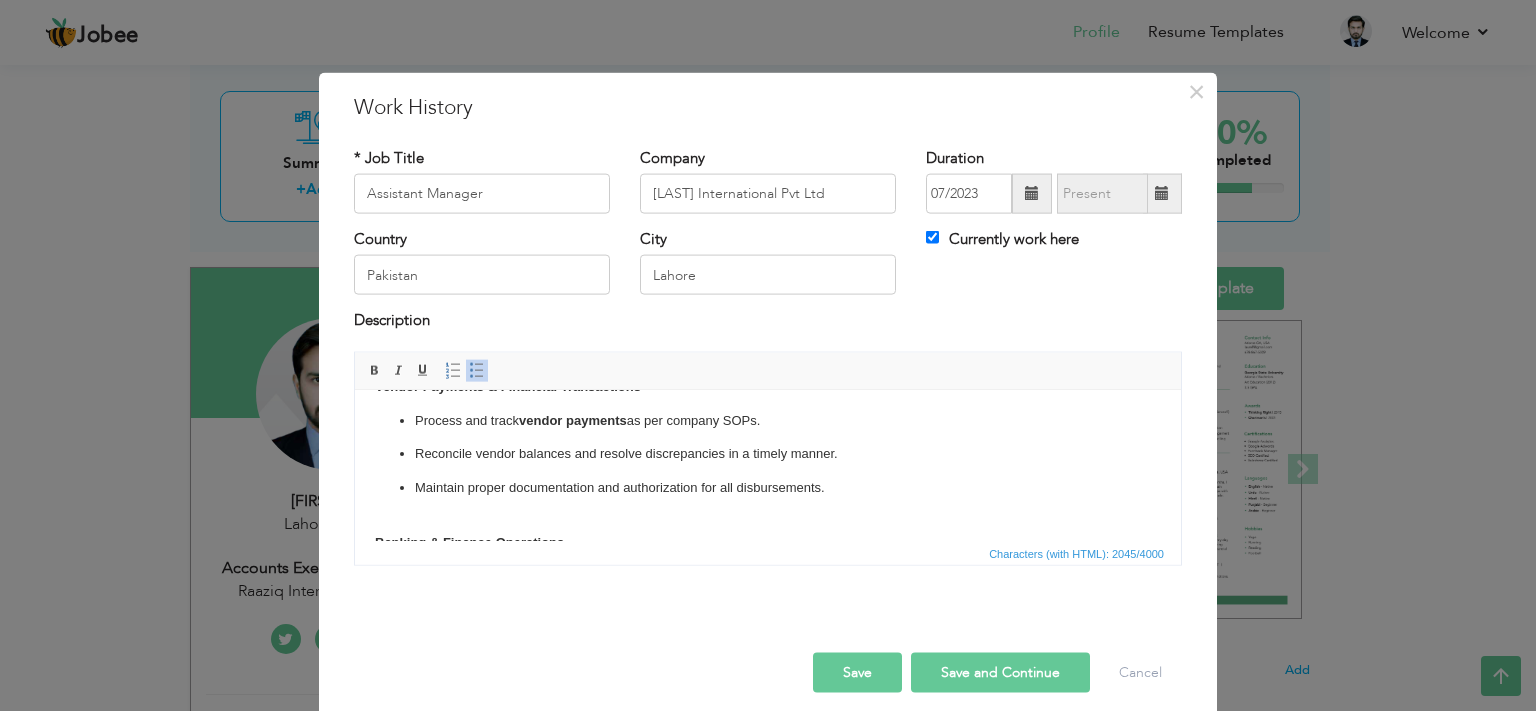click on "Save" at bounding box center [857, 672] 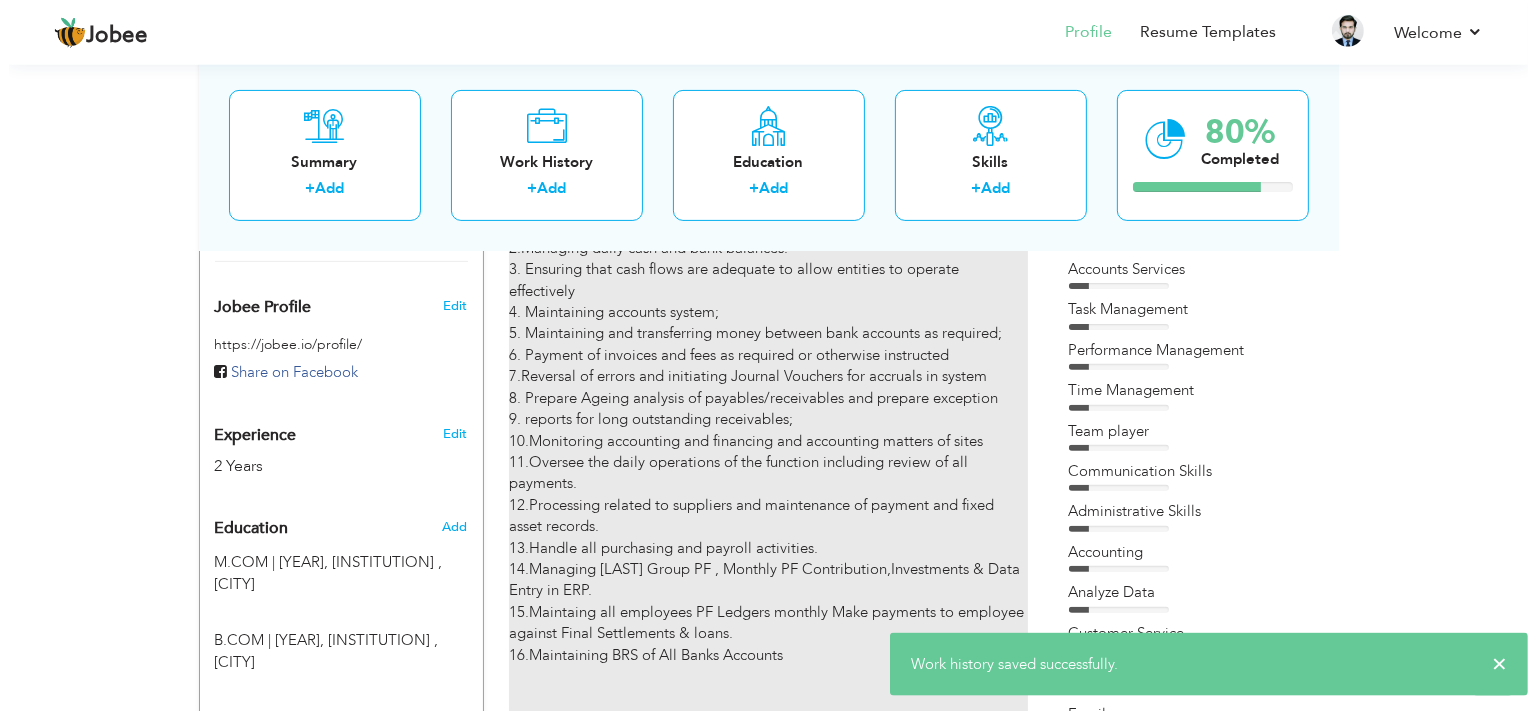 scroll, scrollTop: 638, scrollLeft: 0, axis: vertical 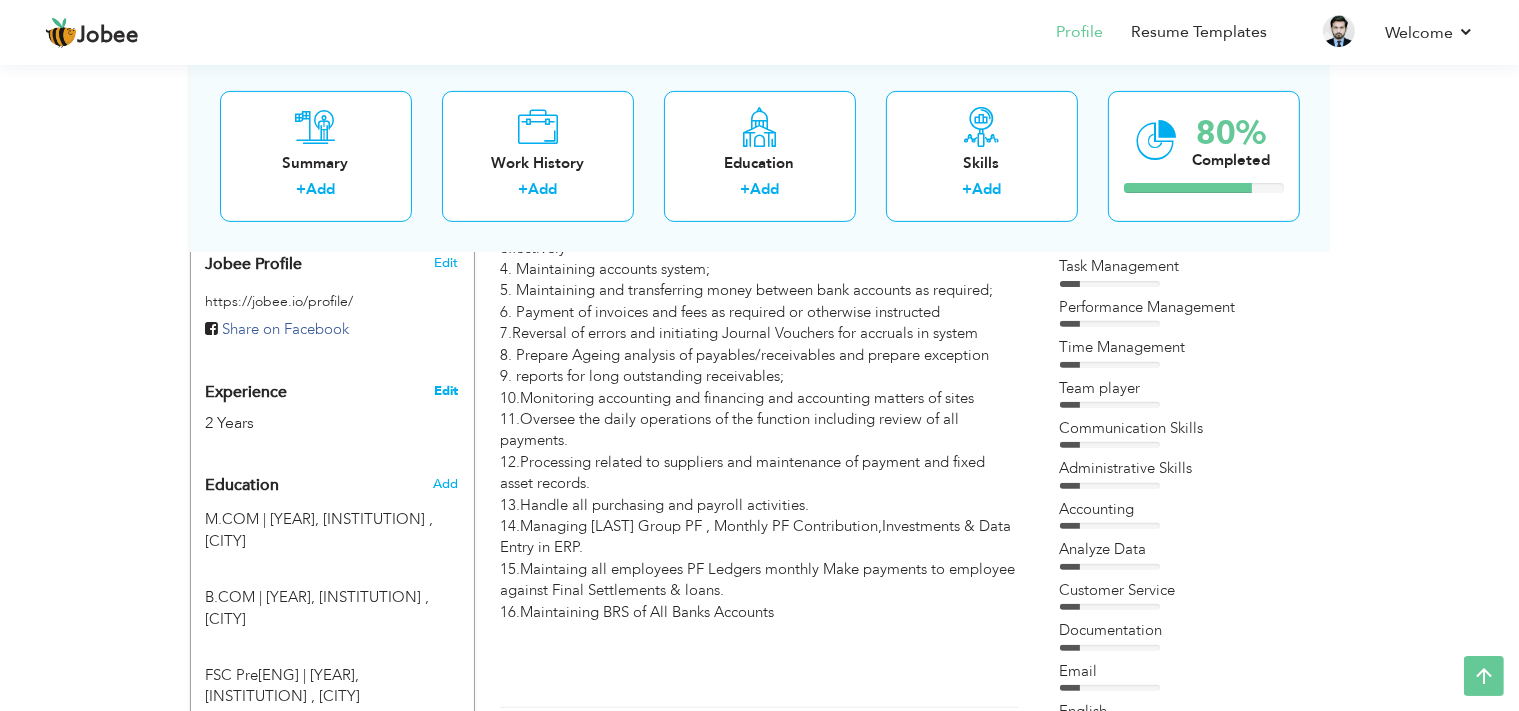 click on "Edit" at bounding box center (446, 391) 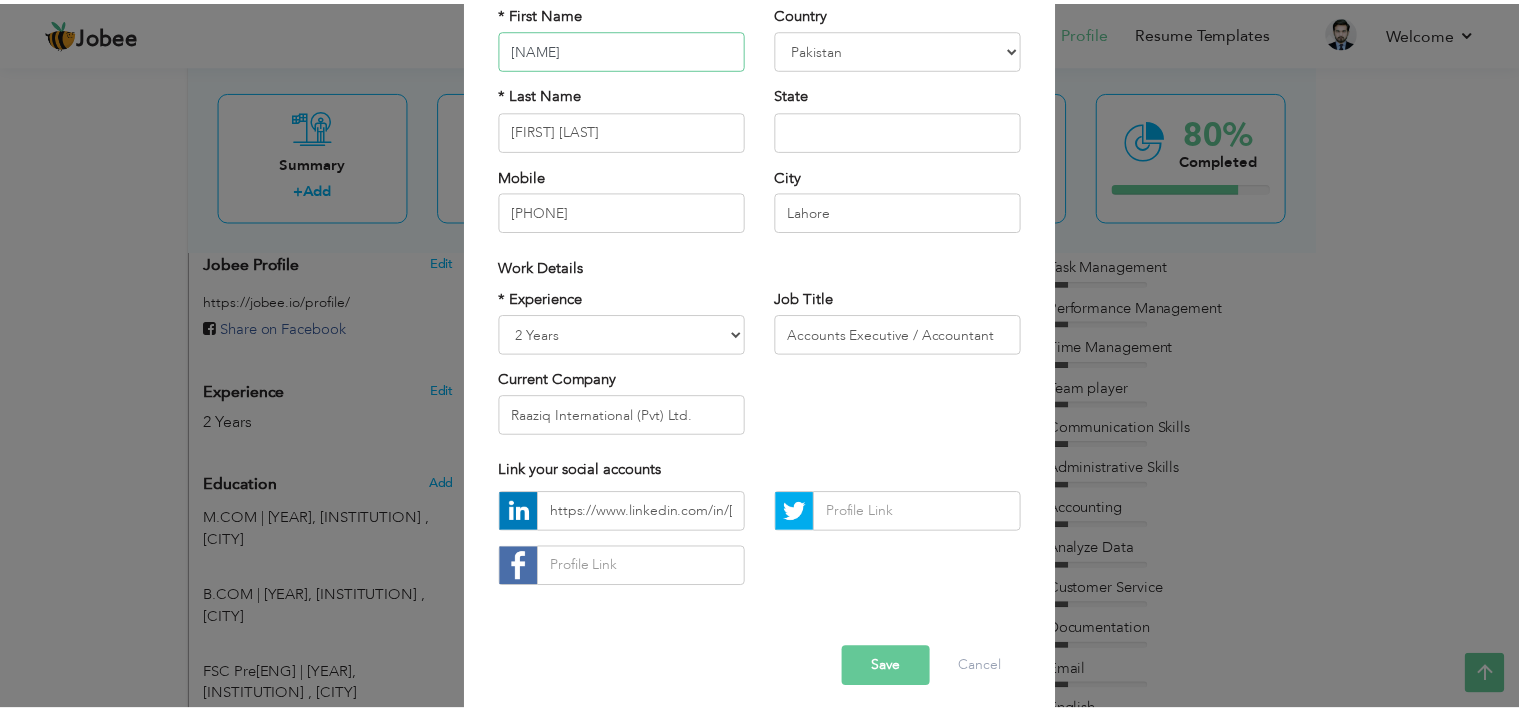 scroll, scrollTop: 198, scrollLeft: 0, axis: vertical 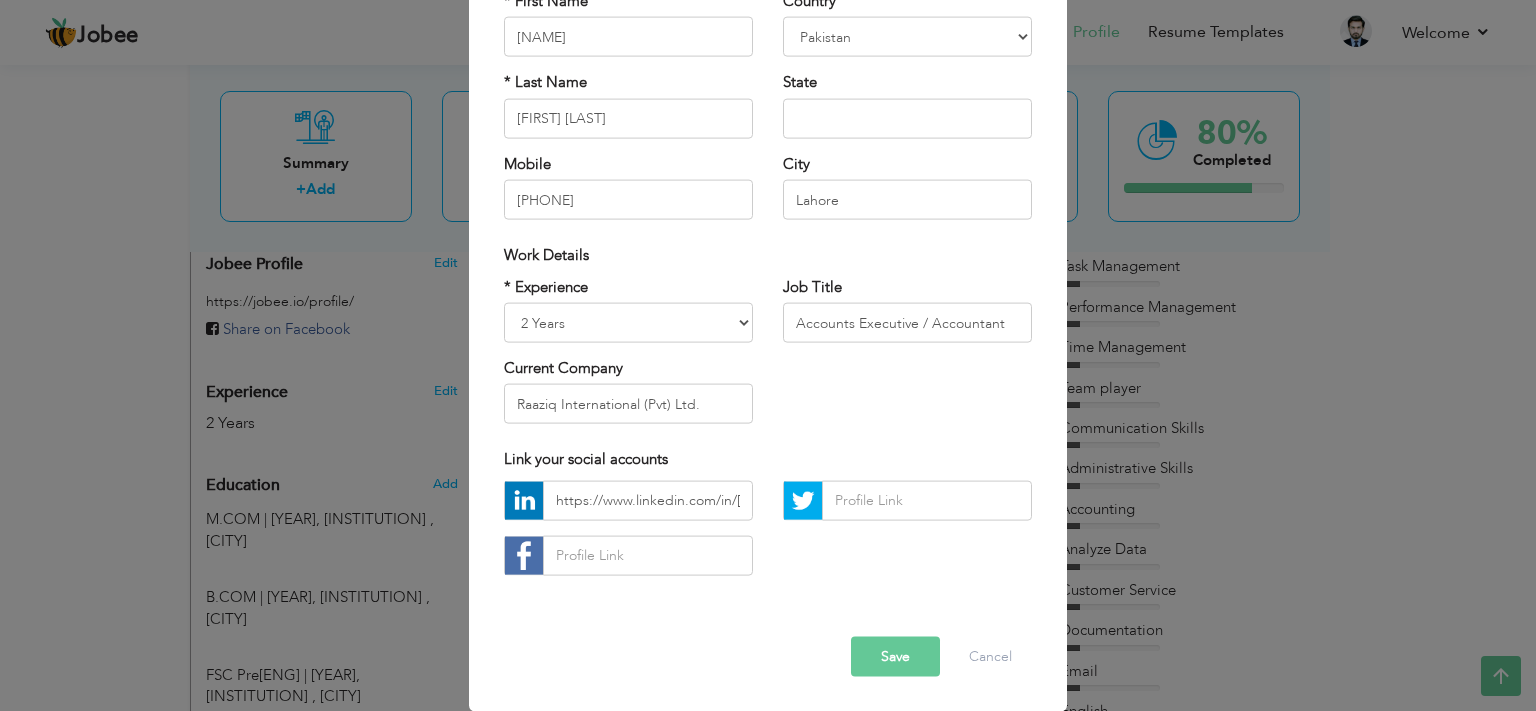 click on "×
Profile
Contact Information
* First Name
HADEED
* Last Name
Albania" at bounding box center (768, 355) 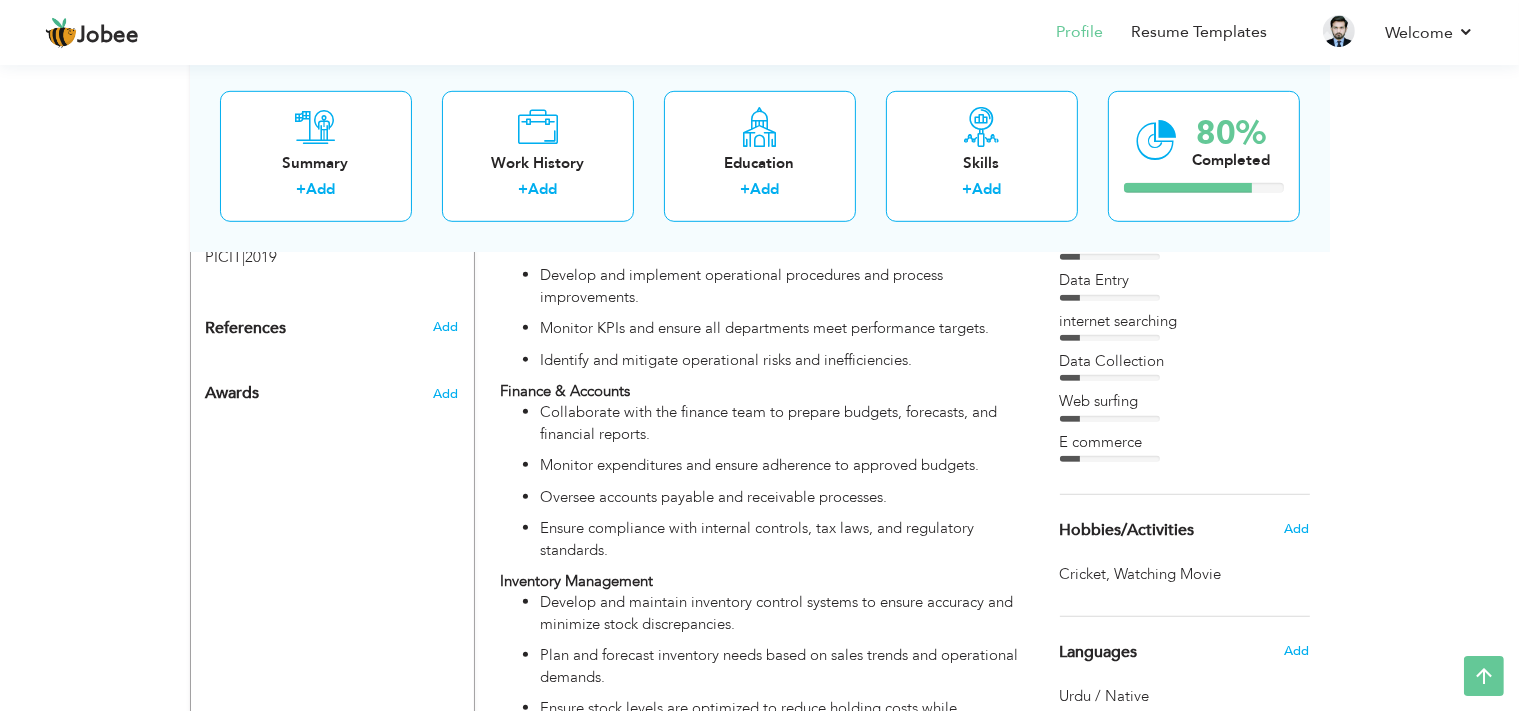 scroll, scrollTop: 1272, scrollLeft: 0, axis: vertical 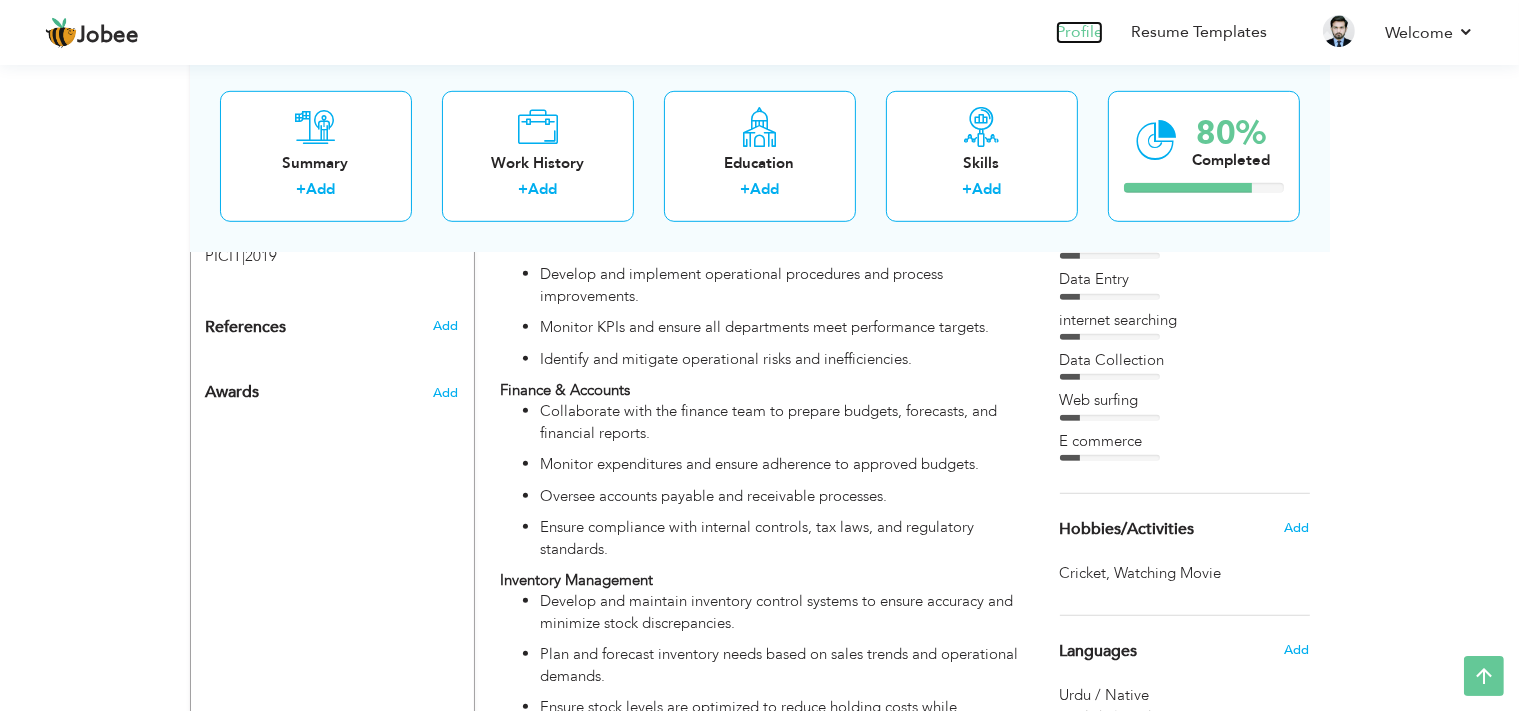 click on "Profile" at bounding box center [1079, 32] 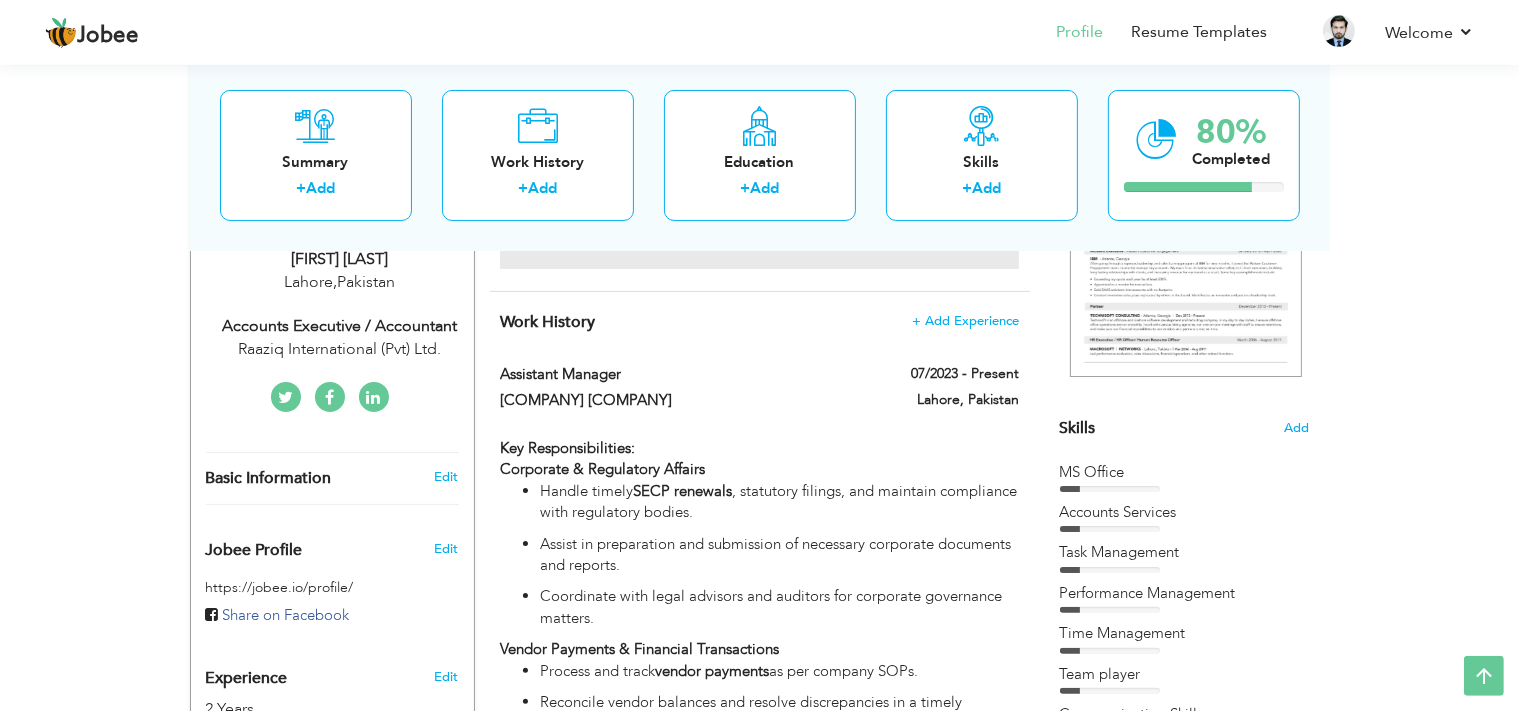 scroll, scrollTop: 316, scrollLeft: 0, axis: vertical 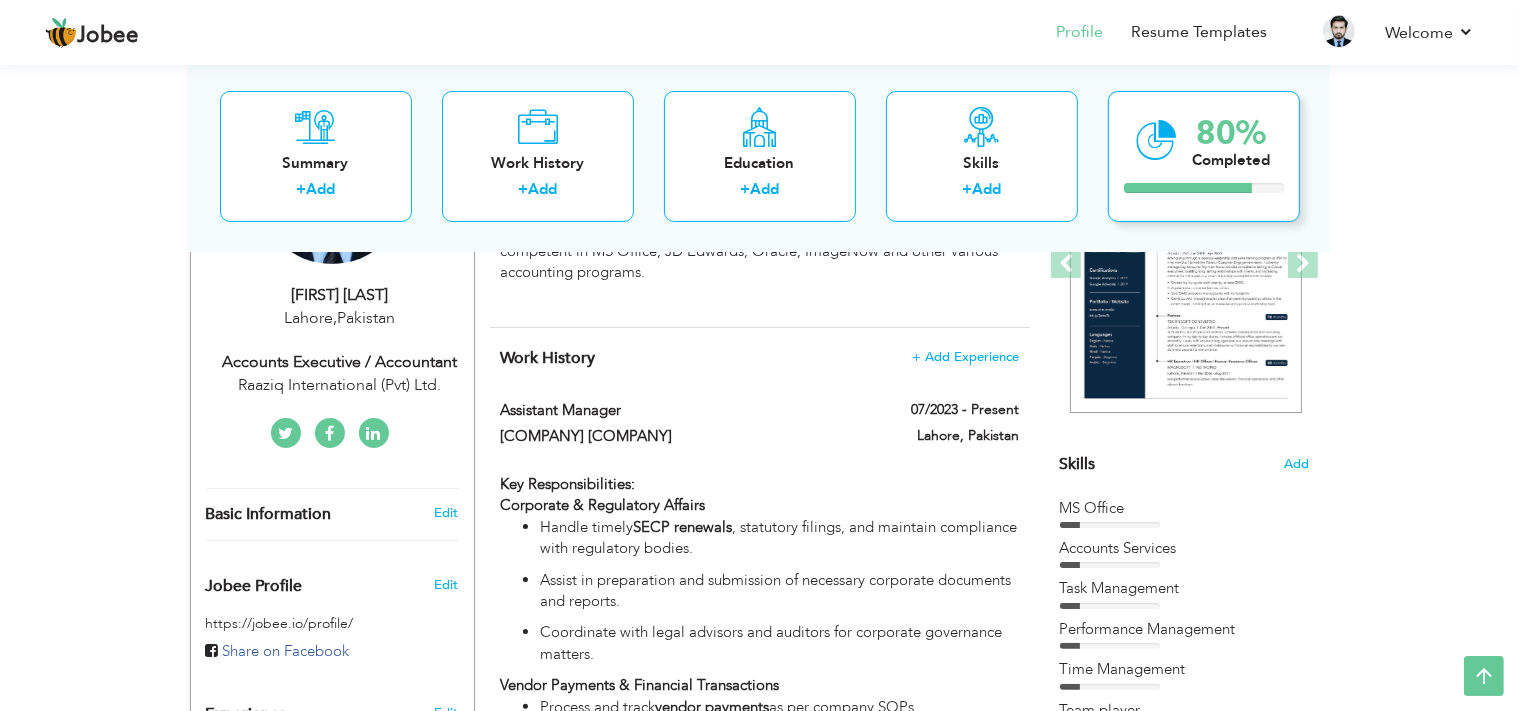 click at bounding box center (1157, 139) 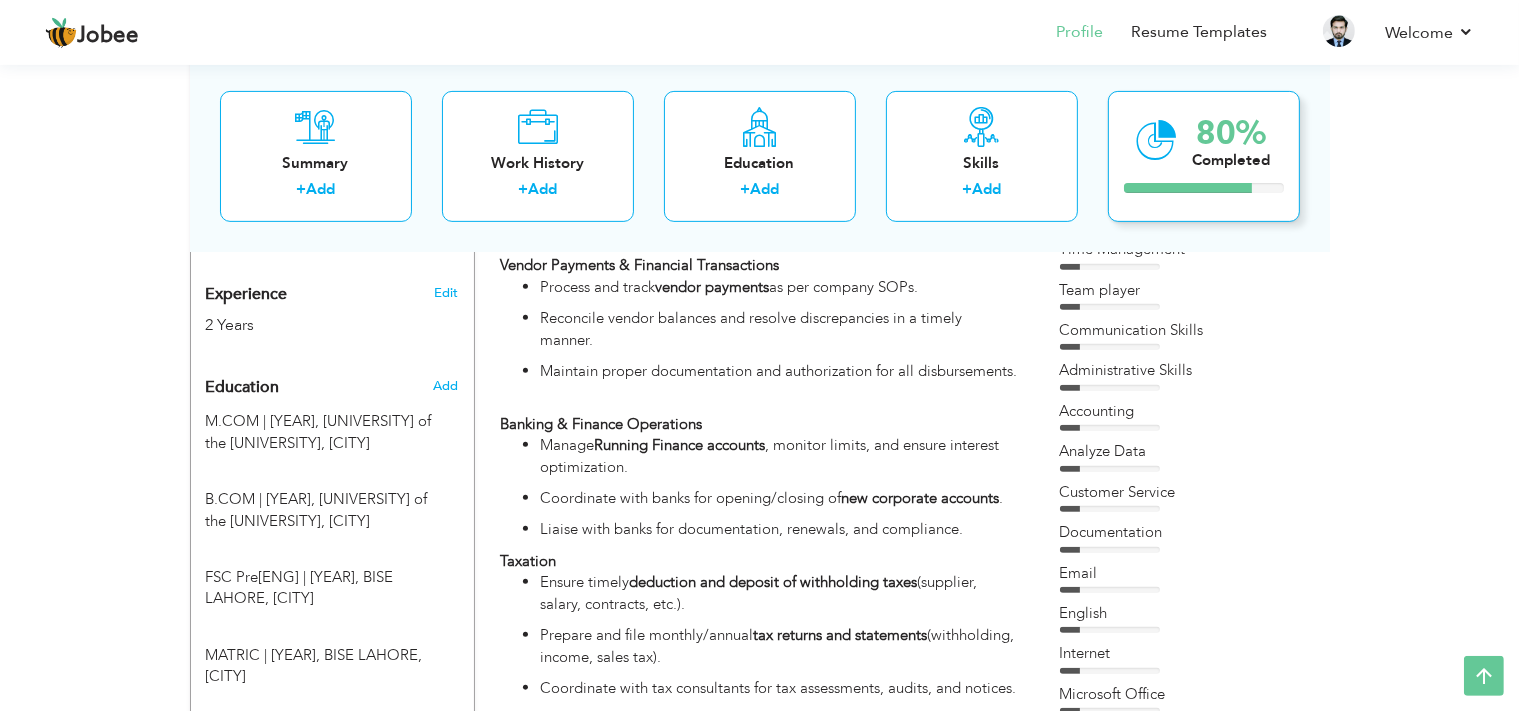 scroll, scrollTop: 633, scrollLeft: 0, axis: vertical 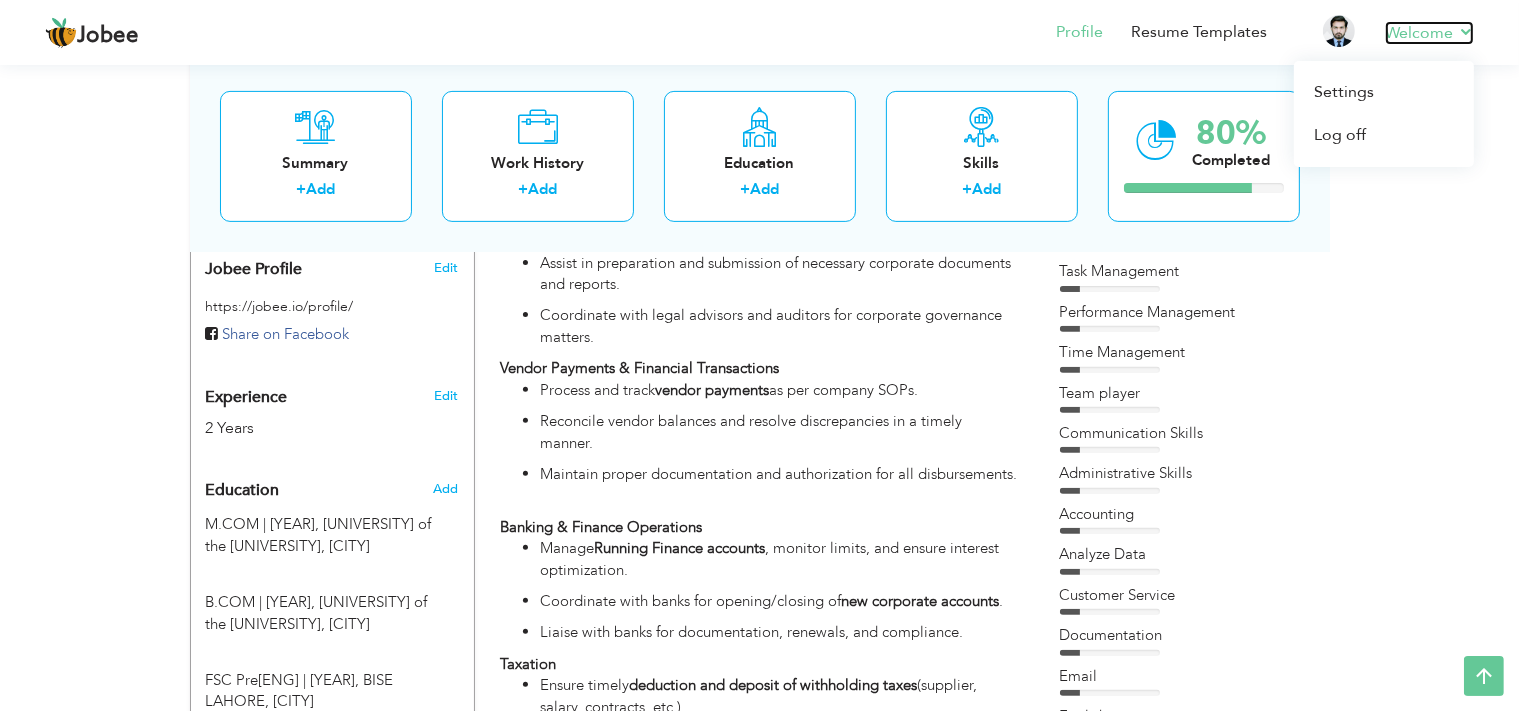 click on "Welcome" at bounding box center (1429, 33) 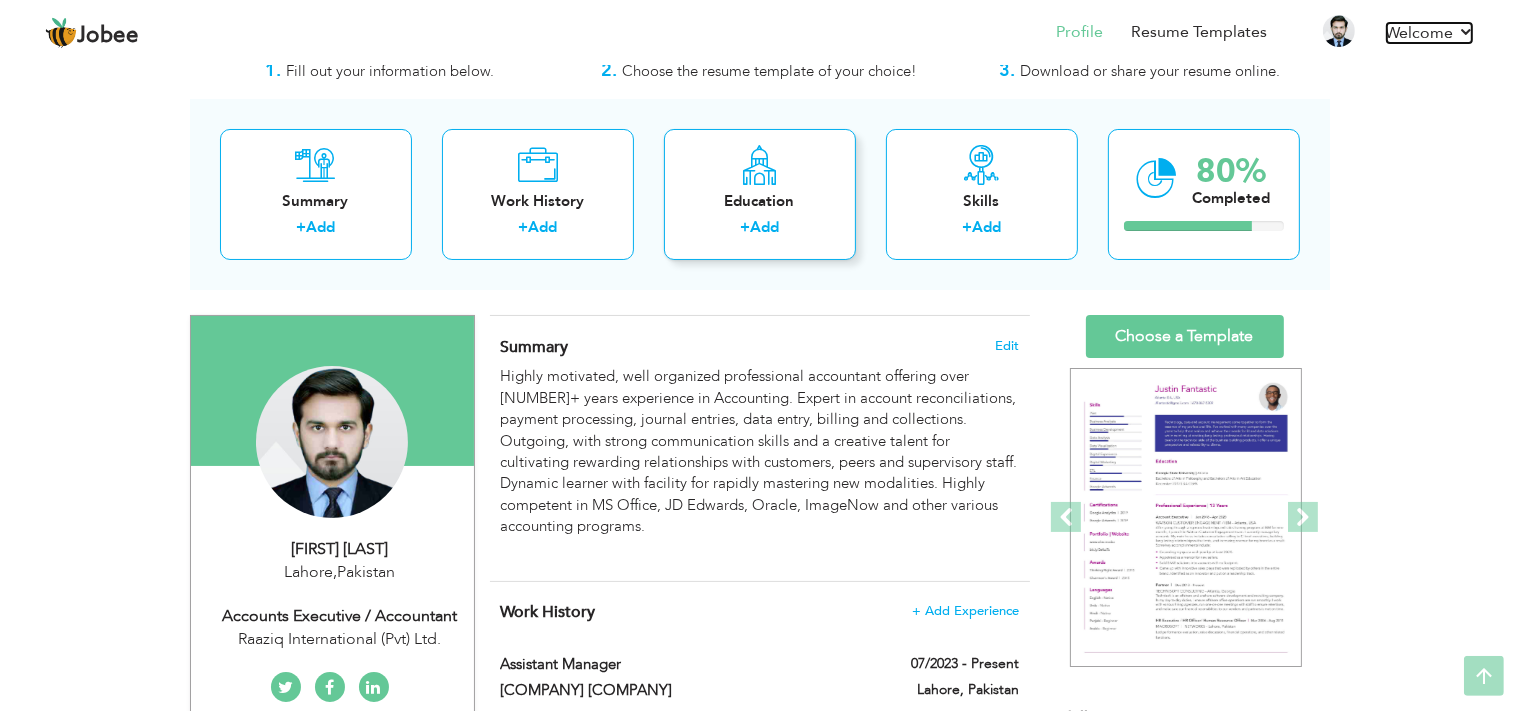 scroll, scrollTop: 0, scrollLeft: 0, axis: both 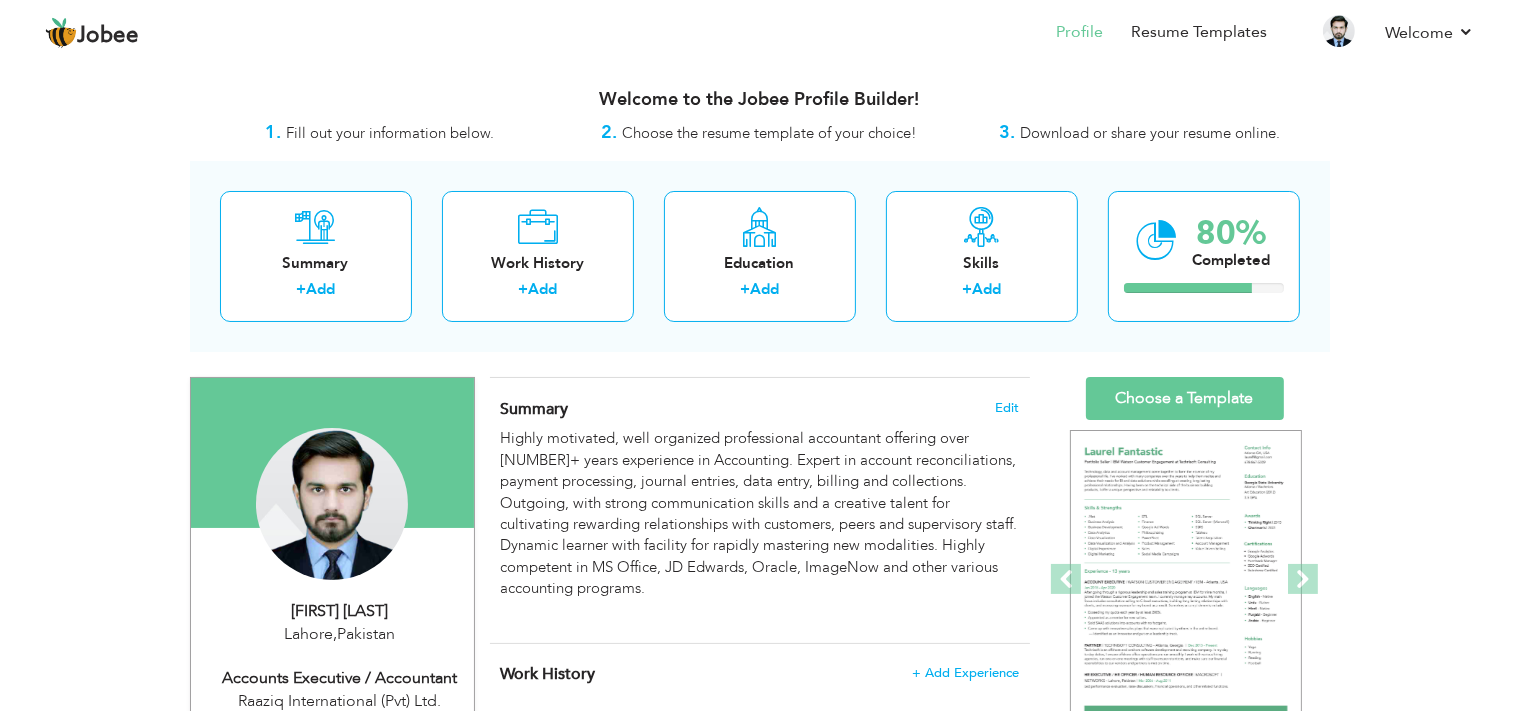 click on "3." at bounding box center (1007, 132) 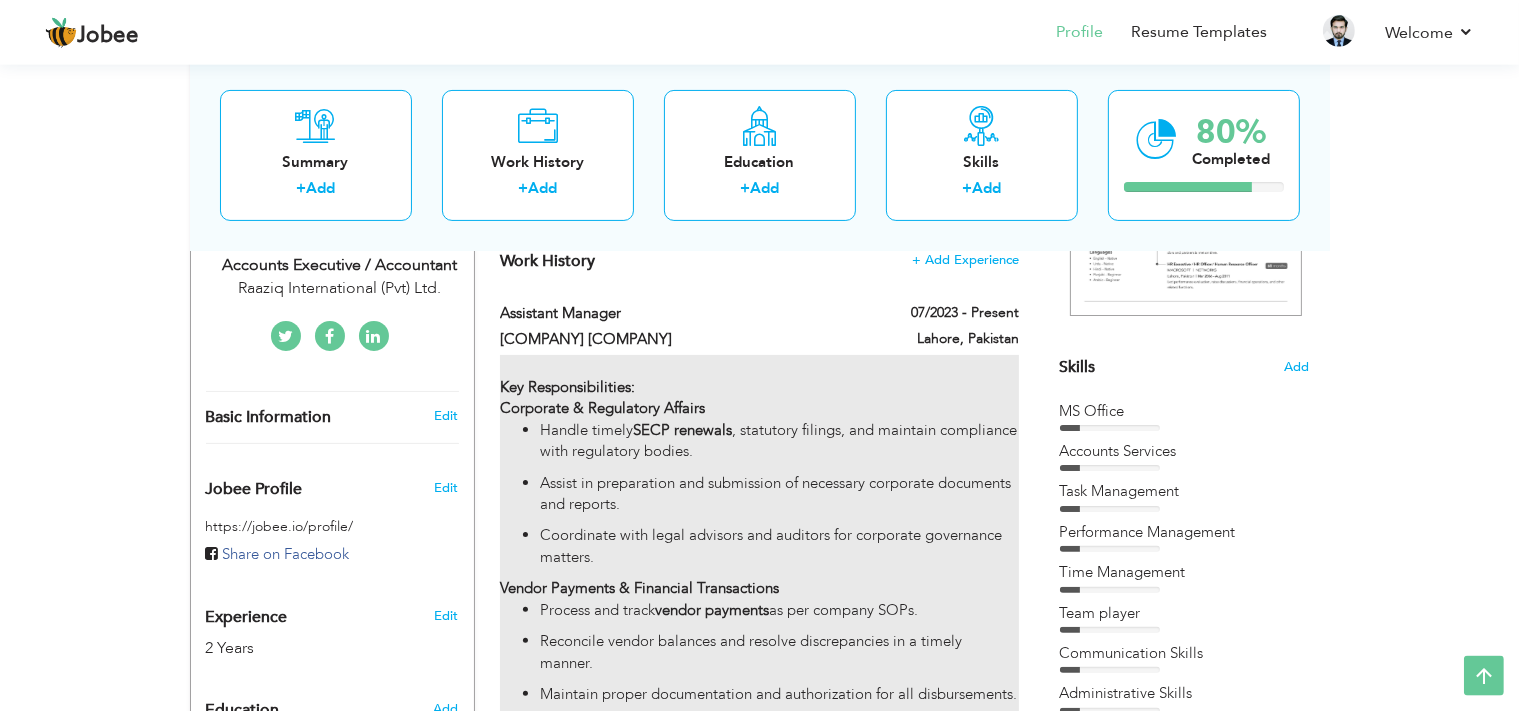scroll, scrollTop: 0, scrollLeft: 0, axis: both 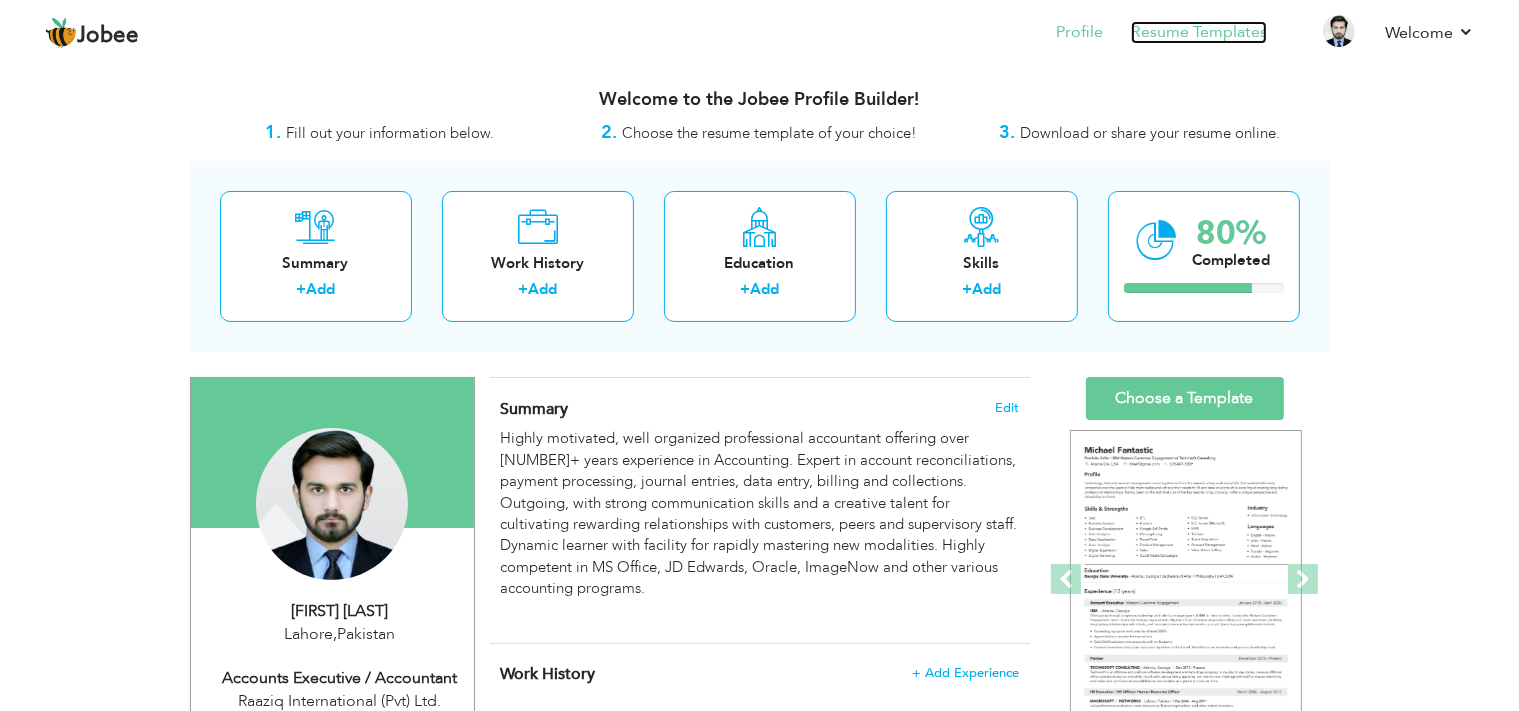 click on "Resume Templates" at bounding box center (1199, 32) 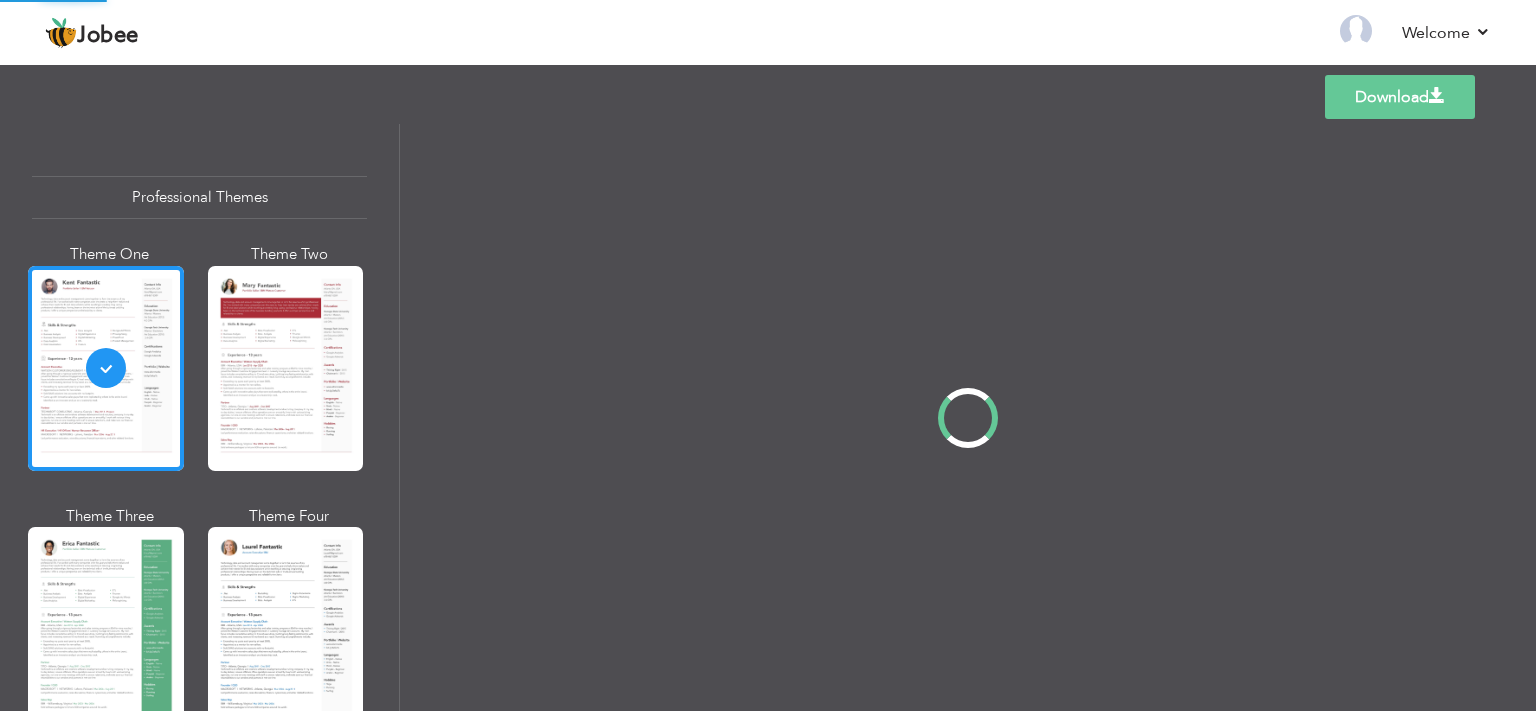 scroll, scrollTop: 0, scrollLeft: 0, axis: both 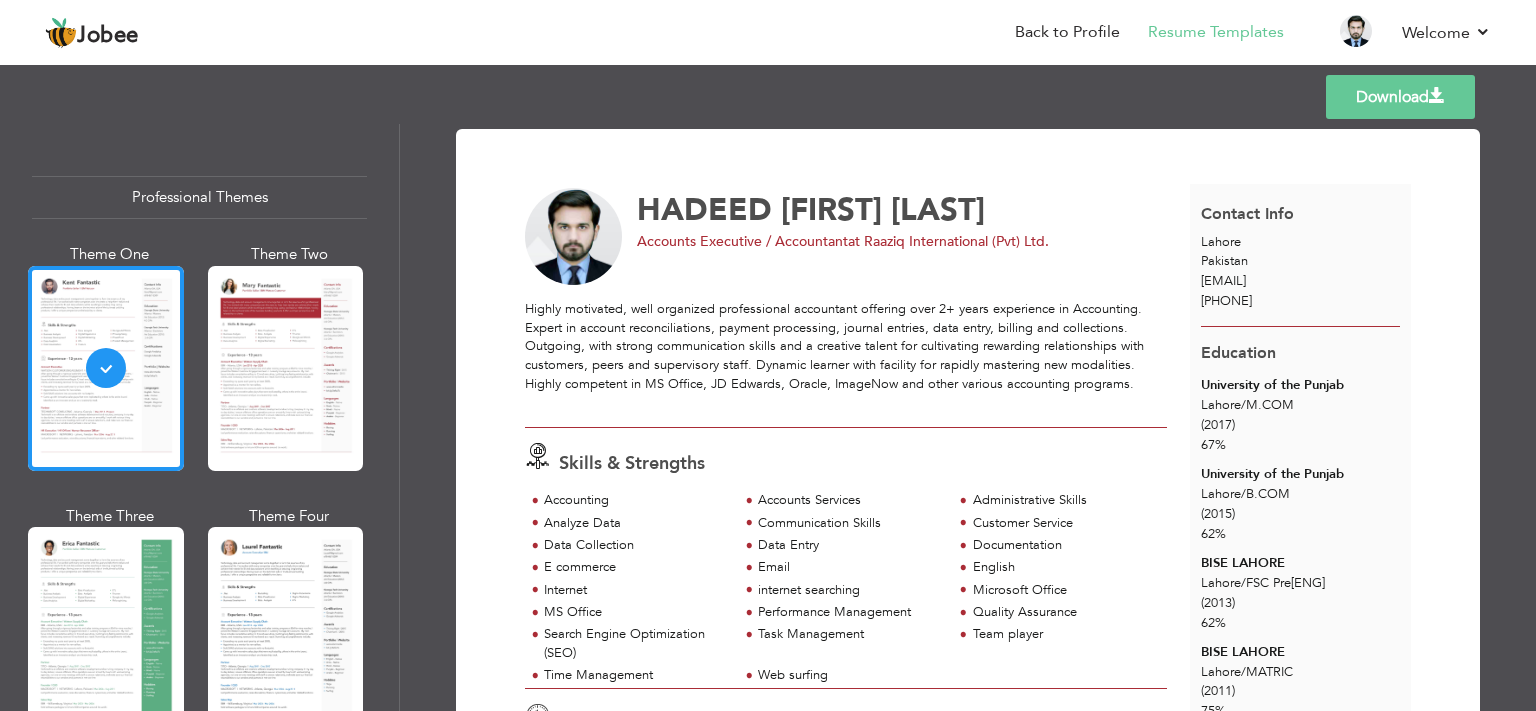 click on "Highly motivated, well organized professional accountant offering over [NUMBER]+ years experience in Accounting. Expert in account reconciliations, payment processing, journal entries, data entry, billing and collections. Outgoing, with strong communication skills and a creative talent for cultivating rewarding relationships with customers, peers and supervisory staff. Dynamic learner with facility for rapidly mastering new modalities. Highly competent in MS Office, JD Edwards, Oracle, ImageNow and other various accounting programs." at bounding box center [846, 355] 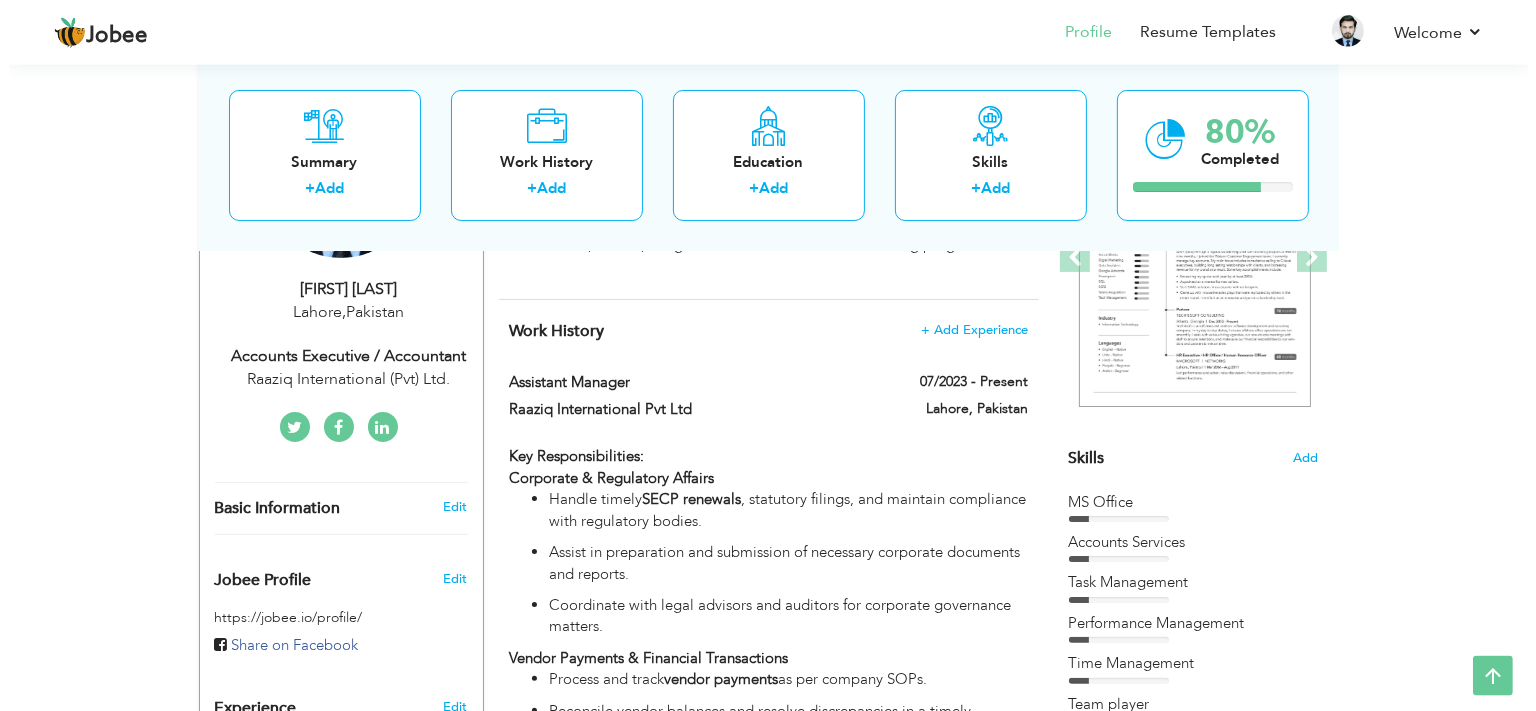 scroll, scrollTop: 422, scrollLeft: 0, axis: vertical 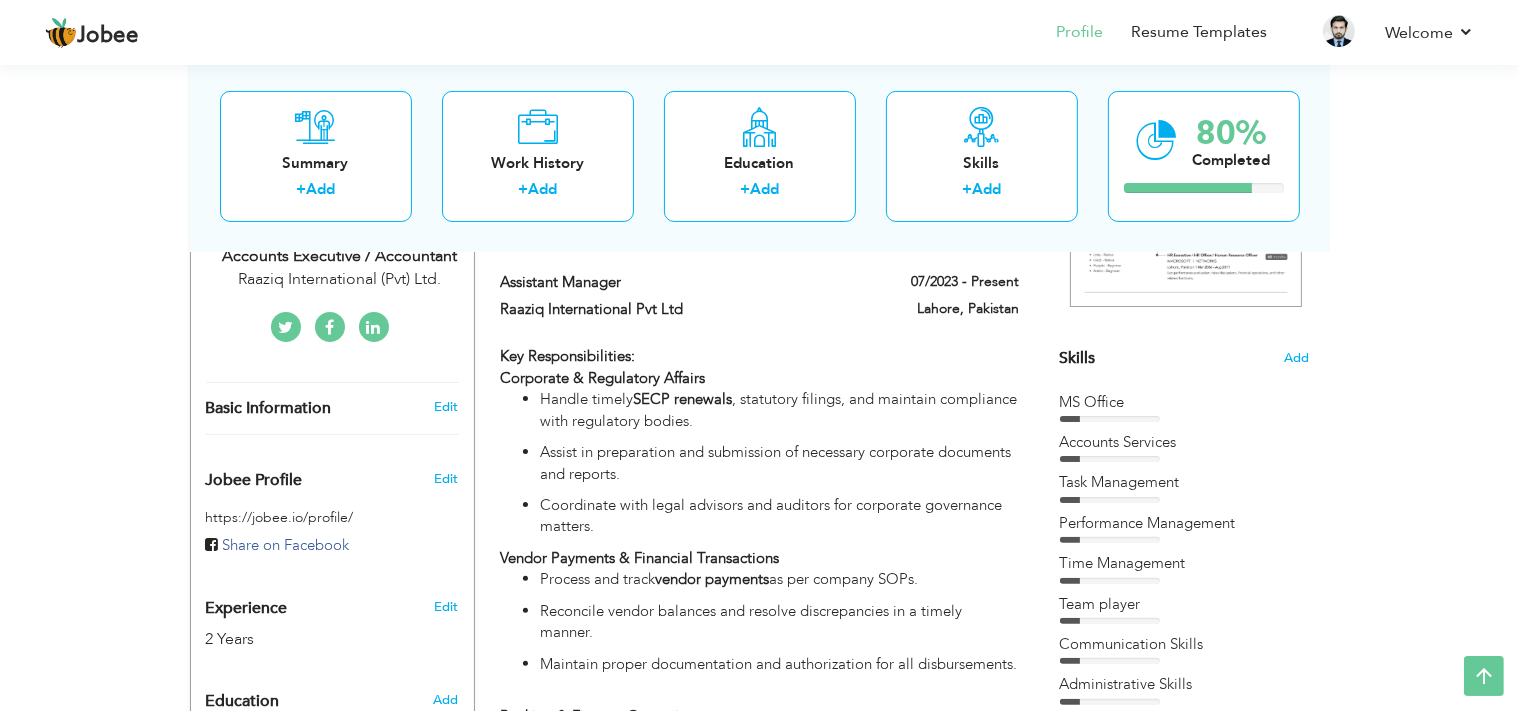 click on "Edit" at bounding box center (449, 407) 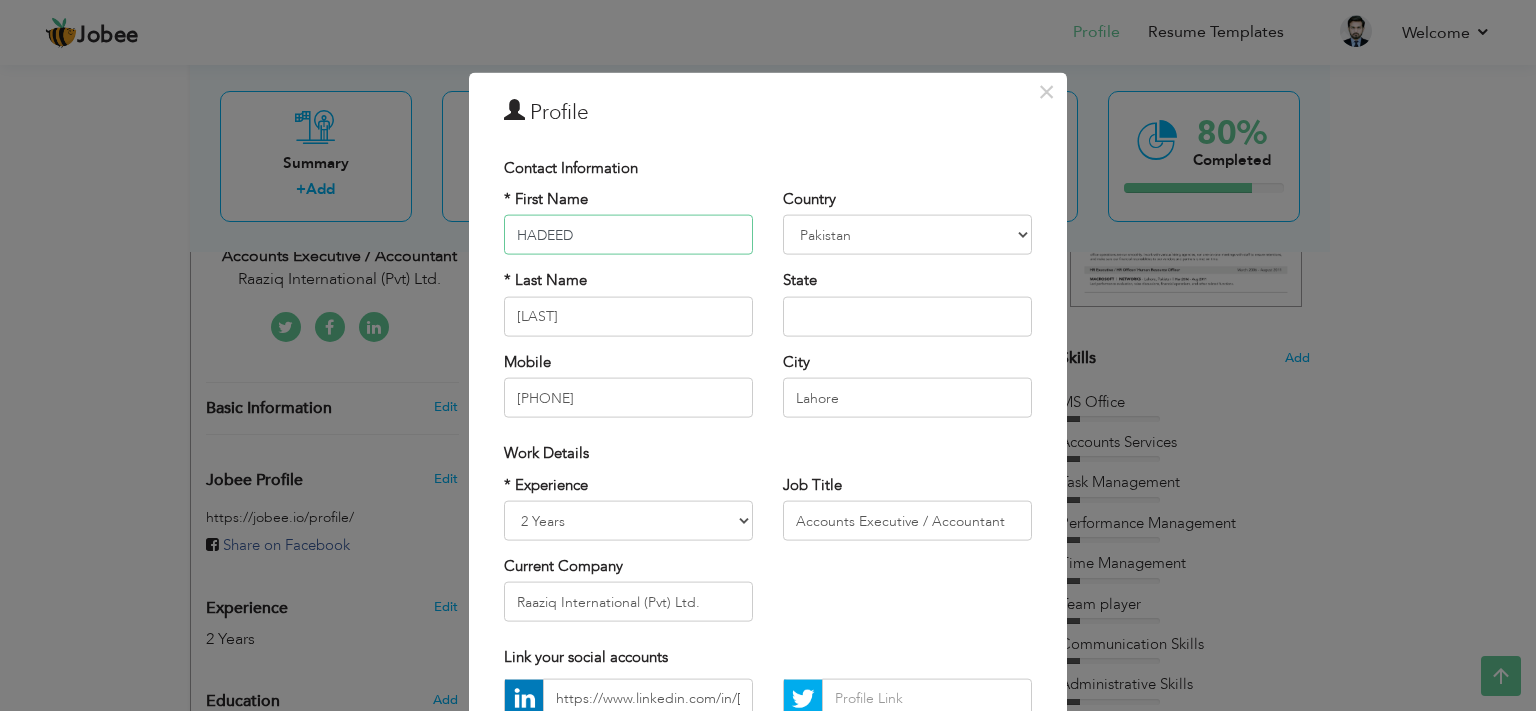 scroll, scrollTop: 120, scrollLeft: 0, axis: vertical 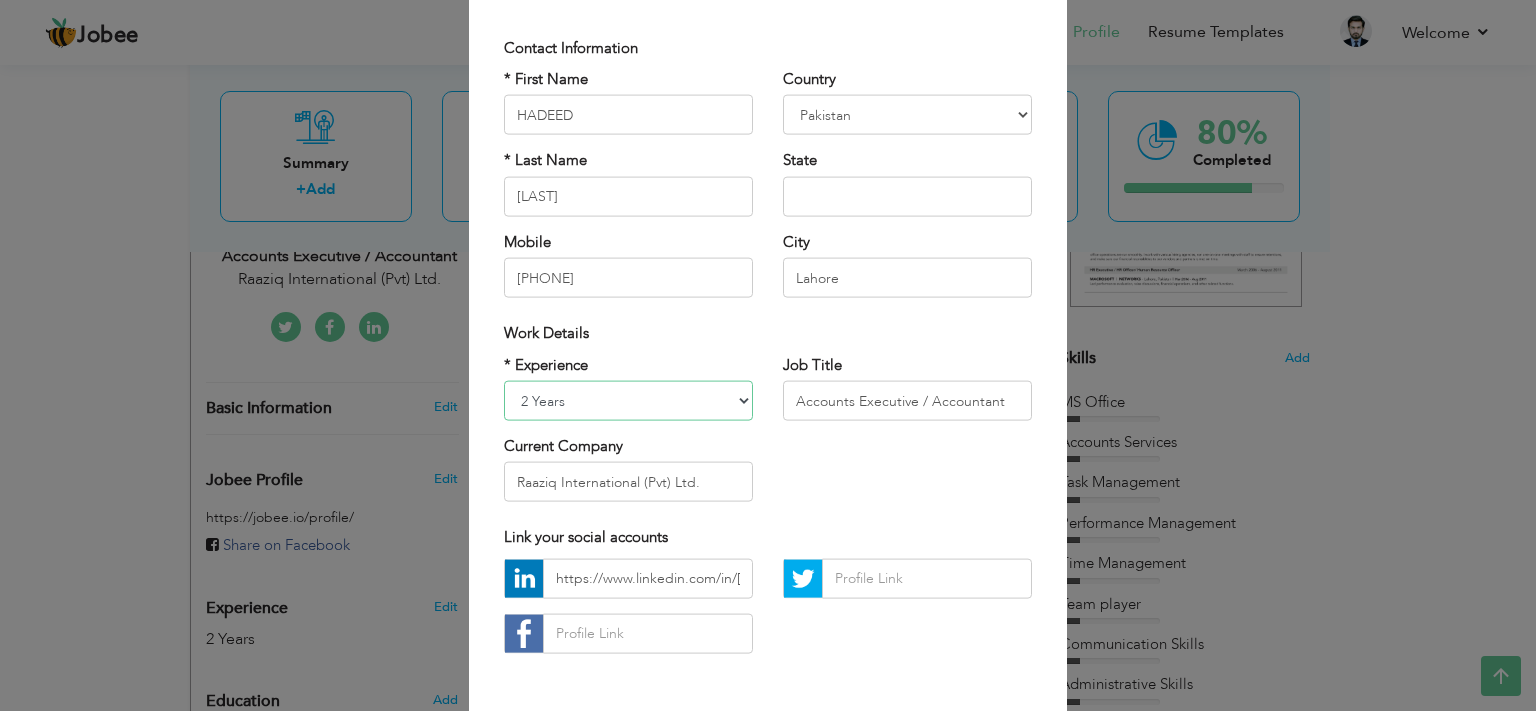 click on "Entry Level Less than 1 Year 1 Year 2 Years 3 Years 4 Years 5 Years 6 Years 7 Years 8 Years 9 Years 10 Years 11 Years 12 Years 13 Years 14 Years 15 Years 16 Years 17 Years 18 Years 19 Years 20 Years 21 Years 22 Years 23 Years 24 Years 25 Years 26 Years 27 Years 28 Years 29 Years 30 Years 31 Years 32 Years 33 Years 34 Years 35 Years More than 35 Years" at bounding box center [628, 401] 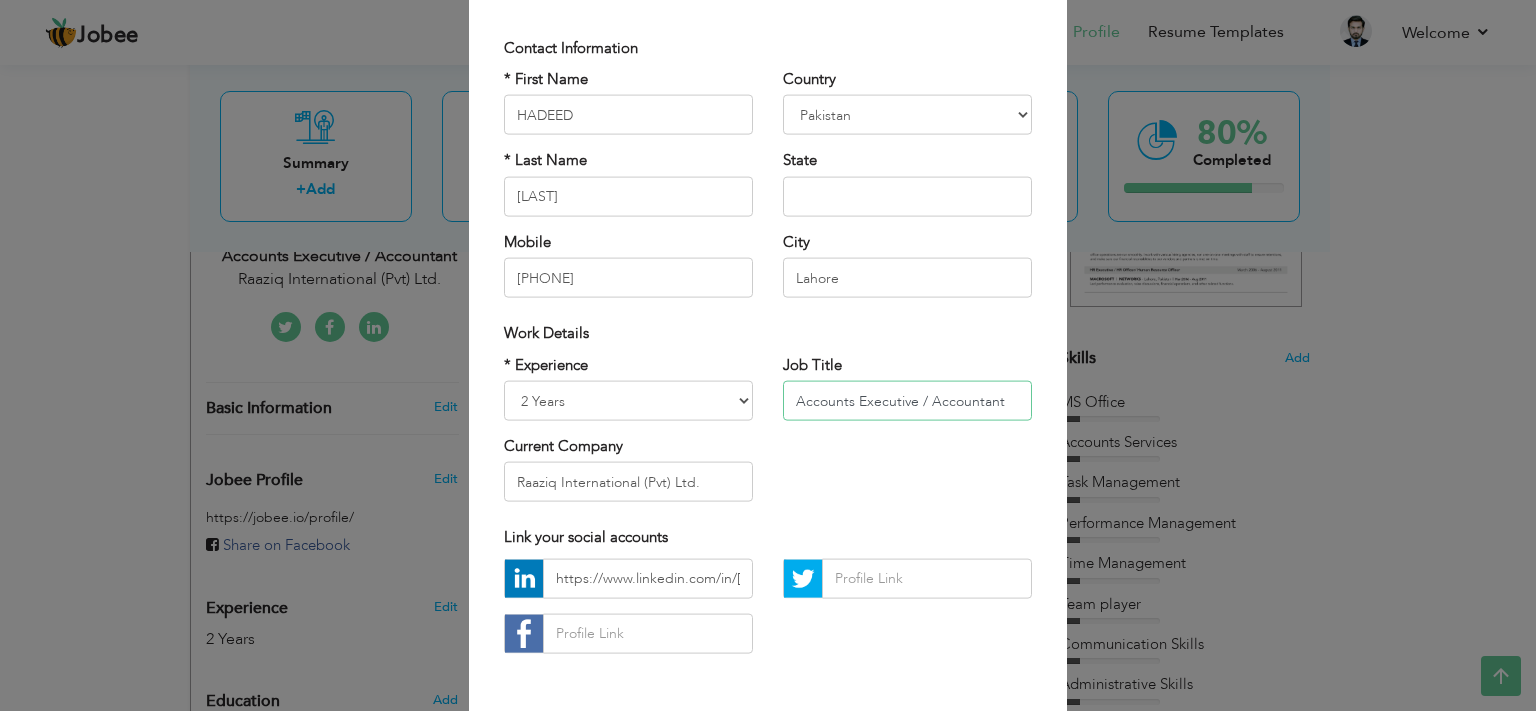 click on "Accounts Executive / Accountant" at bounding box center [907, 401] 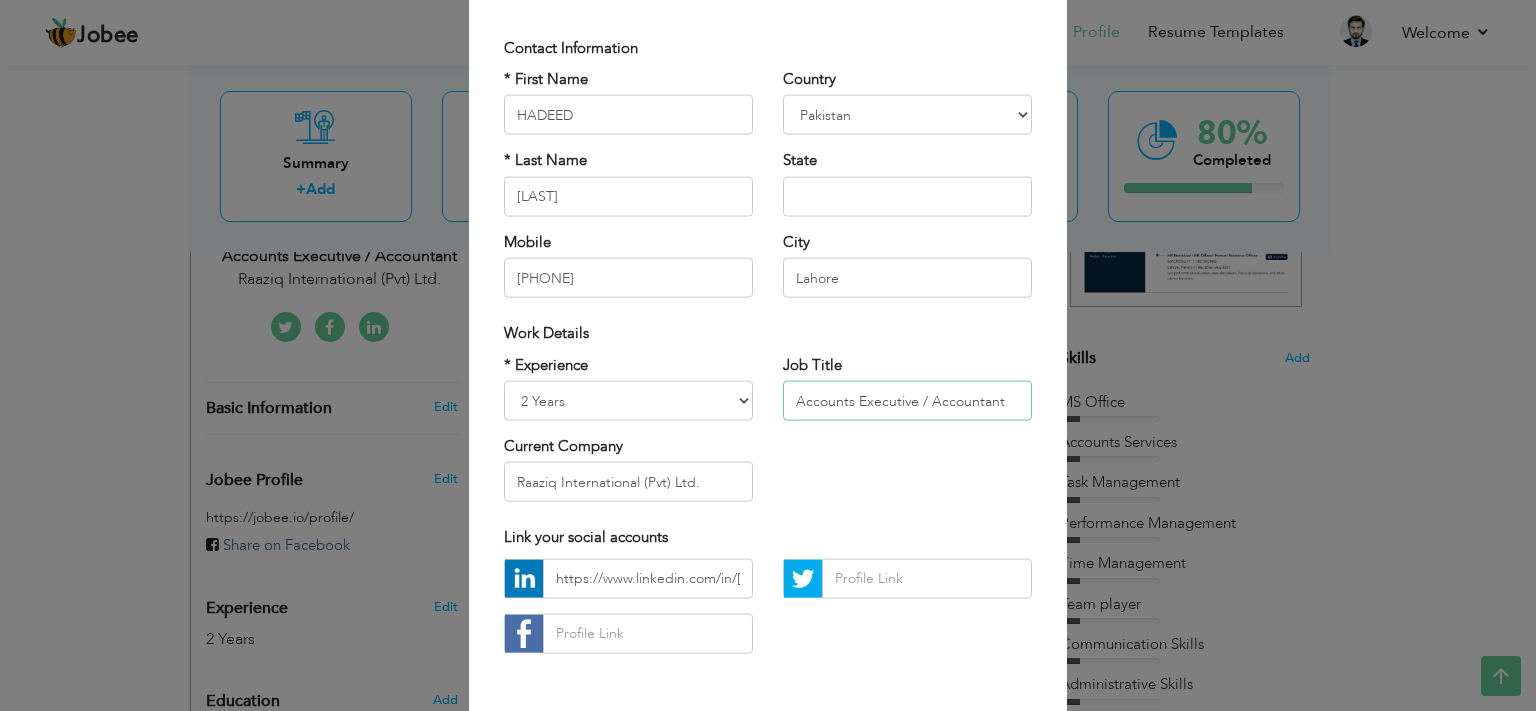 drag, startPoint x: 1016, startPoint y: 395, endPoint x: 762, endPoint y: 380, distance: 254.44254 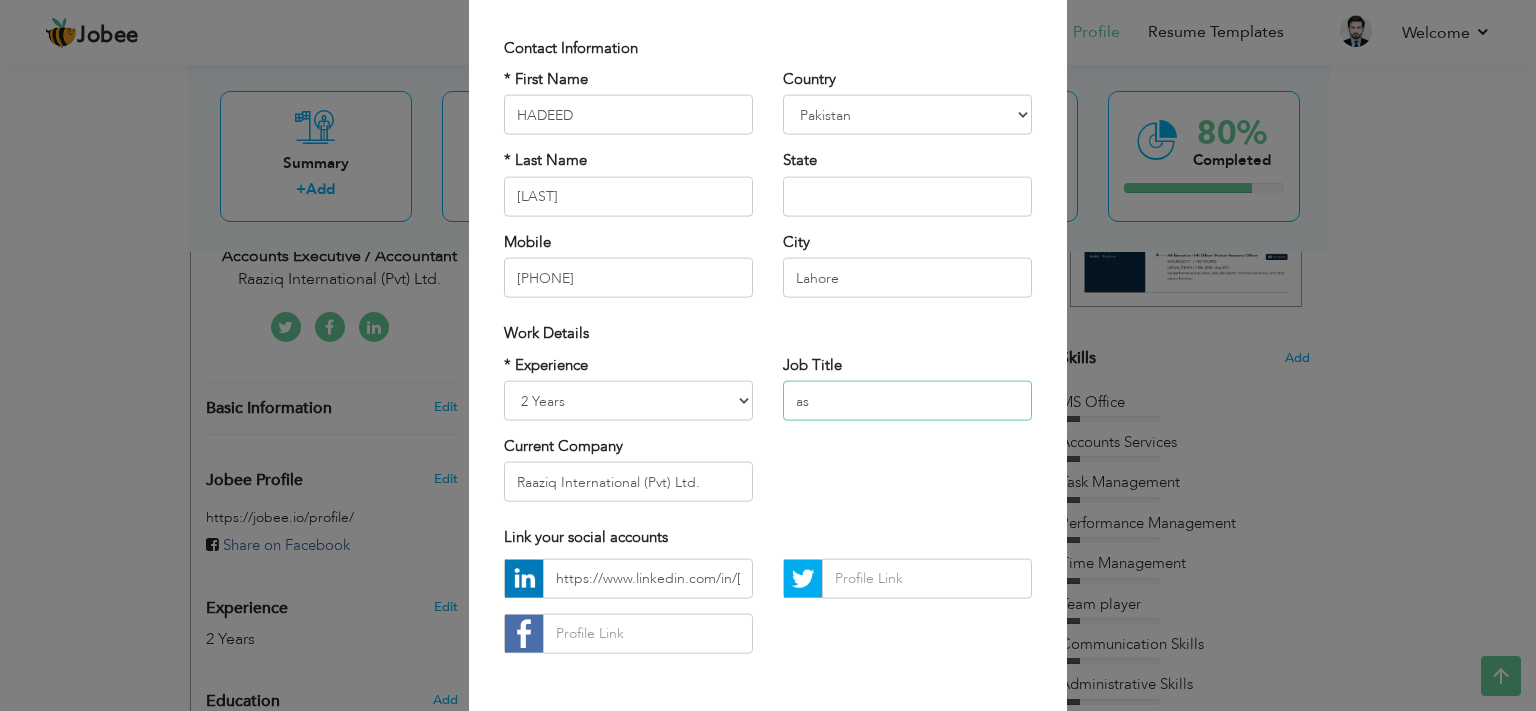 type on "a" 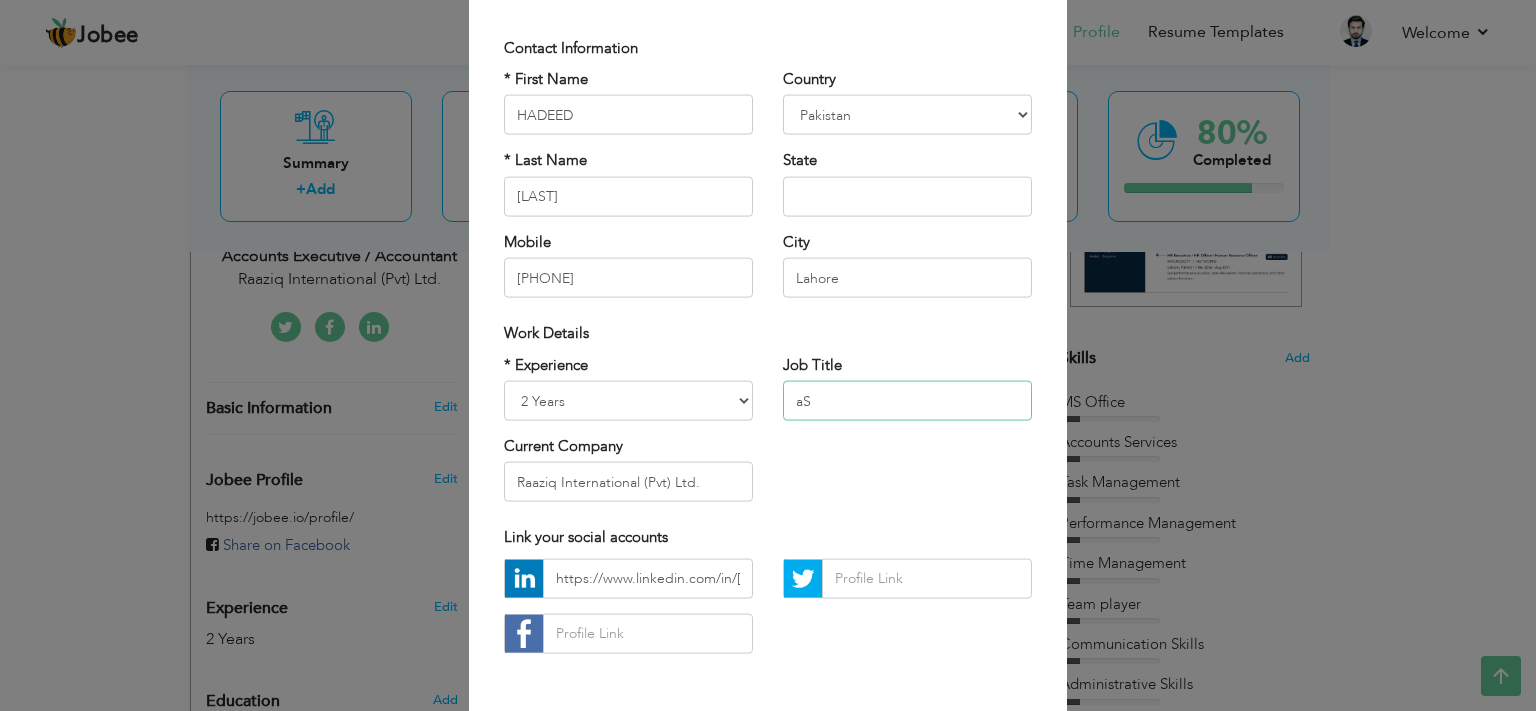 type on "a" 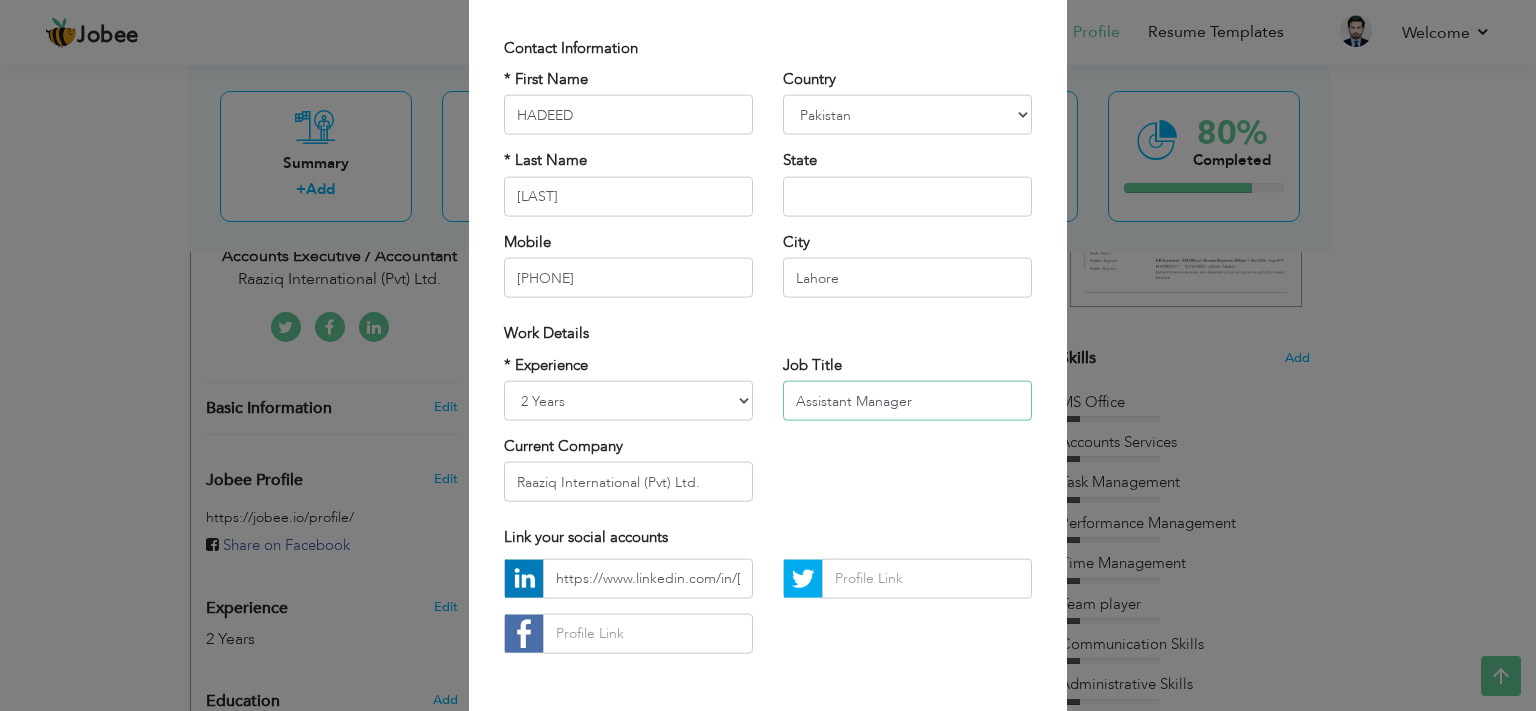 type on "Assistant Manager" 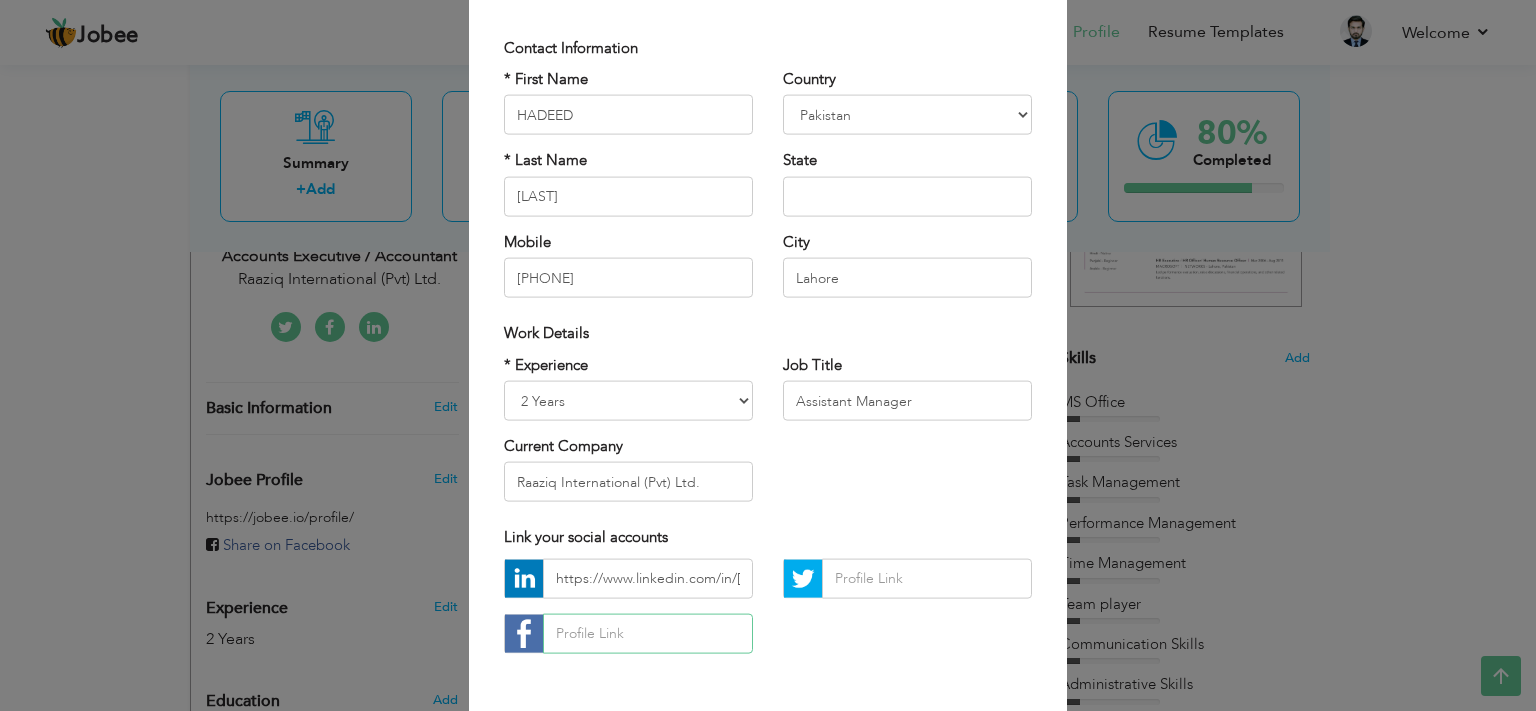 click at bounding box center [648, 633] 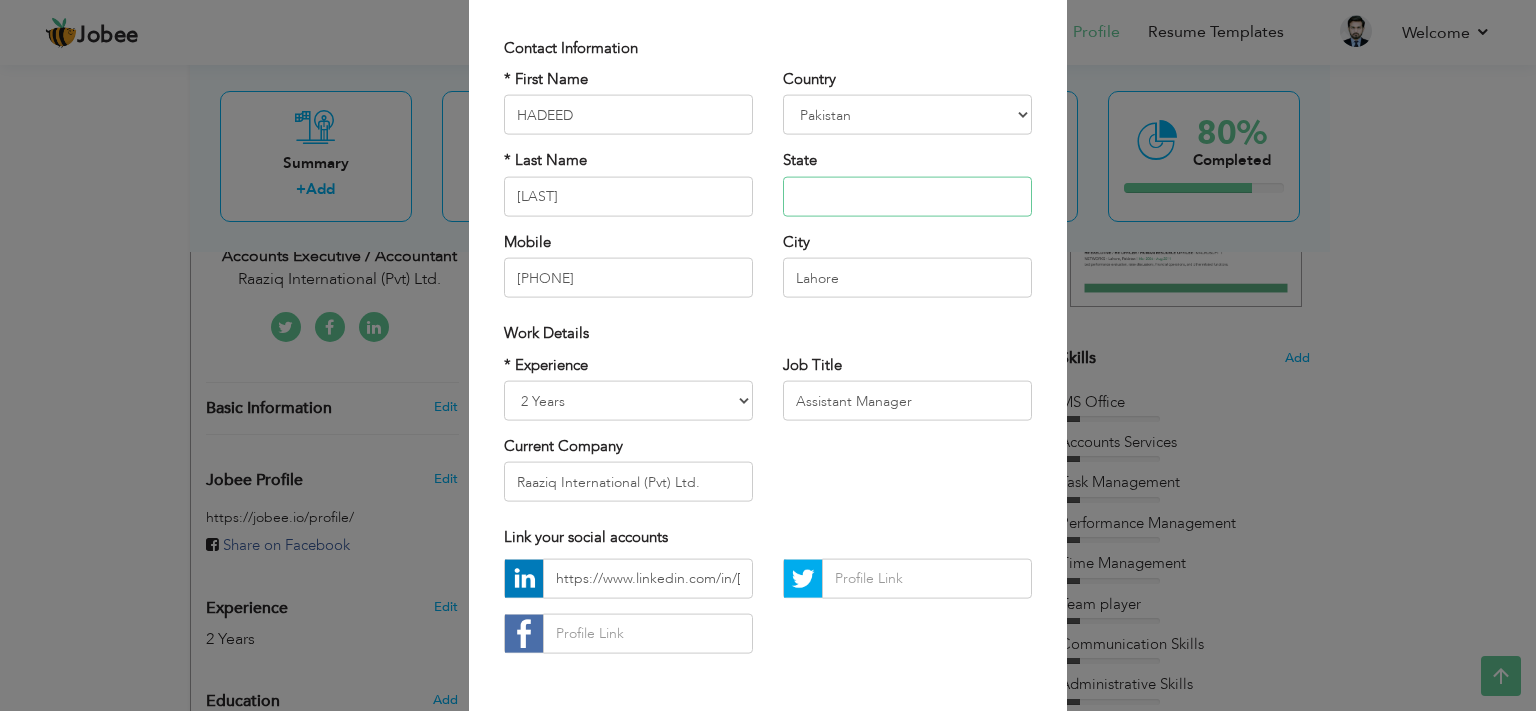 click at bounding box center [907, 196] 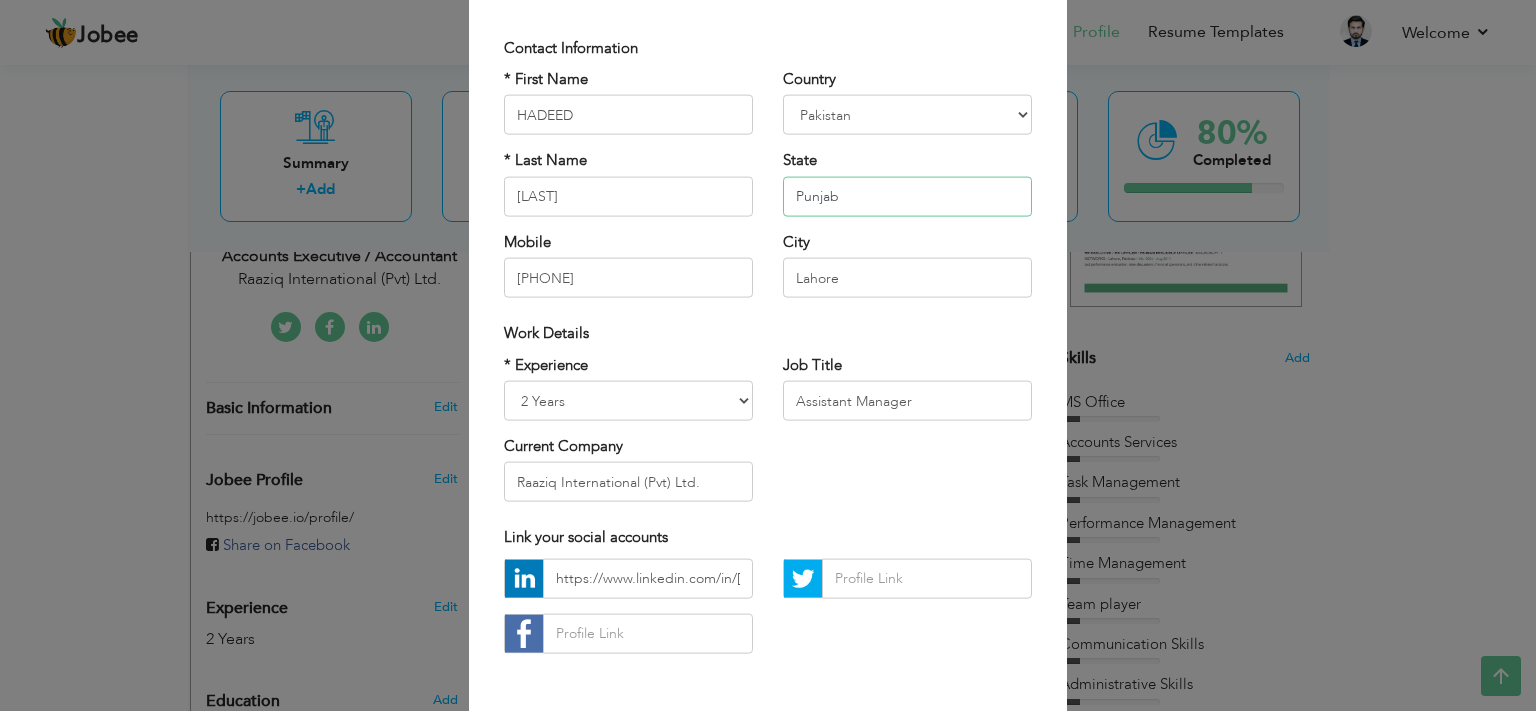 type on "Punjab" 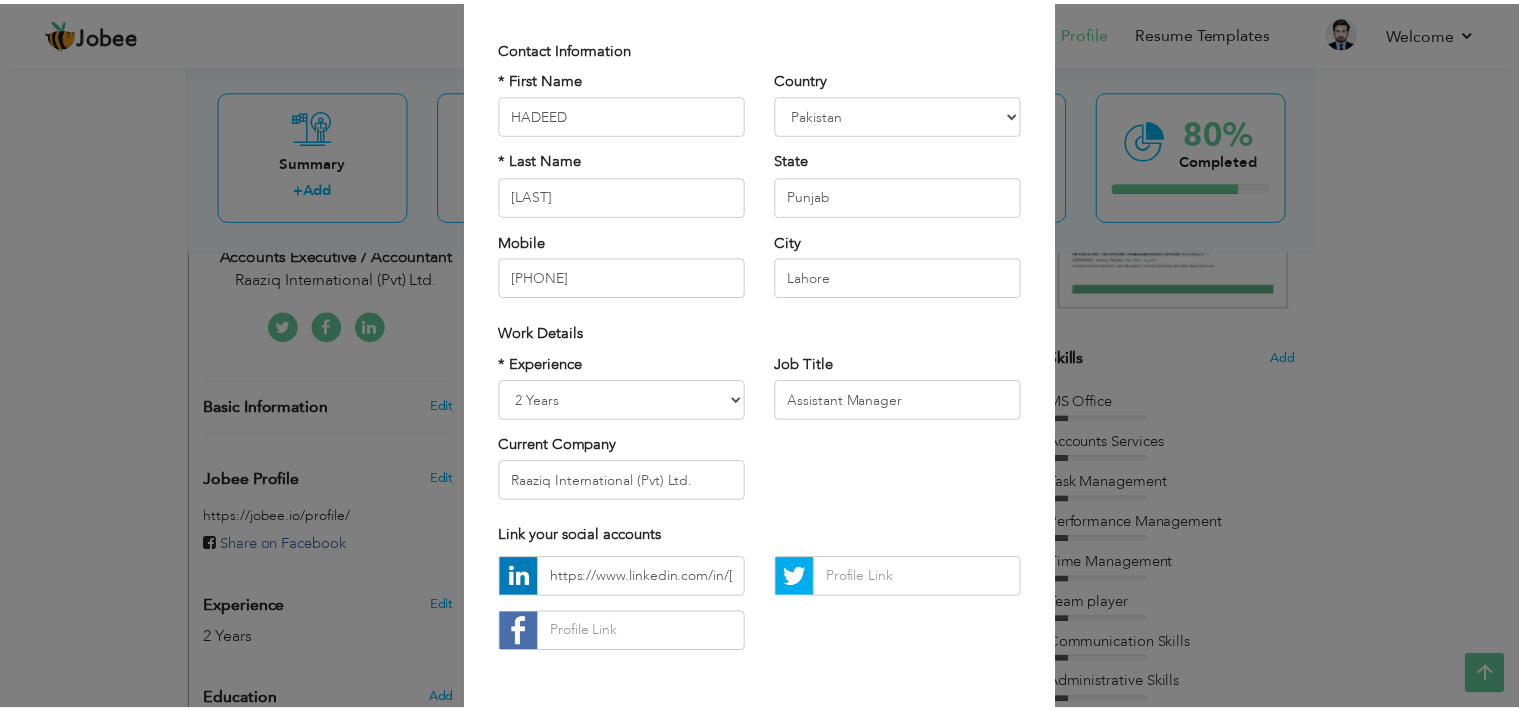 scroll, scrollTop: 198, scrollLeft: 0, axis: vertical 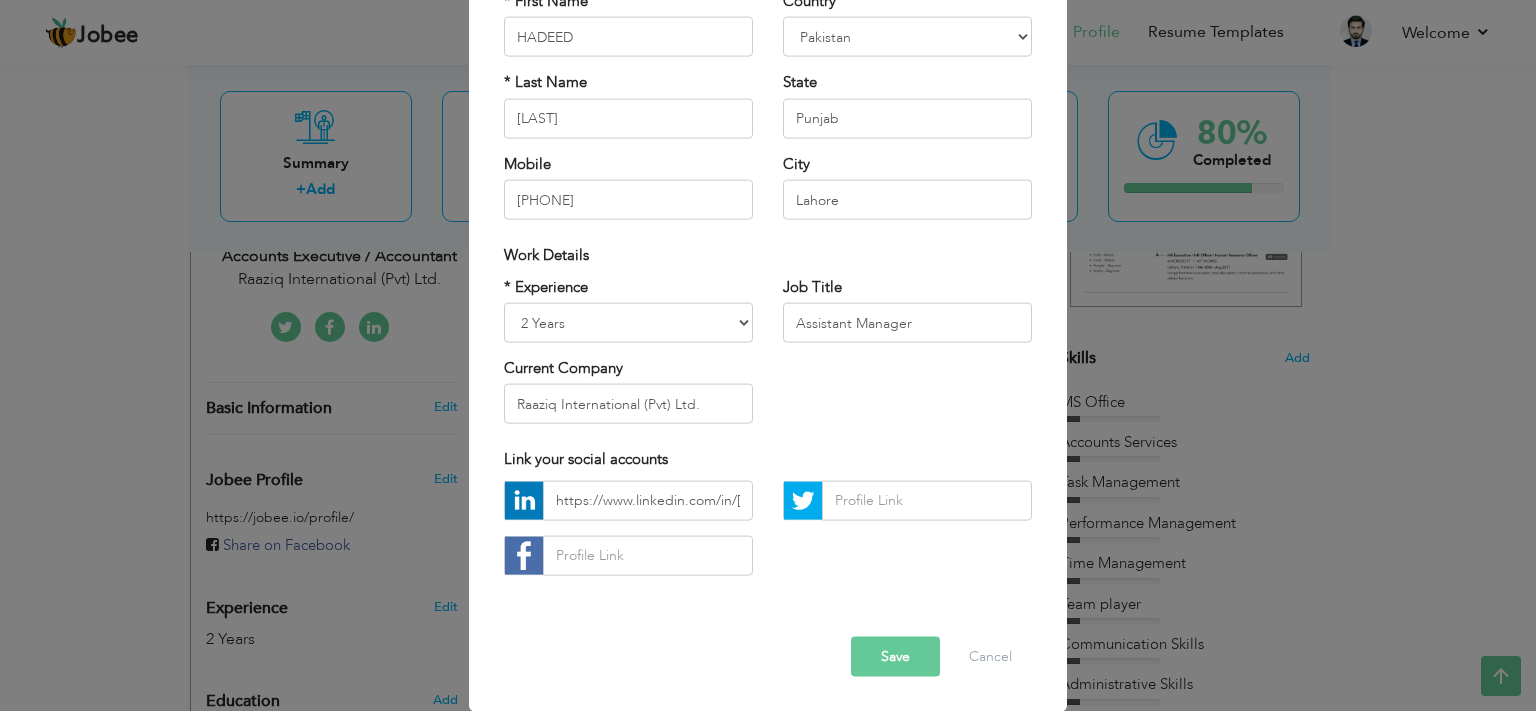 click on "Save" at bounding box center [895, 656] 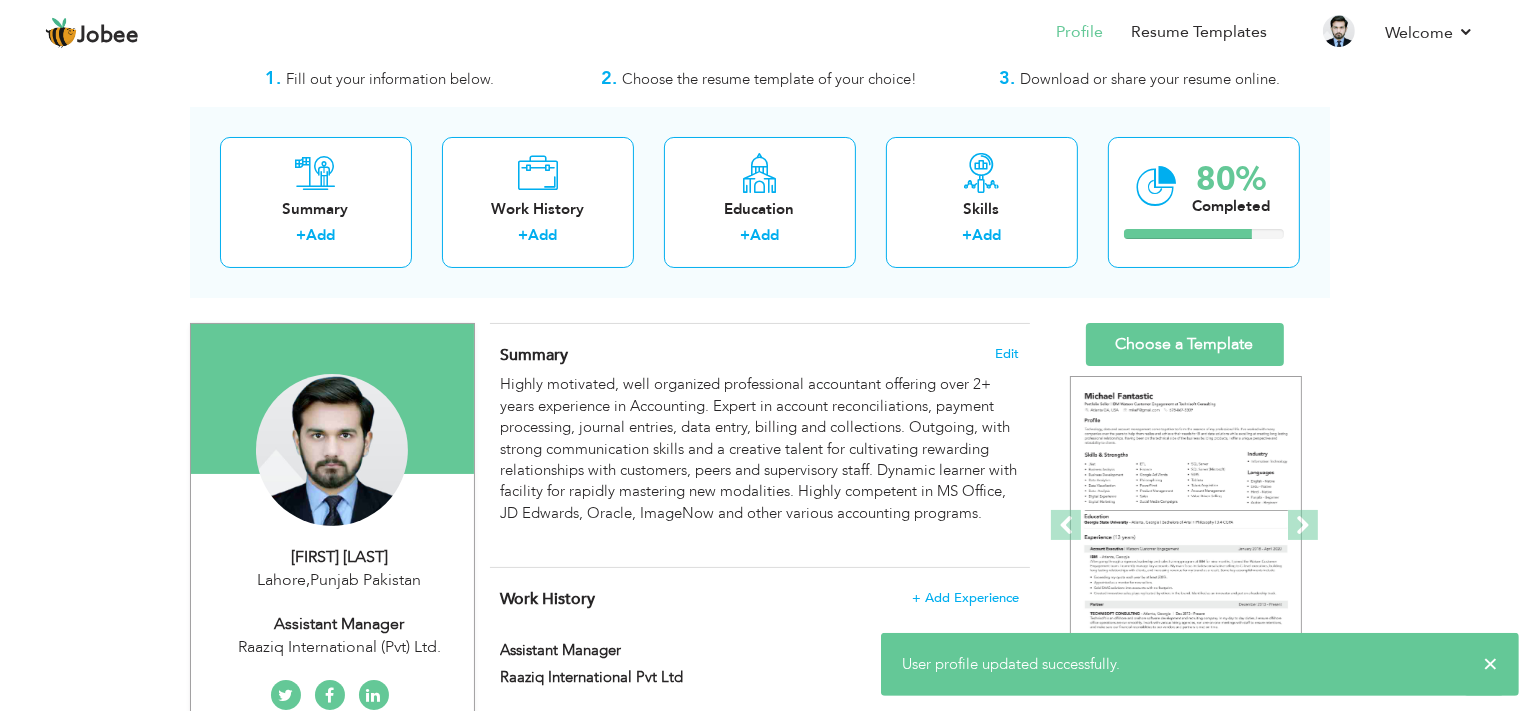 scroll, scrollTop: 0, scrollLeft: 0, axis: both 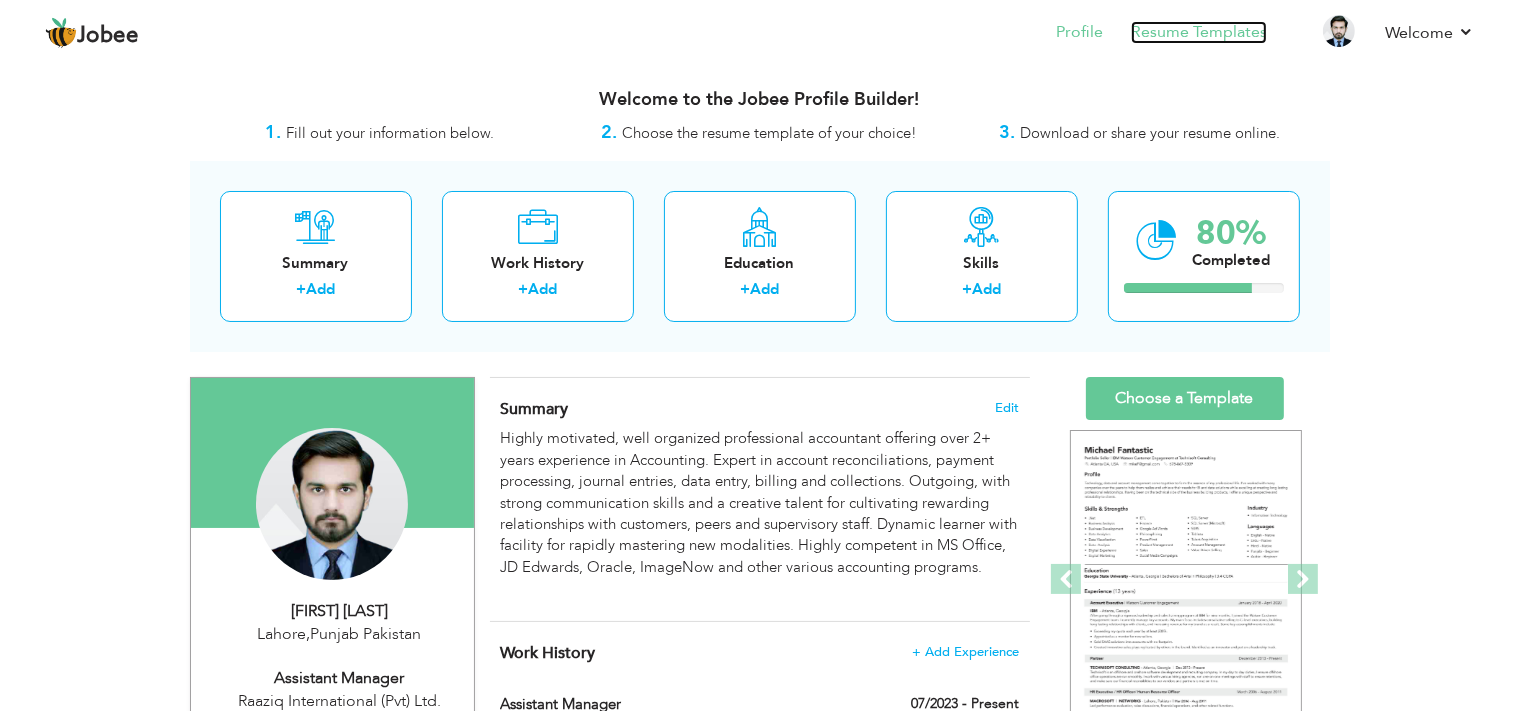 click on "Resume Templates" at bounding box center (1199, 32) 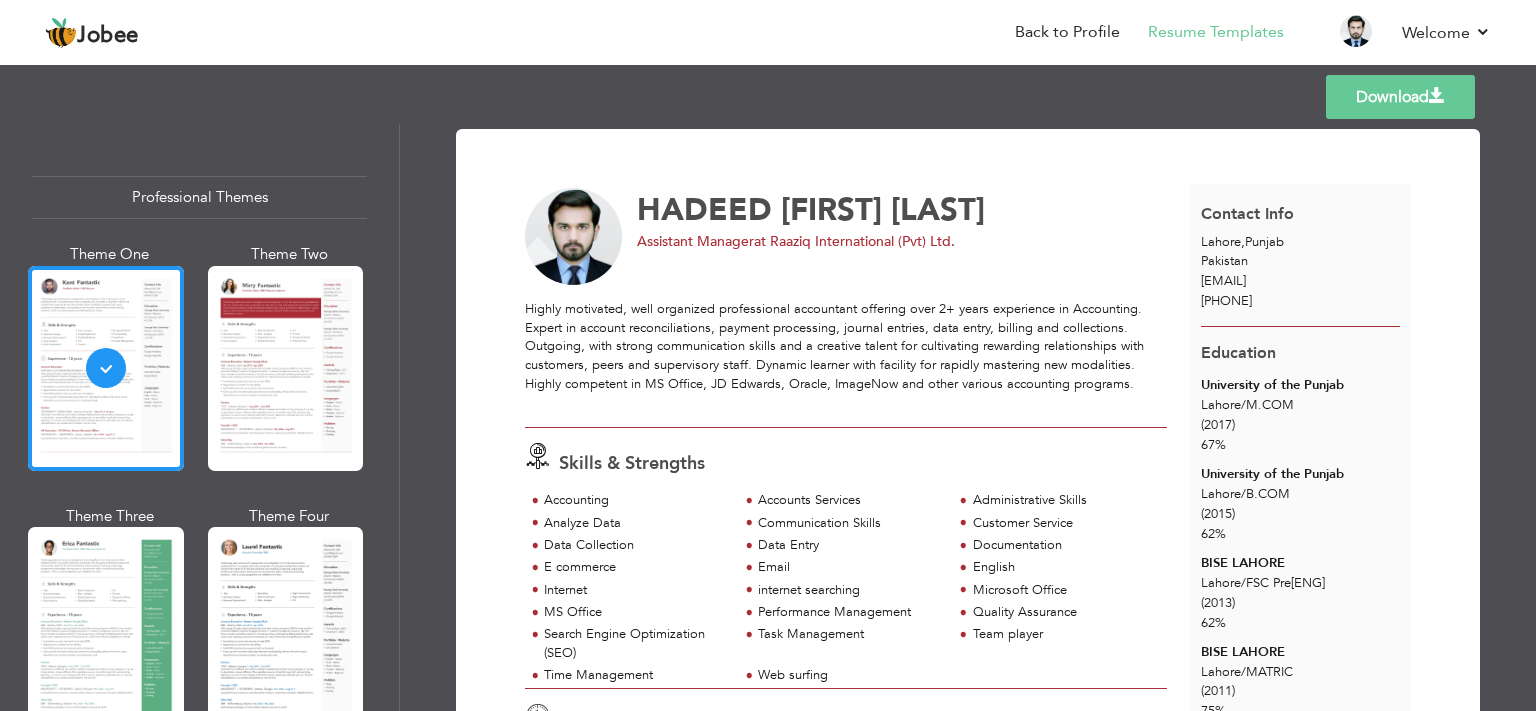 scroll, scrollTop: 0, scrollLeft: 0, axis: both 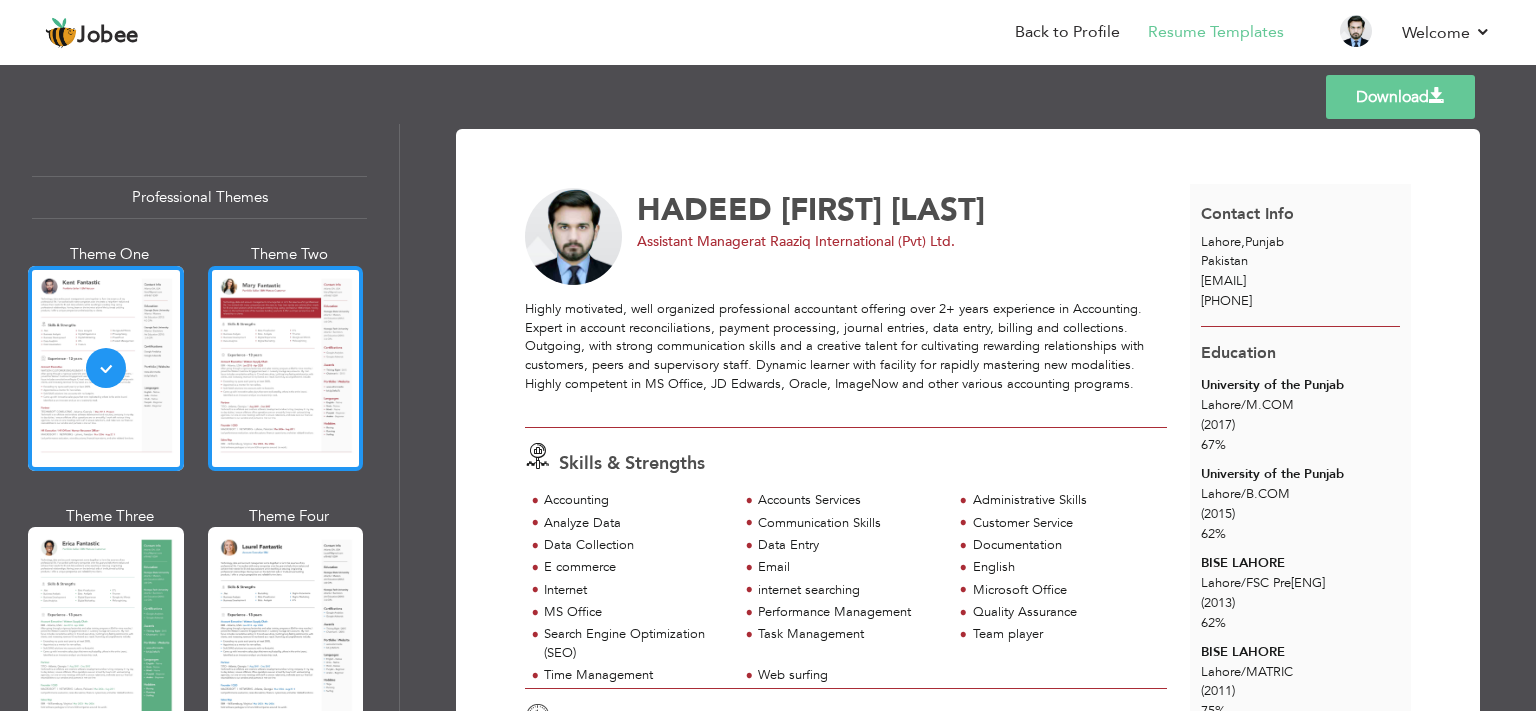 click at bounding box center [286, 368] 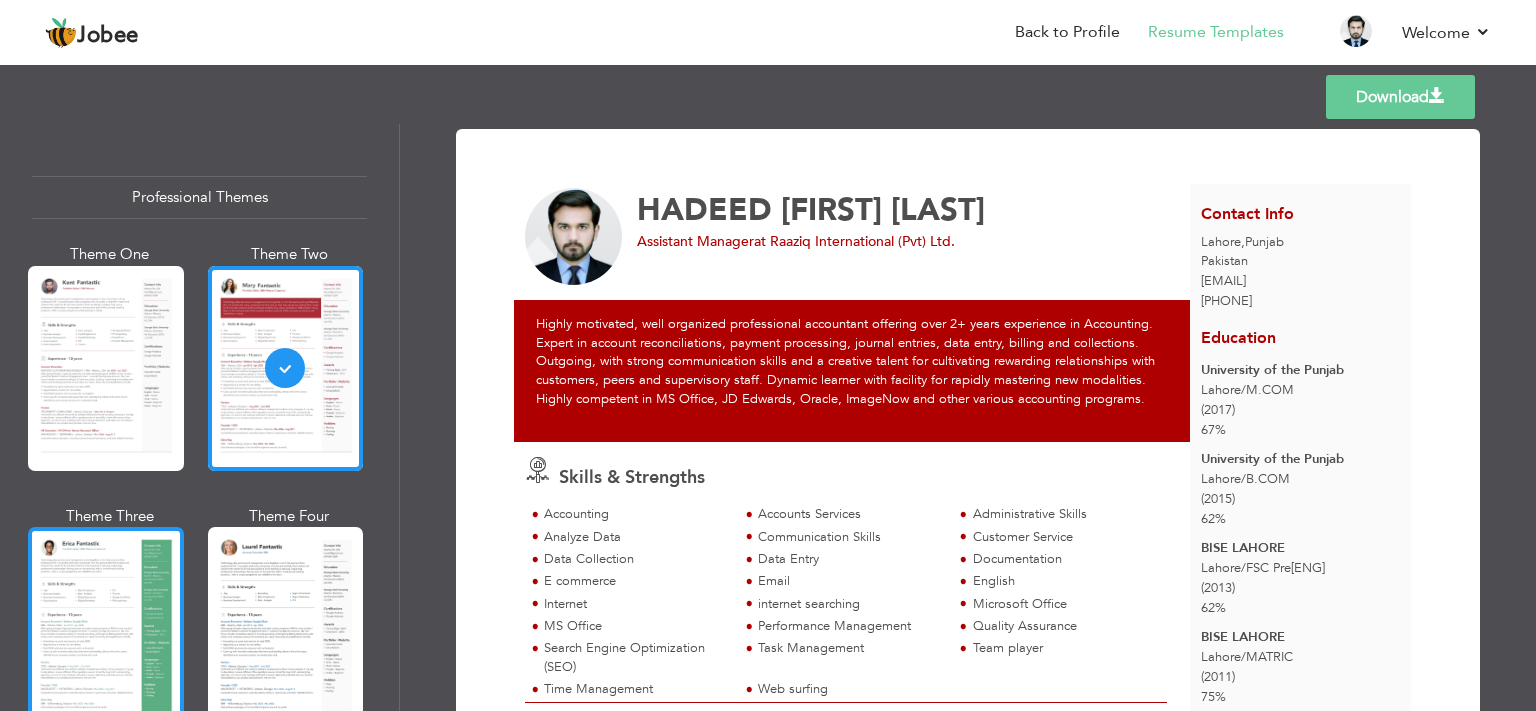 click at bounding box center (106, 629) 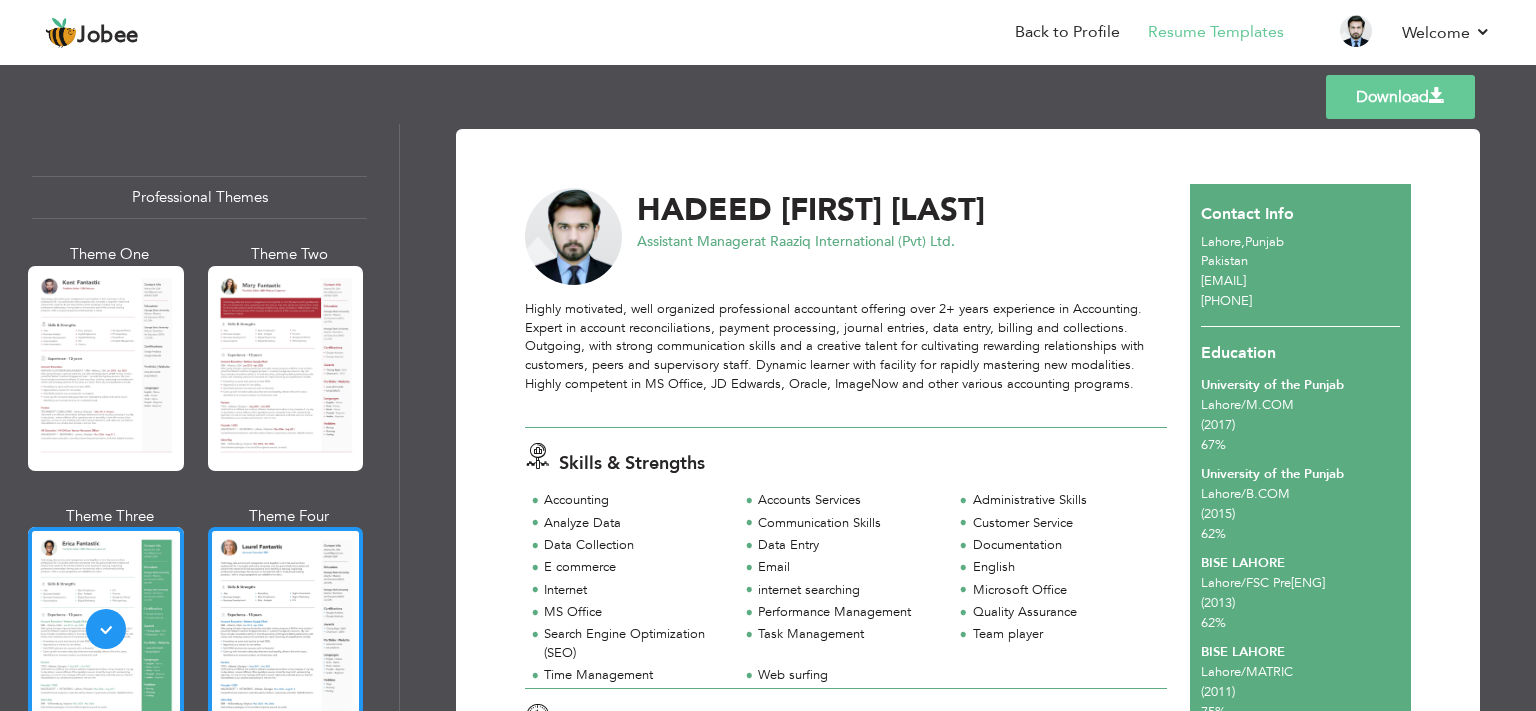 click at bounding box center (286, 629) 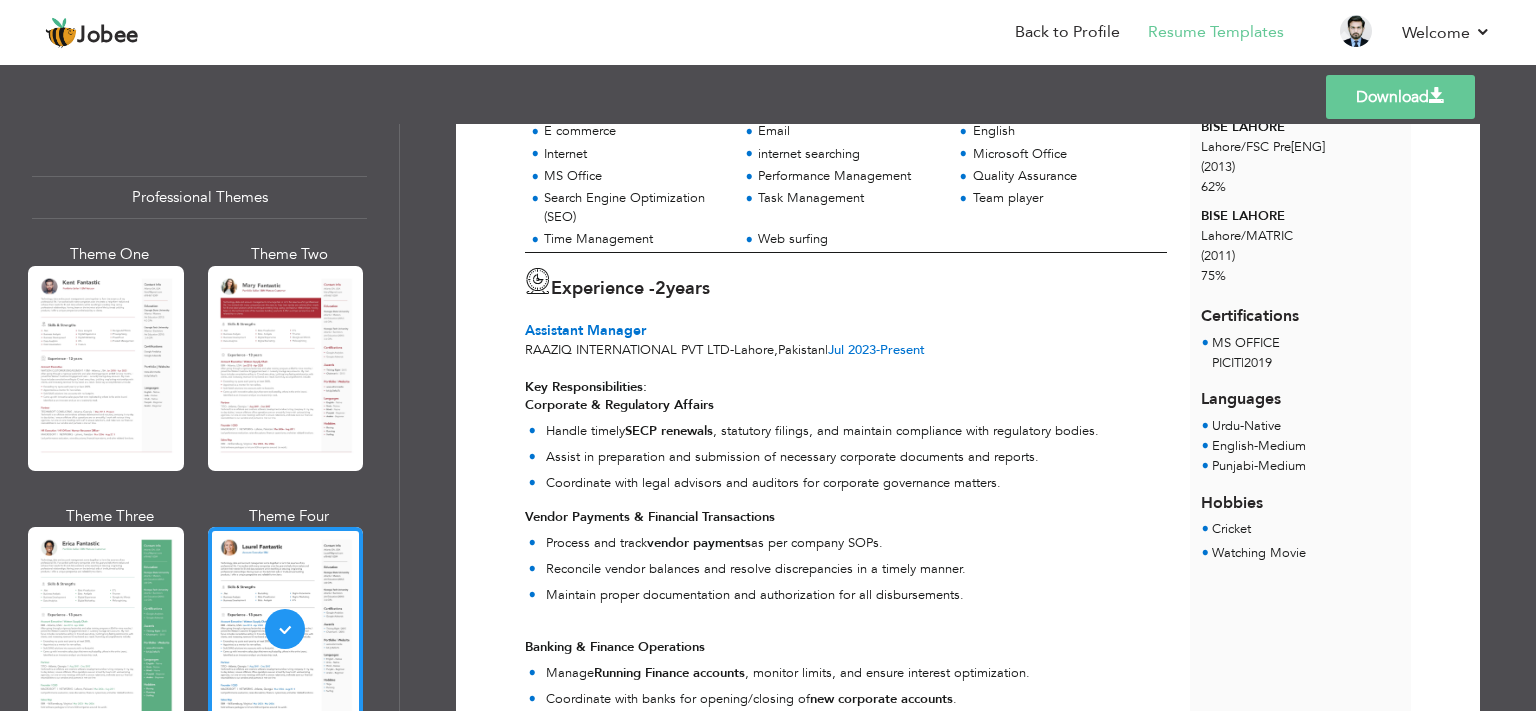 scroll, scrollTop: 246, scrollLeft: 0, axis: vertical 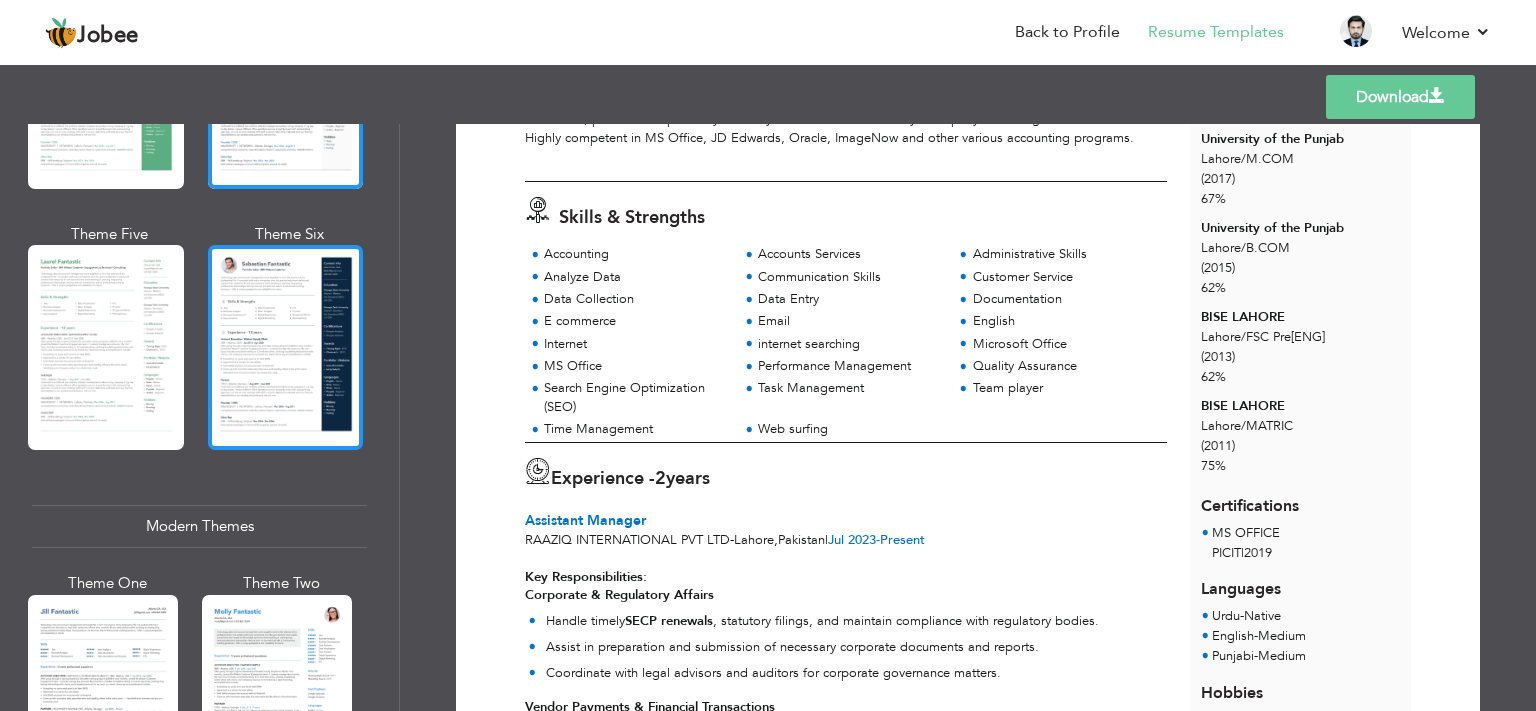 click at bounding box center [286, 347] 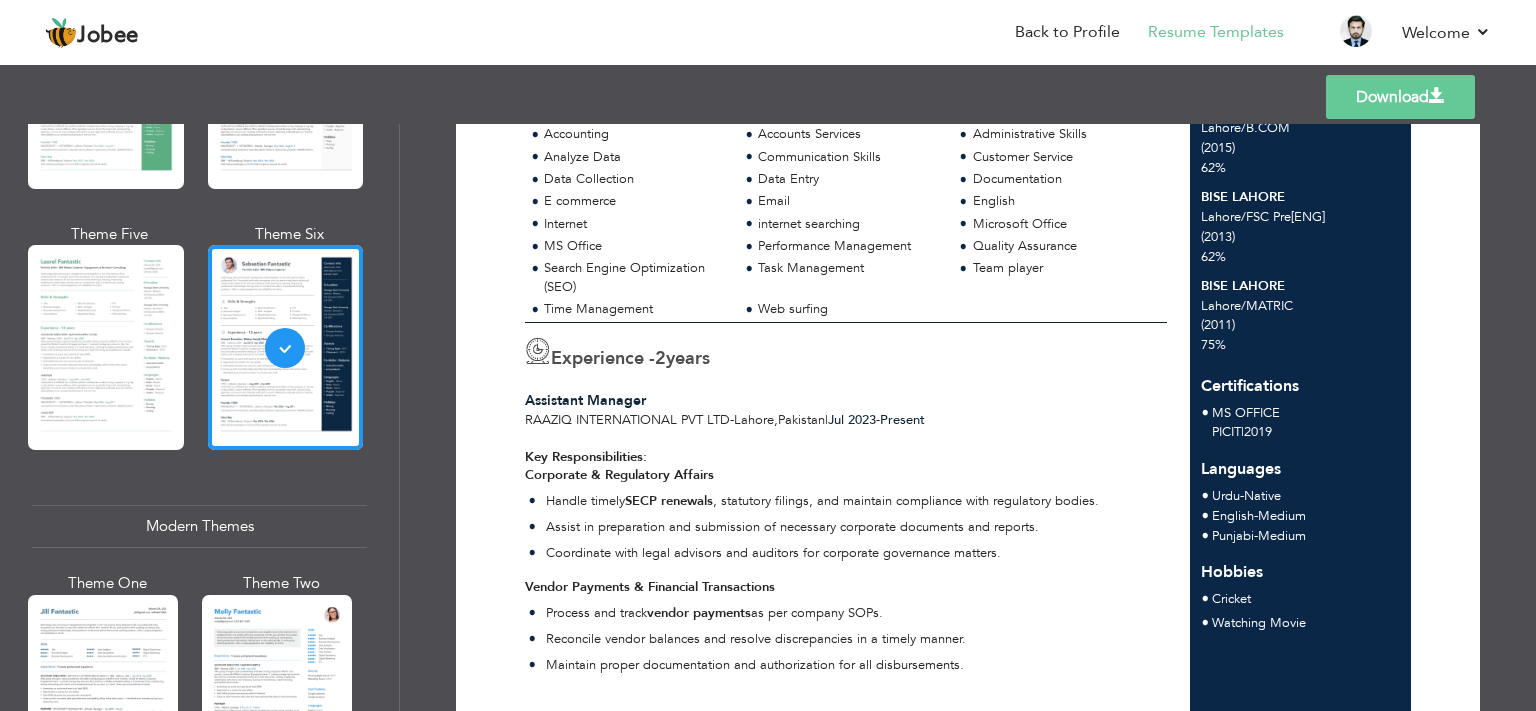 scroll, scrollTop: 0, scrollLeft: 0, axis: both 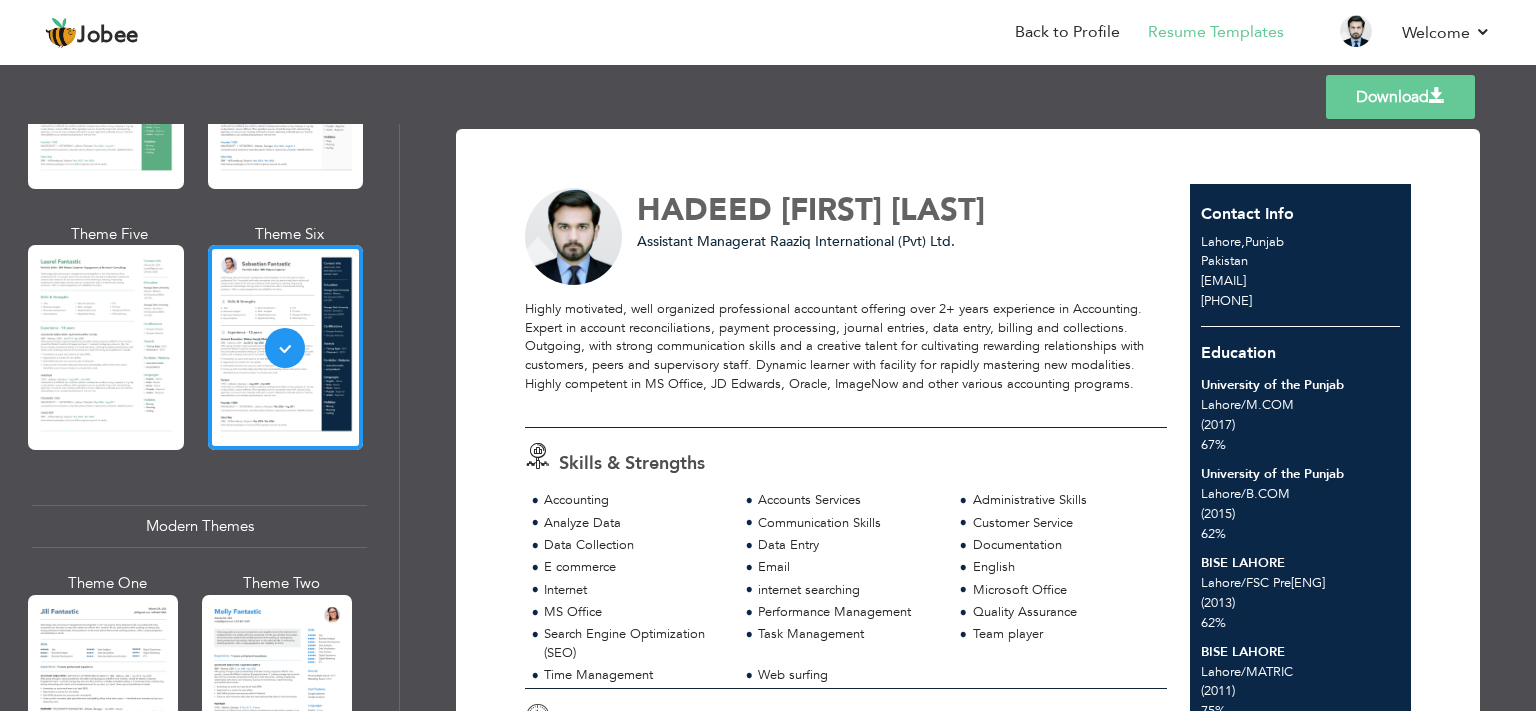 click on "Highly motivated, well organized professional accountant offering over 2+ years experience in Accounting. Expert in account reconciliations, payment processing, journal entries, data entry, billing and collections. Outgoing, with strong communication skills and a creative talent for cultivating rewarding relationships with customers, peers and supervisory staff. Dynamic learner with facility for rapidly mastering new modalities. Highly competent in MS Office, JD Edwards, Oracle, ImageNow and other various accounting programs." at bounding box center (846, 355) 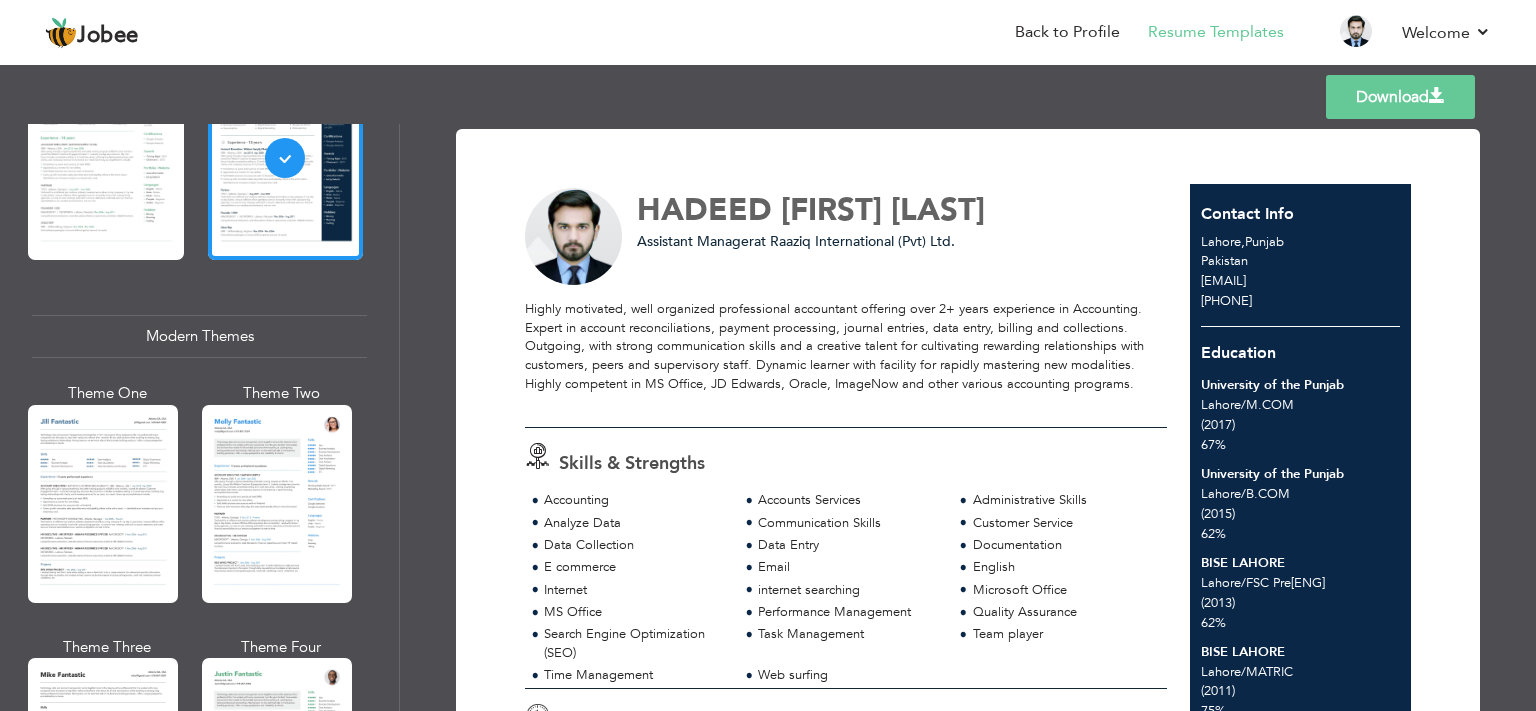 scroll, scrollTop: 748, scrollLeft: 0, axis: vertical 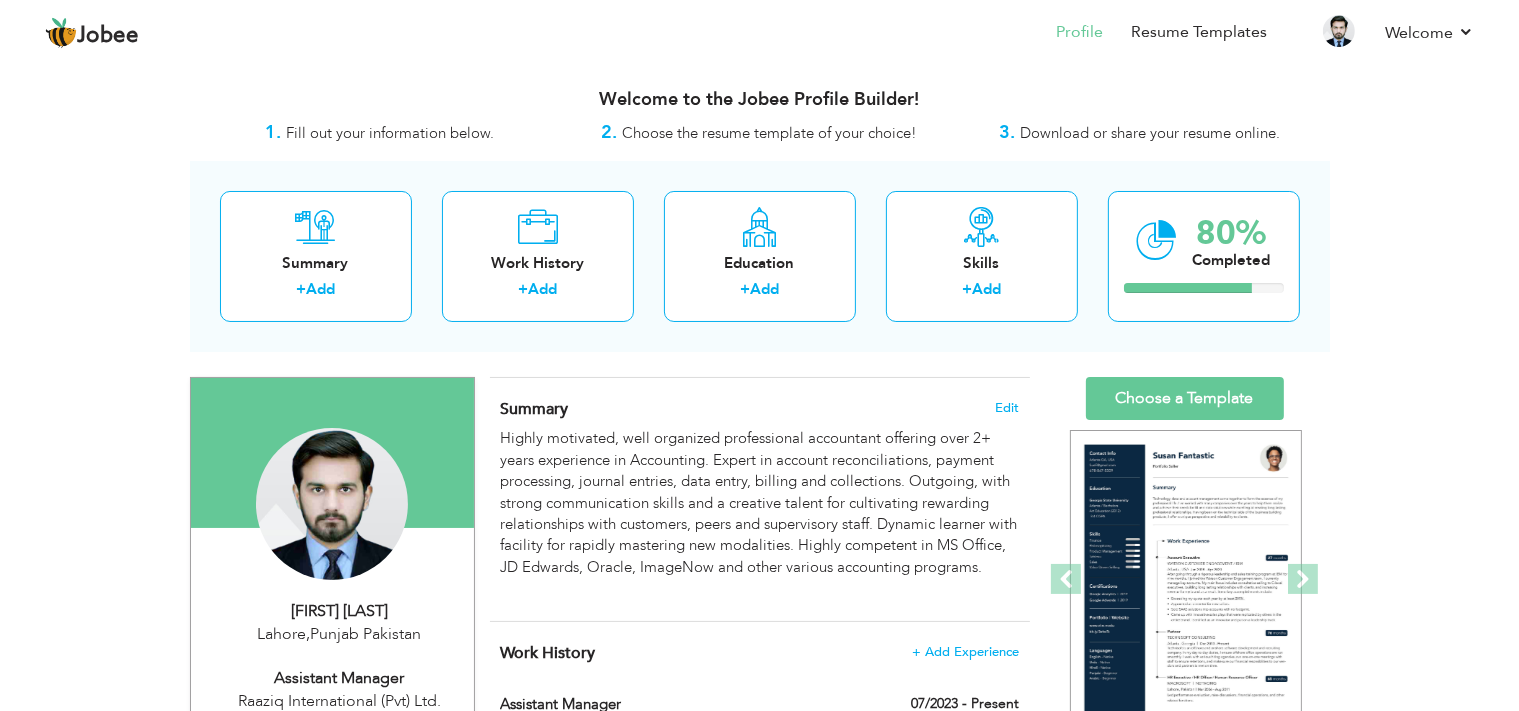 click on "Summary
Edit" at bounding box center (759, 409) 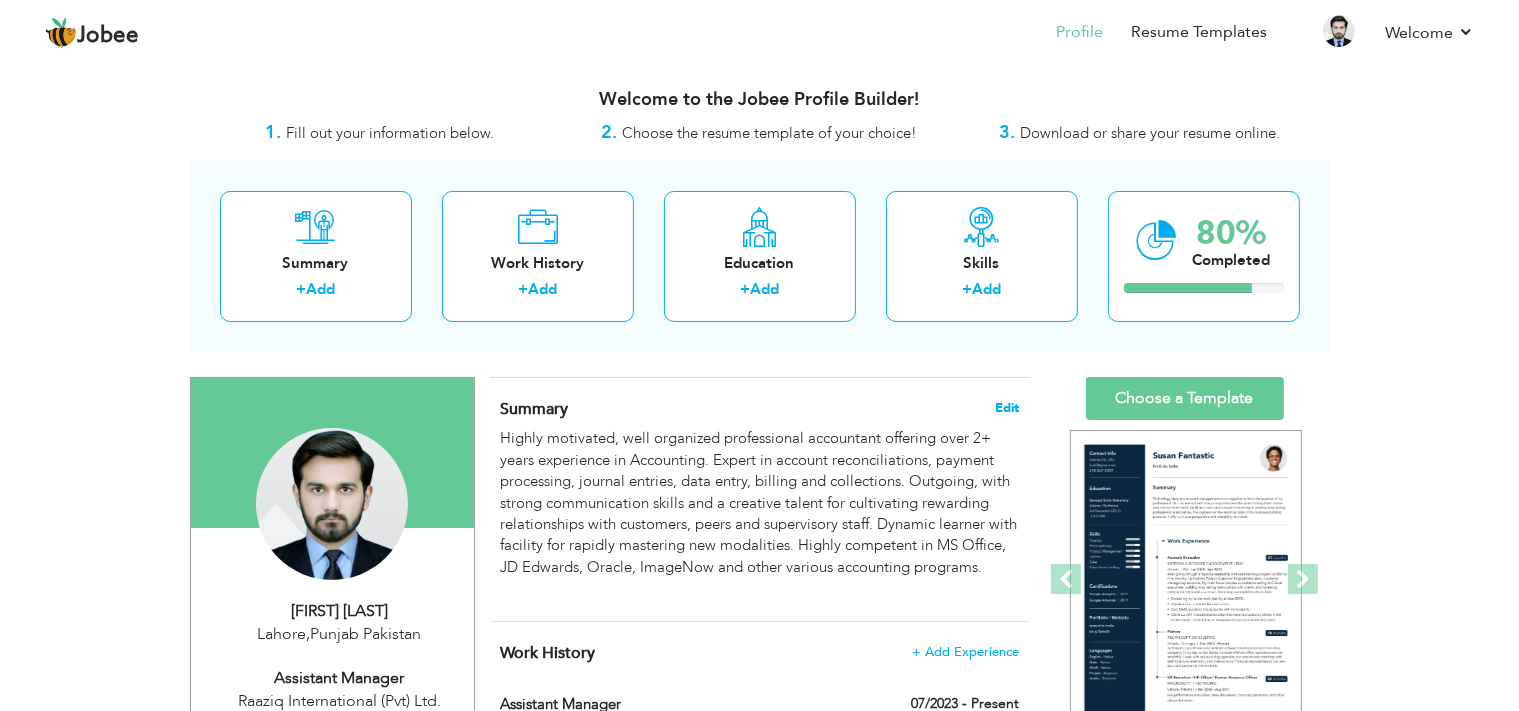 click on "Edit" at bounding box center [1007, 408] 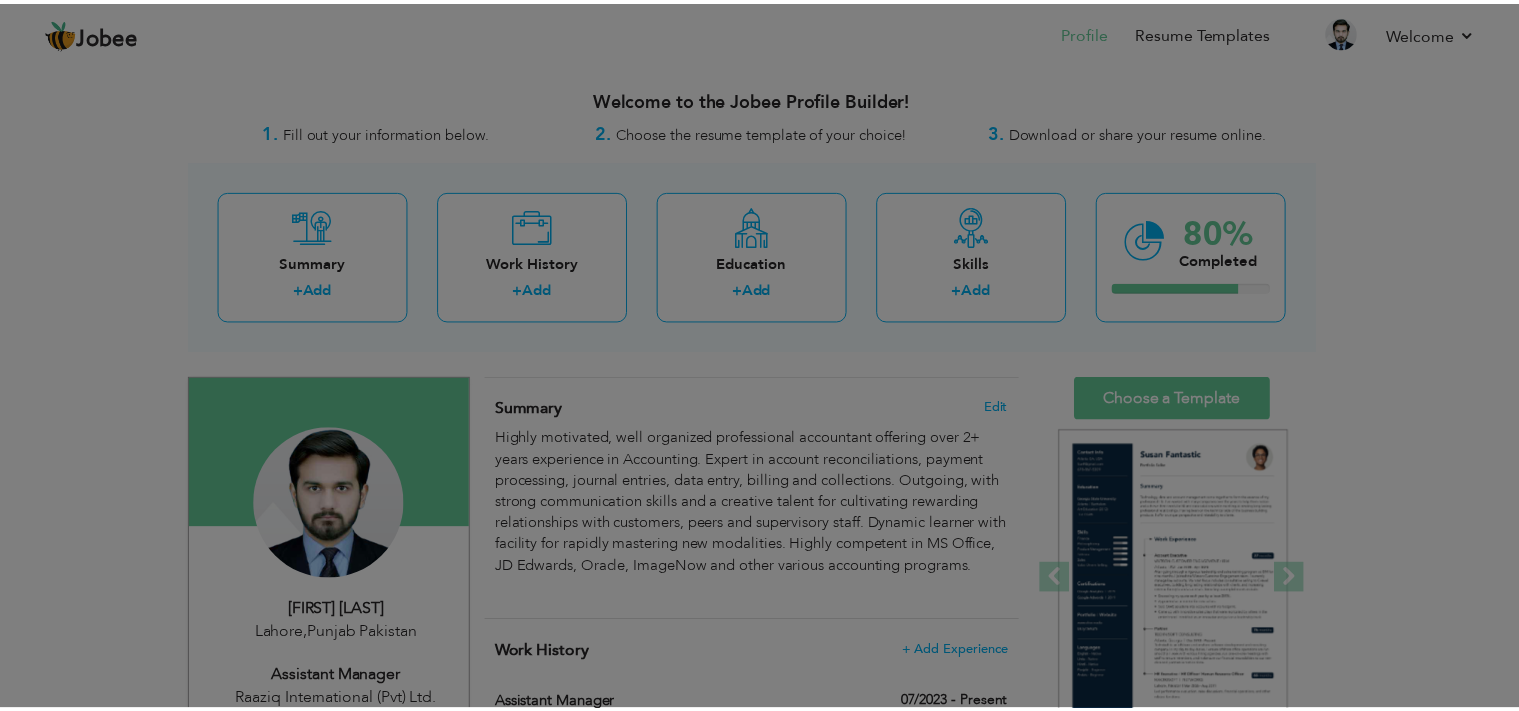scroll, scrollTop: 0, scrollLeft: 0, axis: both 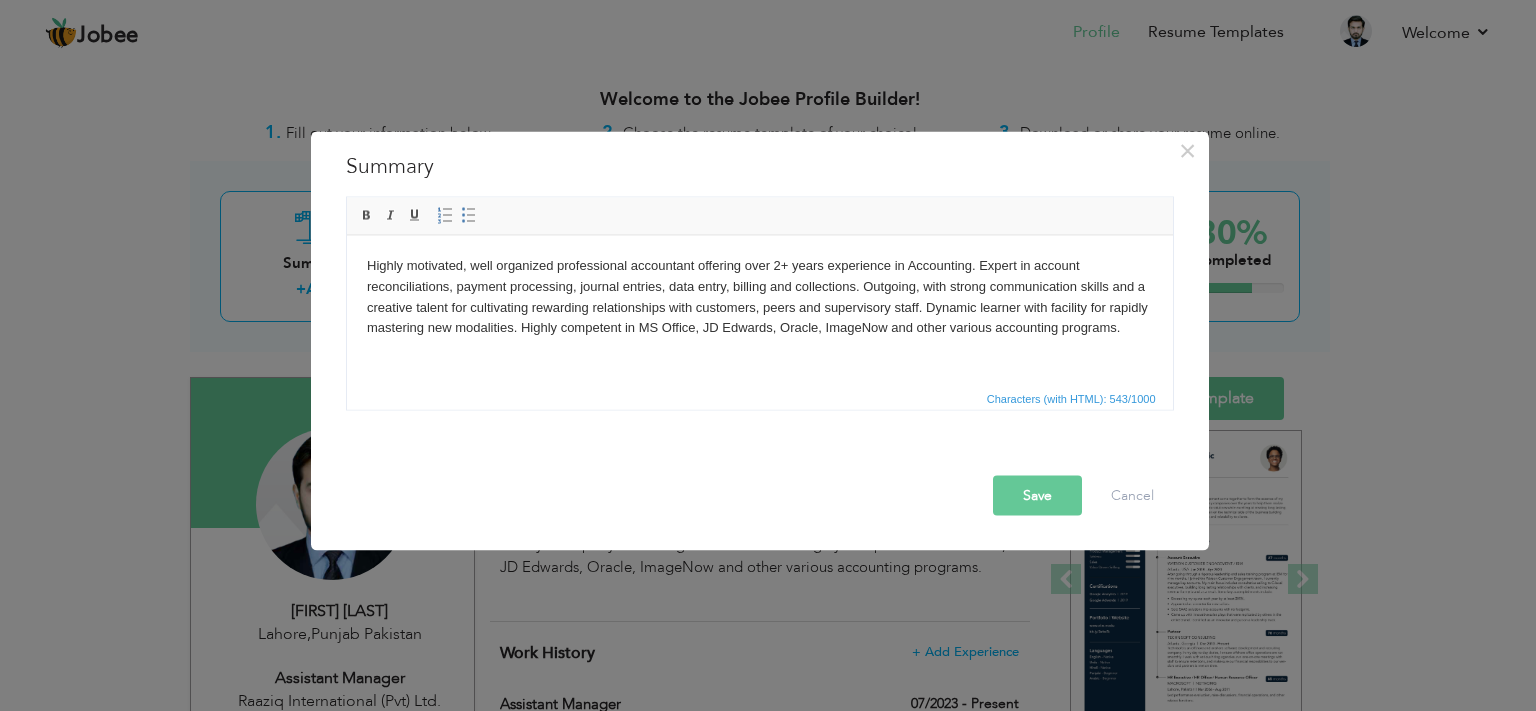 click on "Highly motivated, well organized professional accountant offering over 2+ years experience in Accounting. Expert in account reconciliations, payment processing, journal entries, data entry, billing and collections. Outgoing, with strong communication skills and a creative talent for cultivating rewarding relationships with customers, peers and supervisory staff. Dynamic learner with facility for rapidly mastering new modalities. Highly competent in MS Office, JD Edwards, Oracle, ImageNow and other various accounting programs." at bounding box center [759, 307] 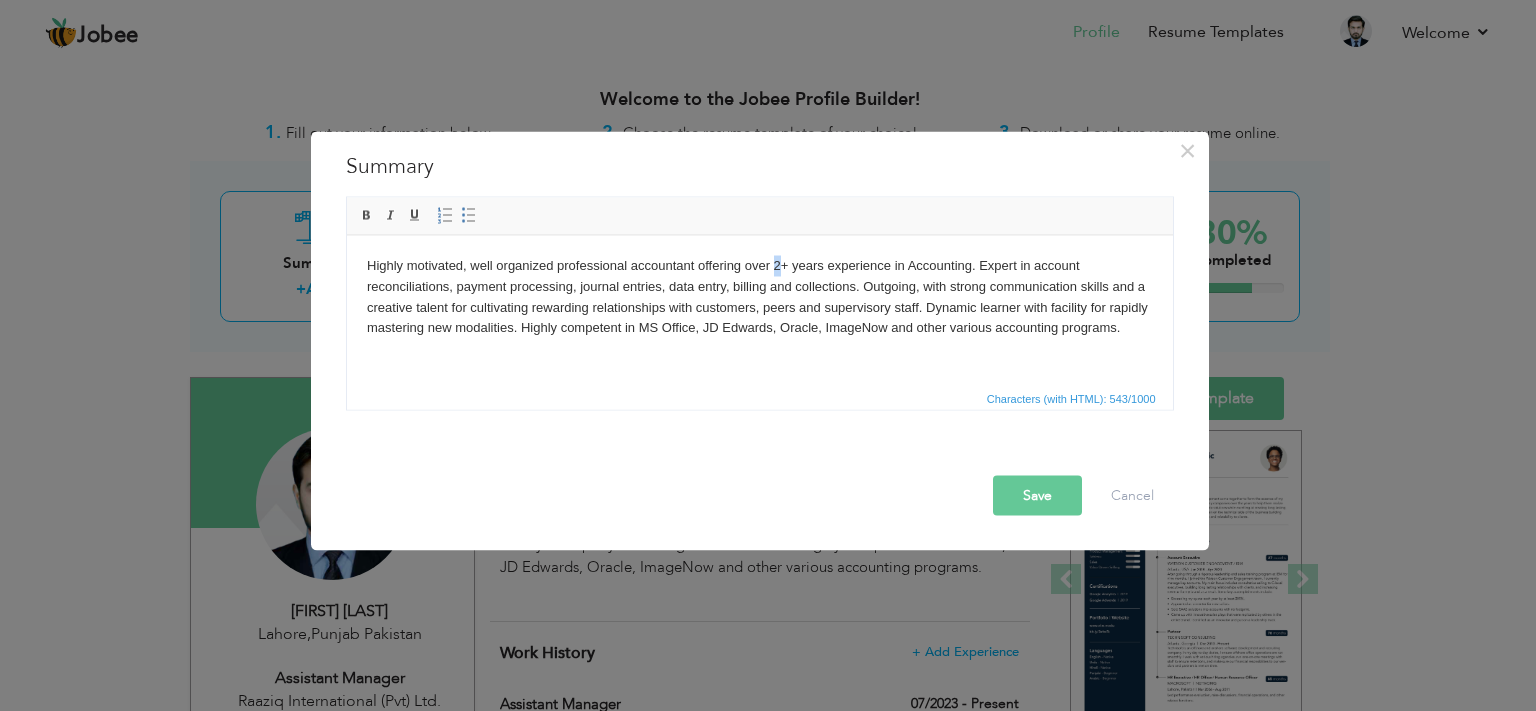 type 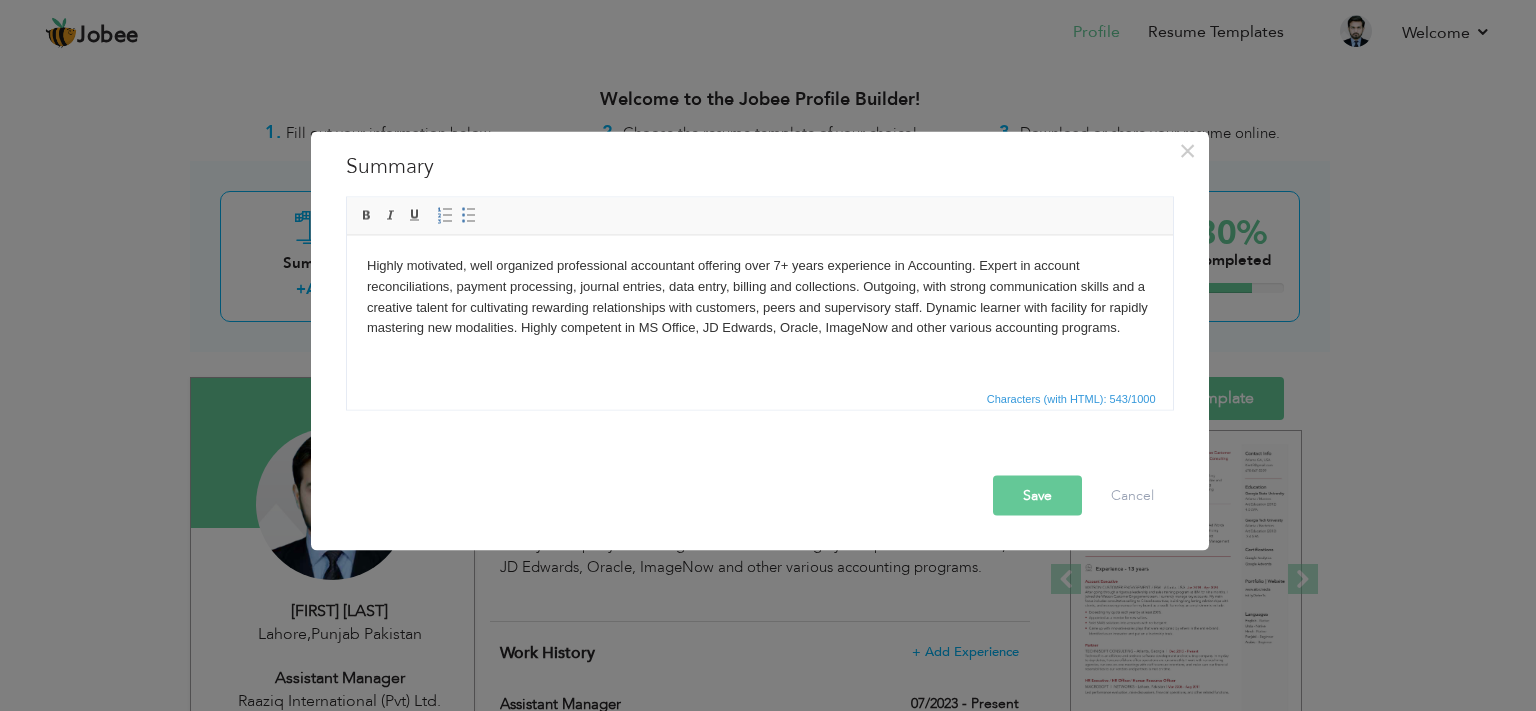 click on "Save" at bounding box center [1037, 495] 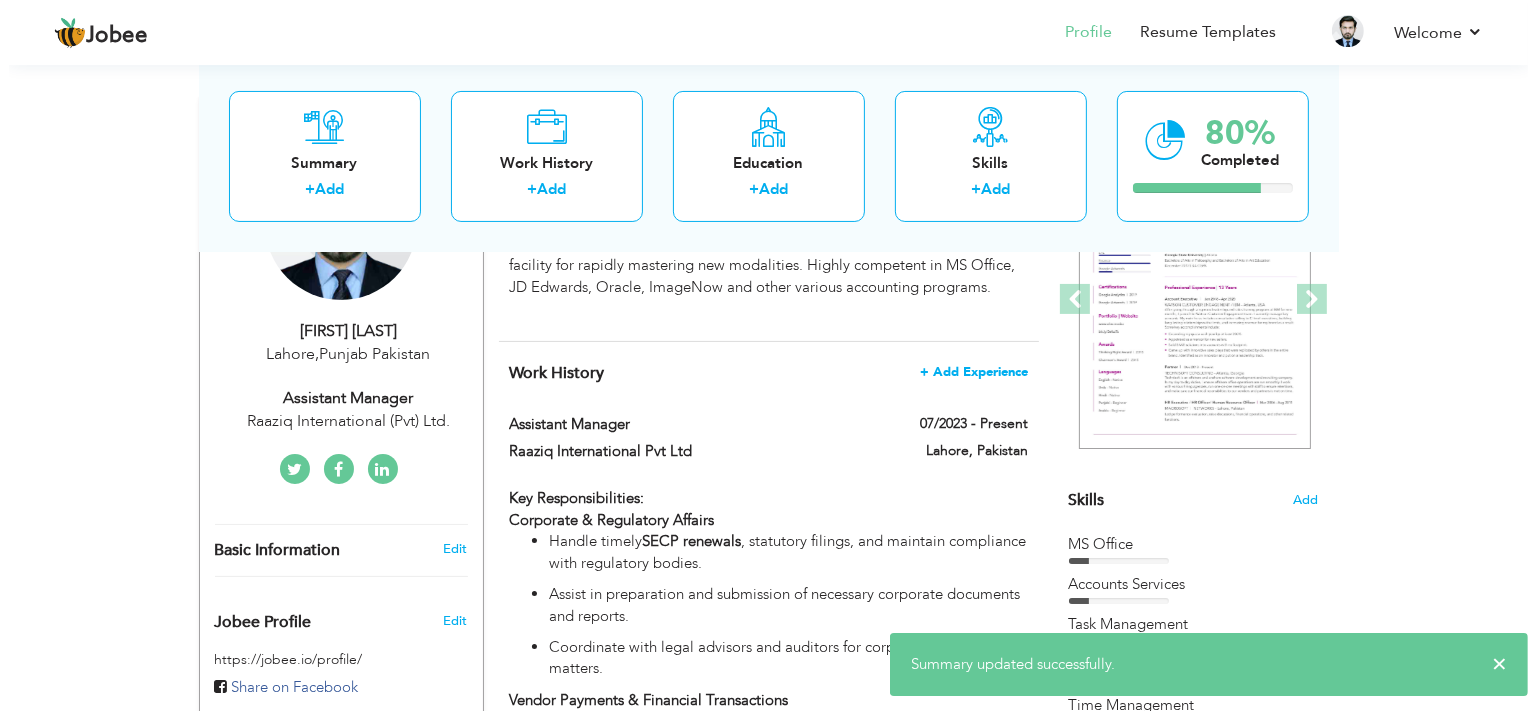 scroll, scrollTop: 316, scrollLeft: 0, axis: vertical 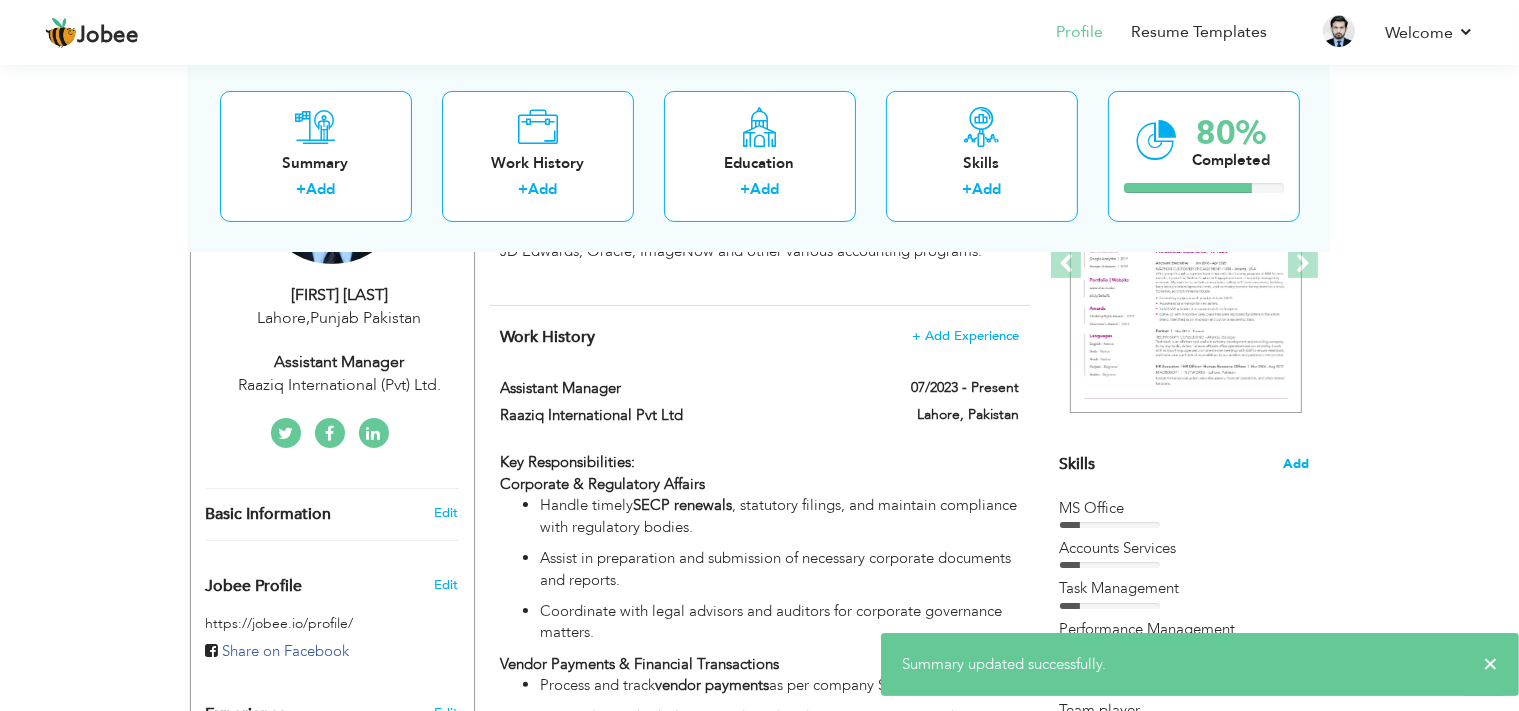 click on "Add" at bounding box center [1297, 464] 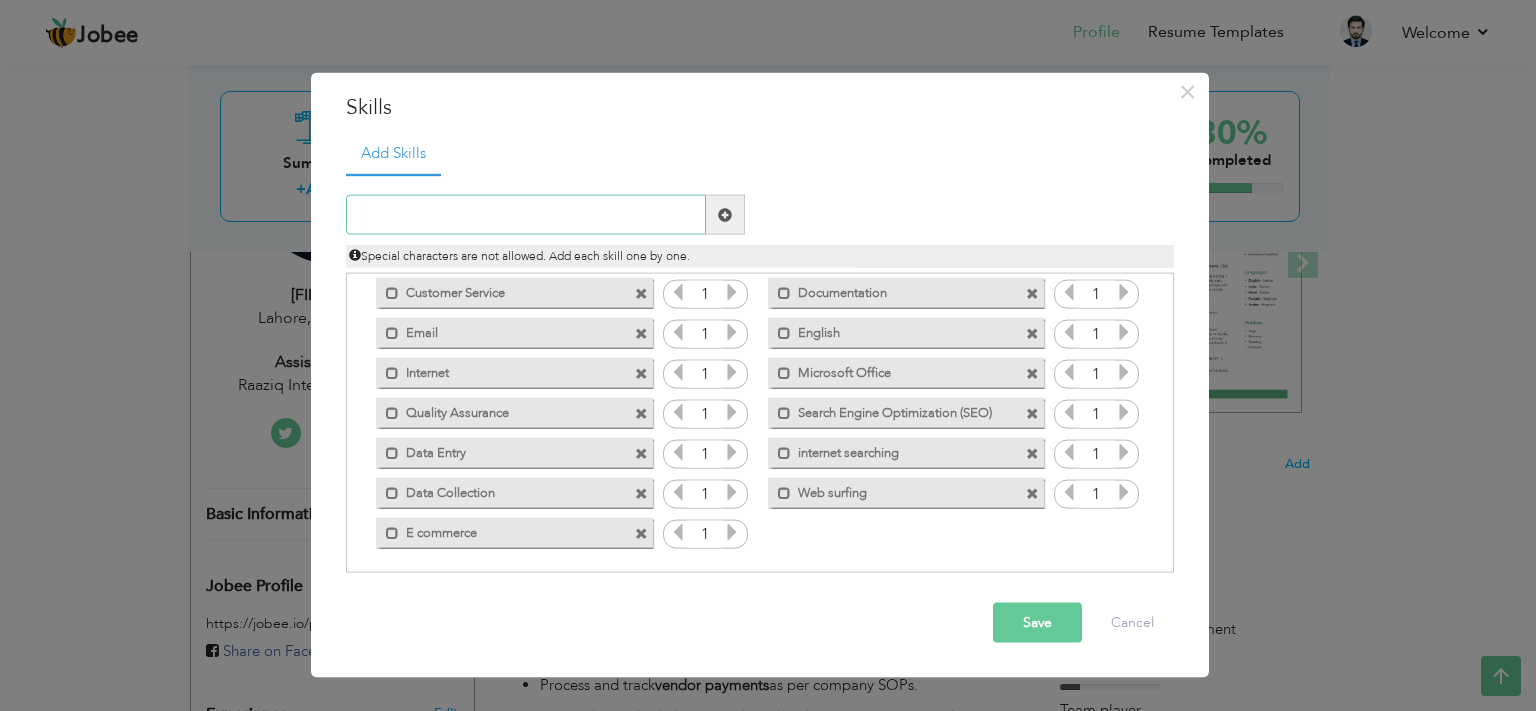 scroll, scrollTop: 244, scrollLeft: 0, axis: vertical 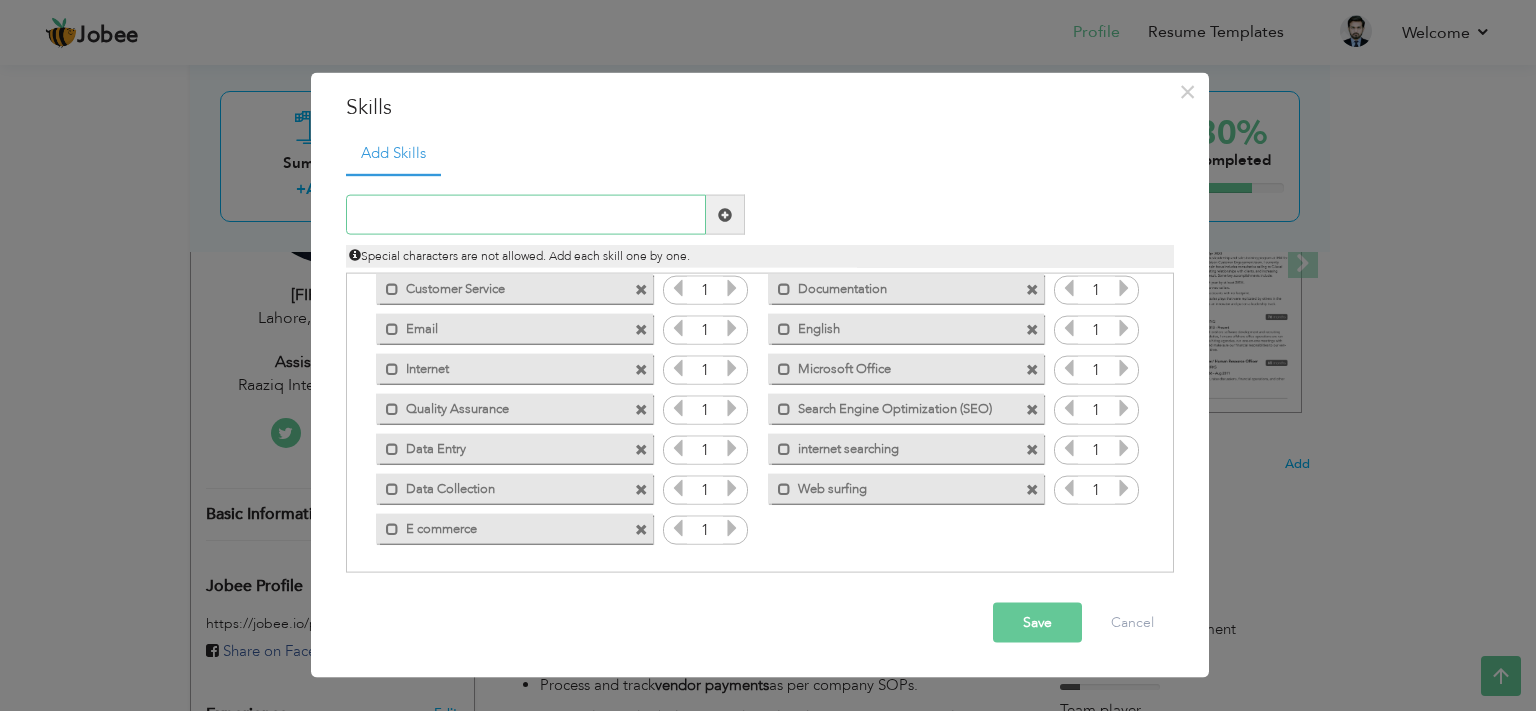 click at bounding box center (526, 215) 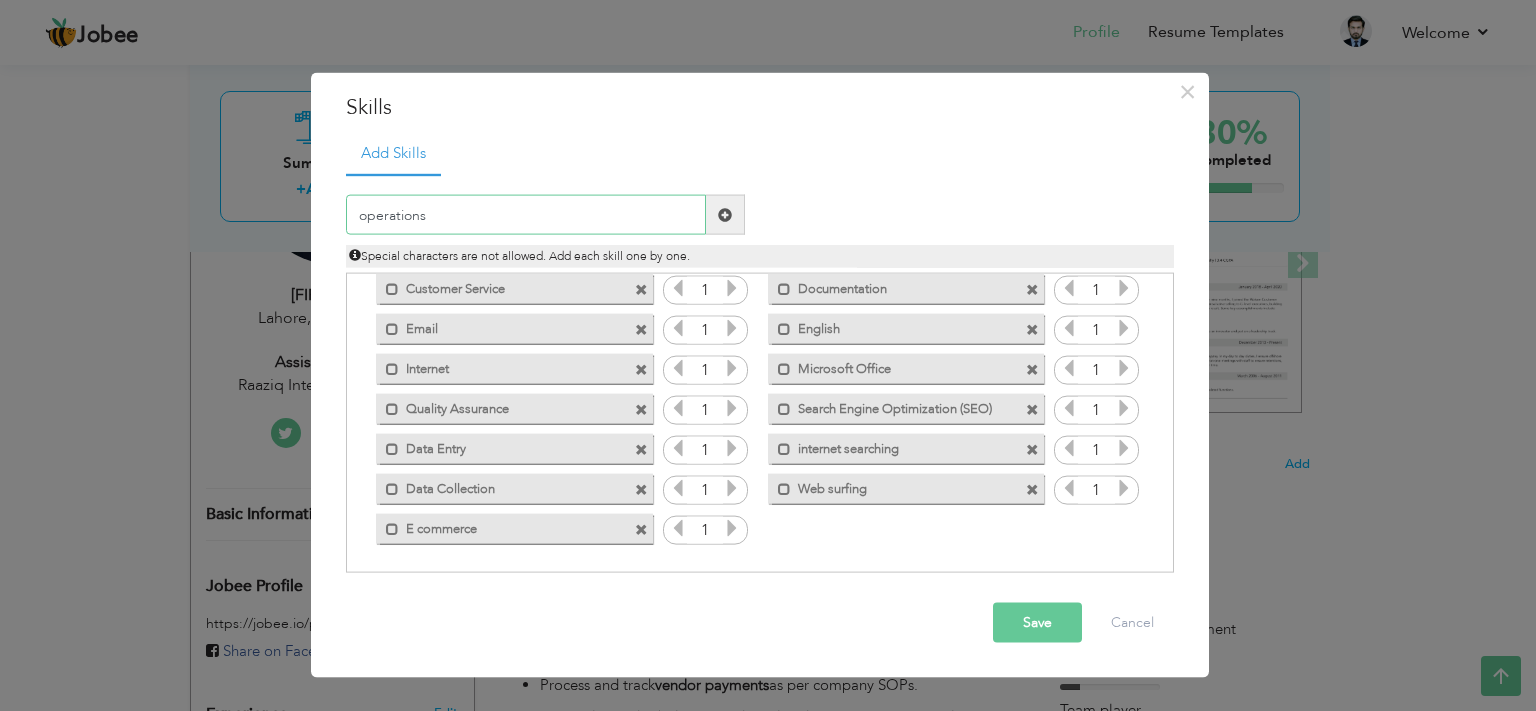 type on "operations" 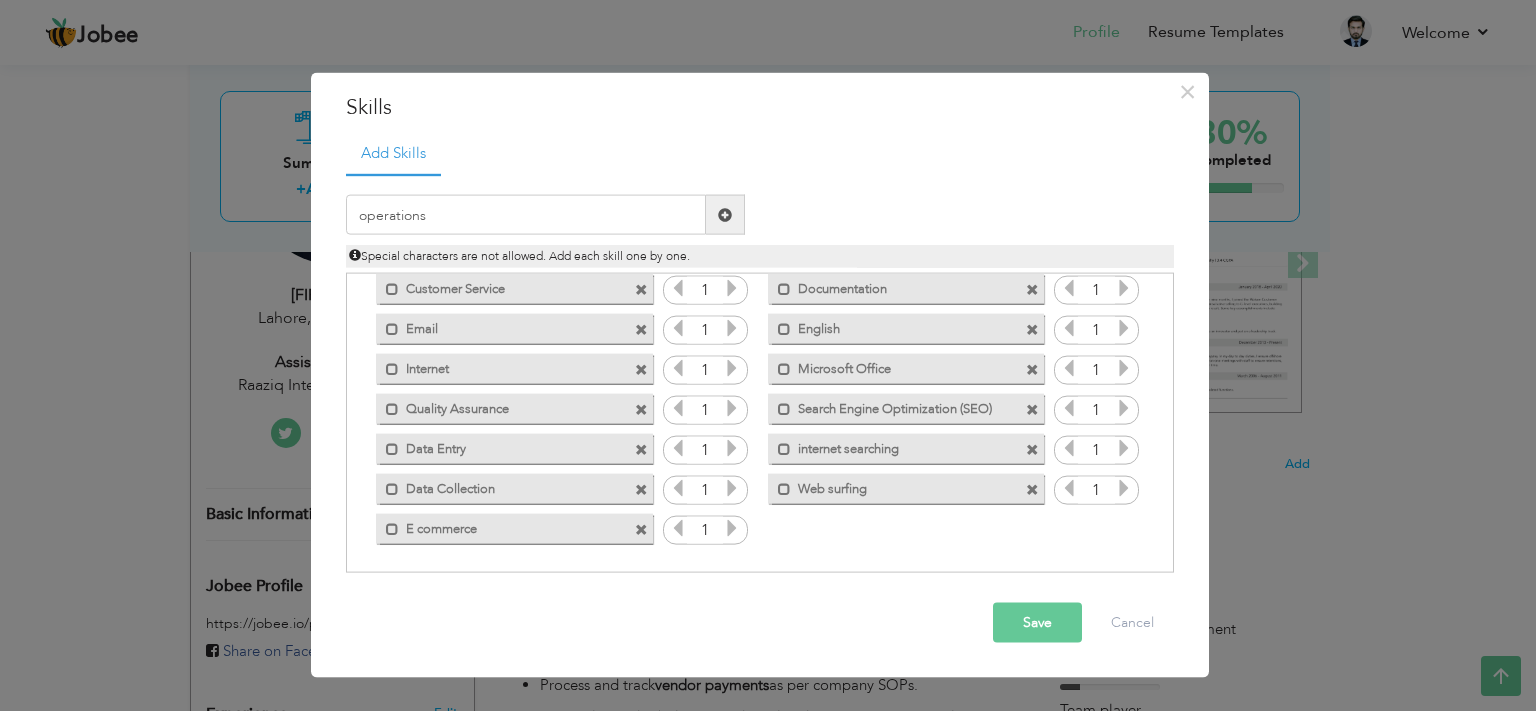 click at bounding box center (725, 215) 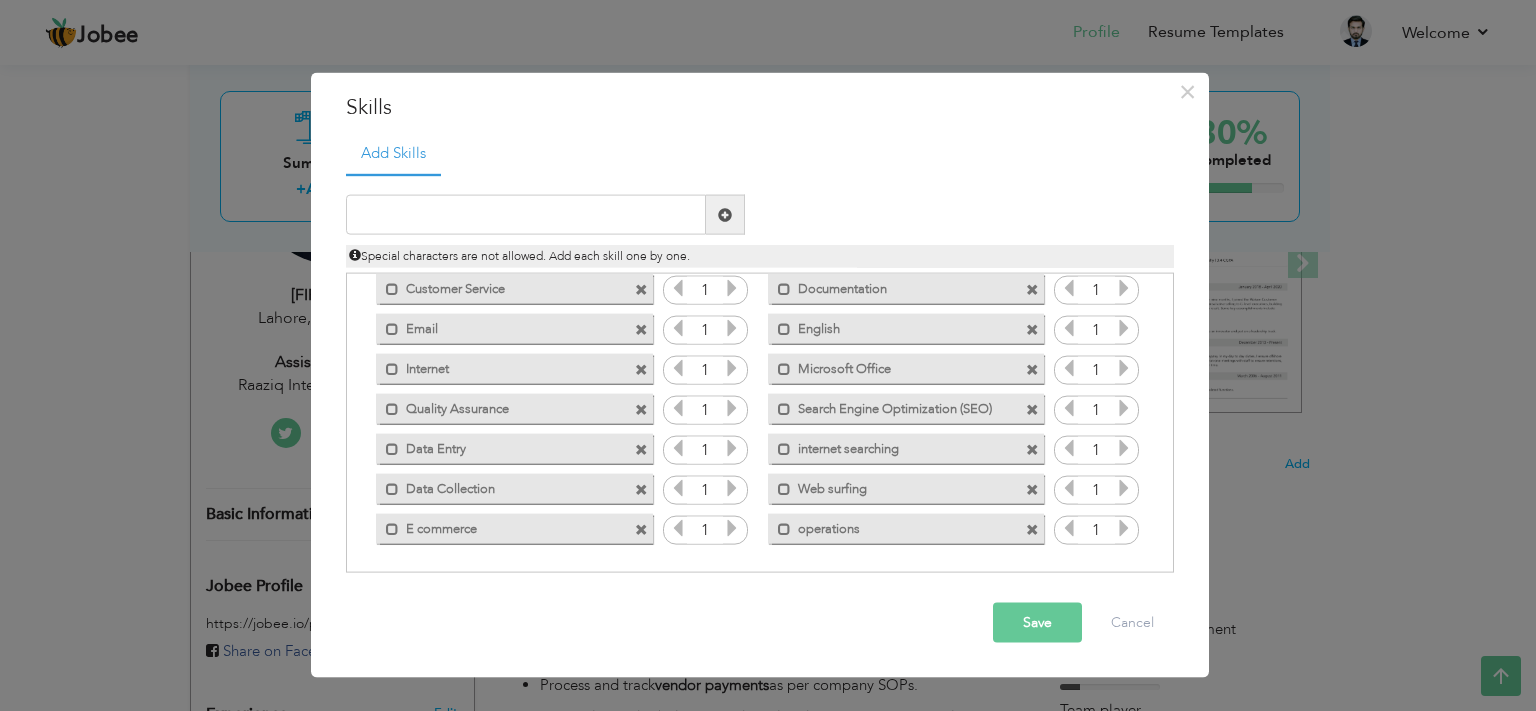 click at bounding box center (1032, 449) 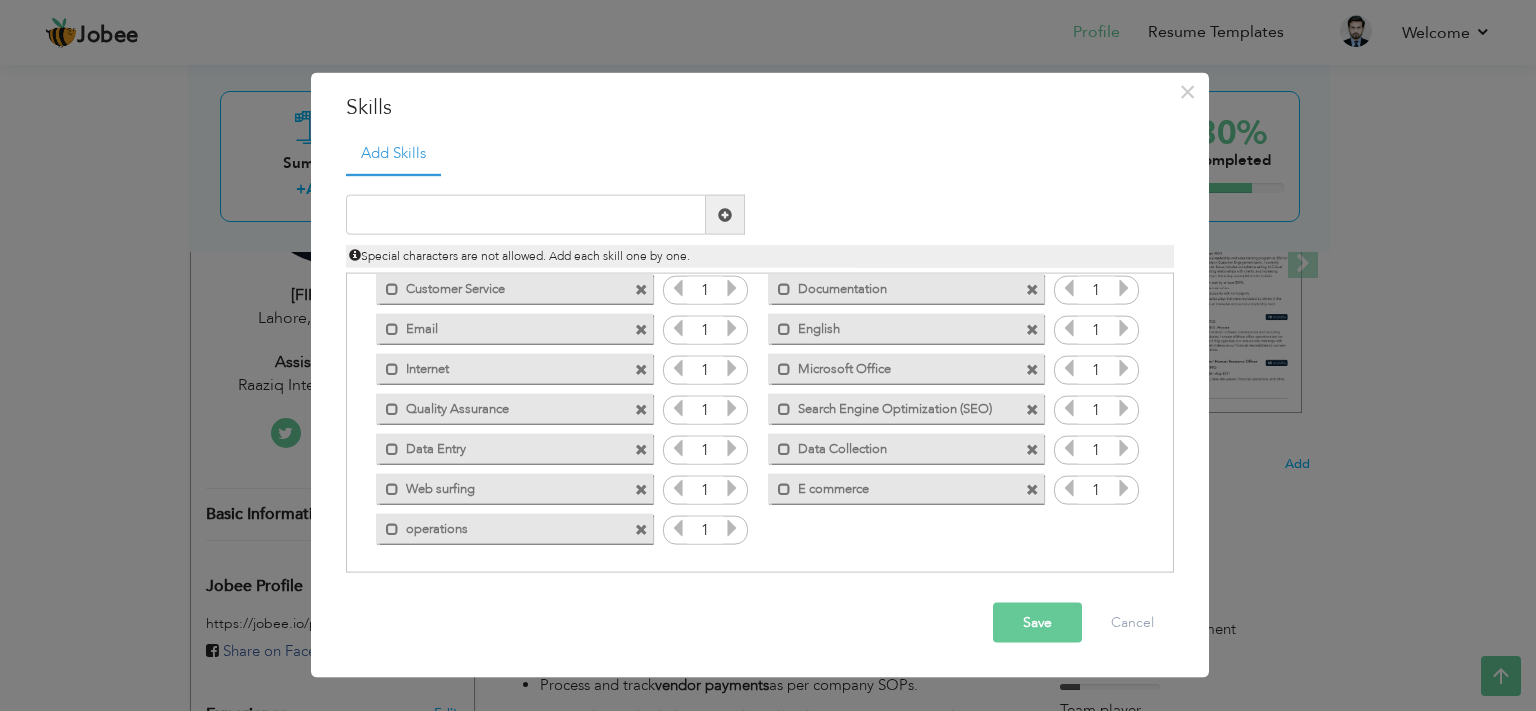 click at bounding box center (1032, 409) 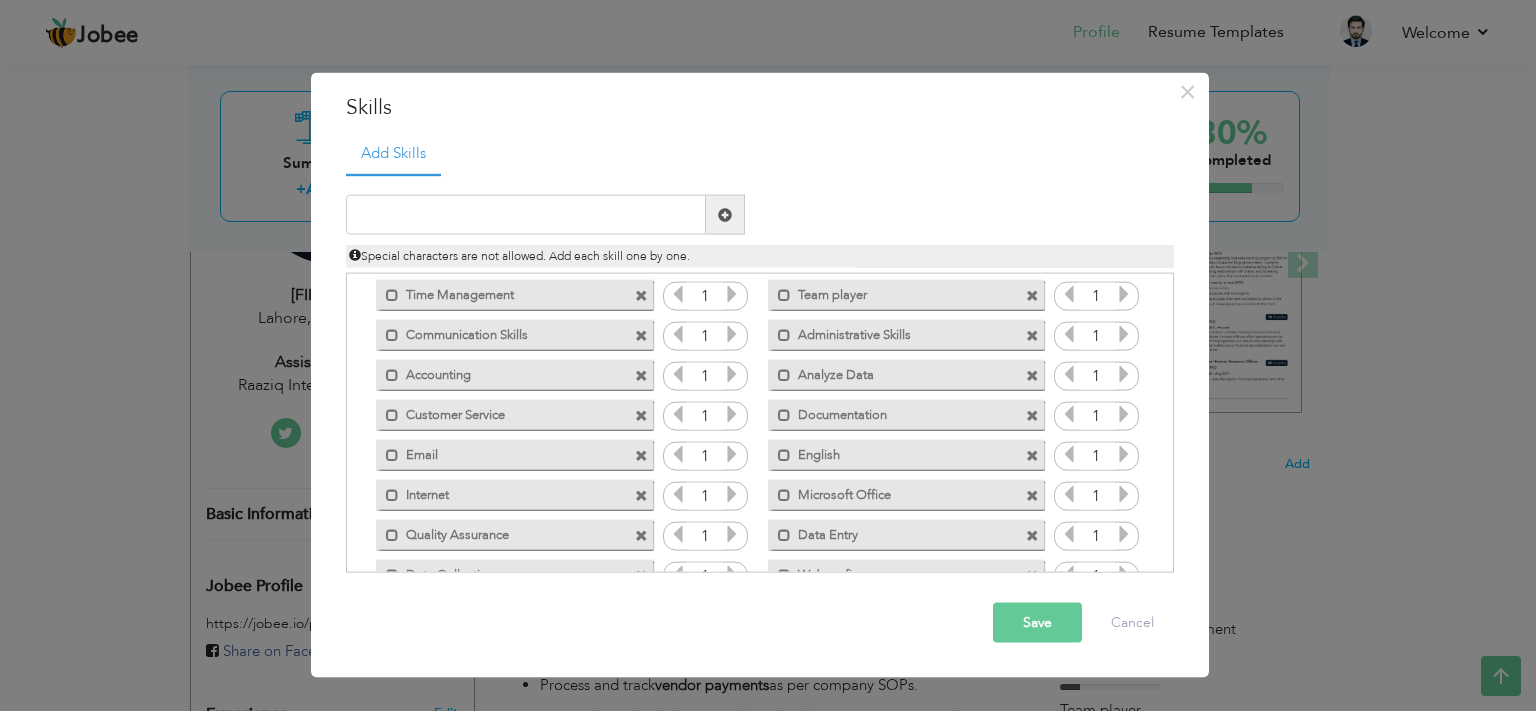 scroll, scrollTop: 84, scrollLeft: 0, axis: vertical 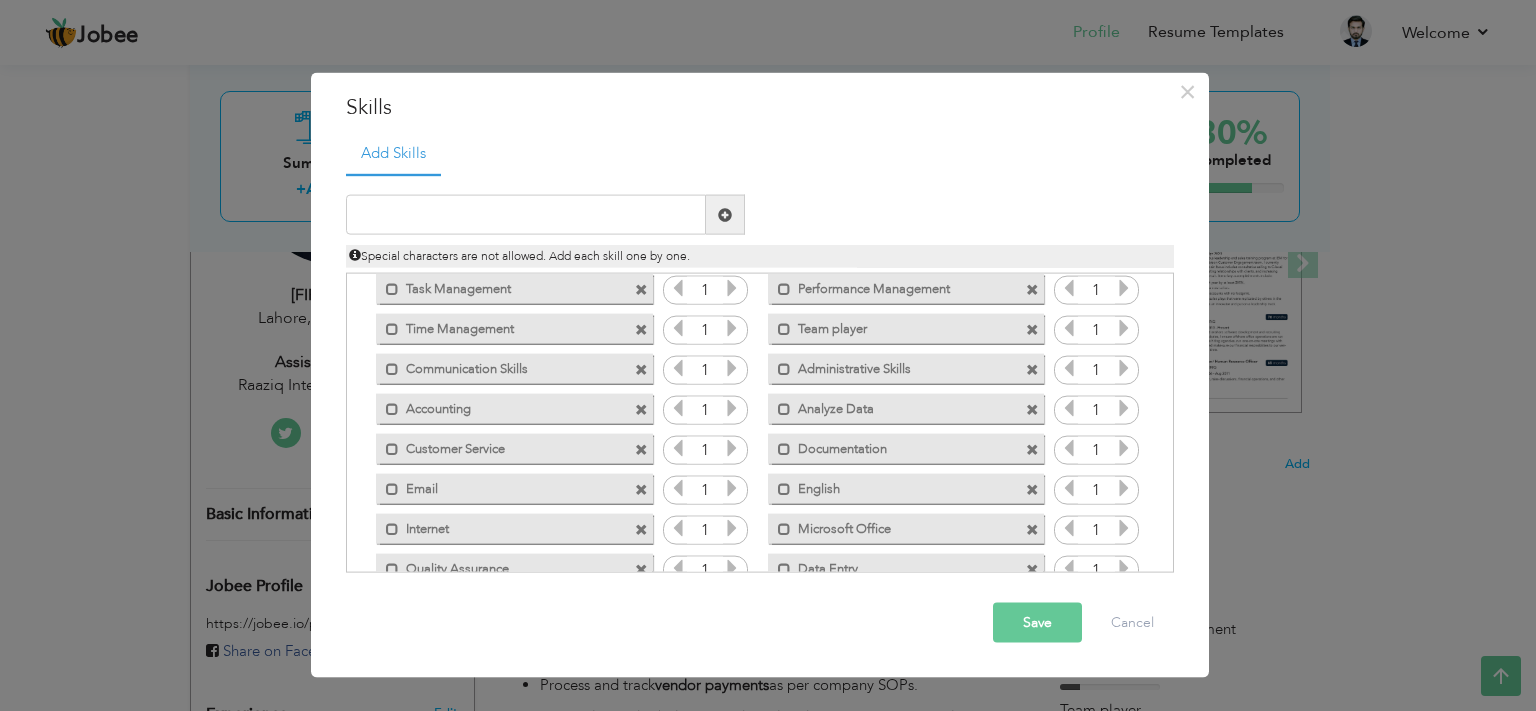 click at bounding box center [641, 529] 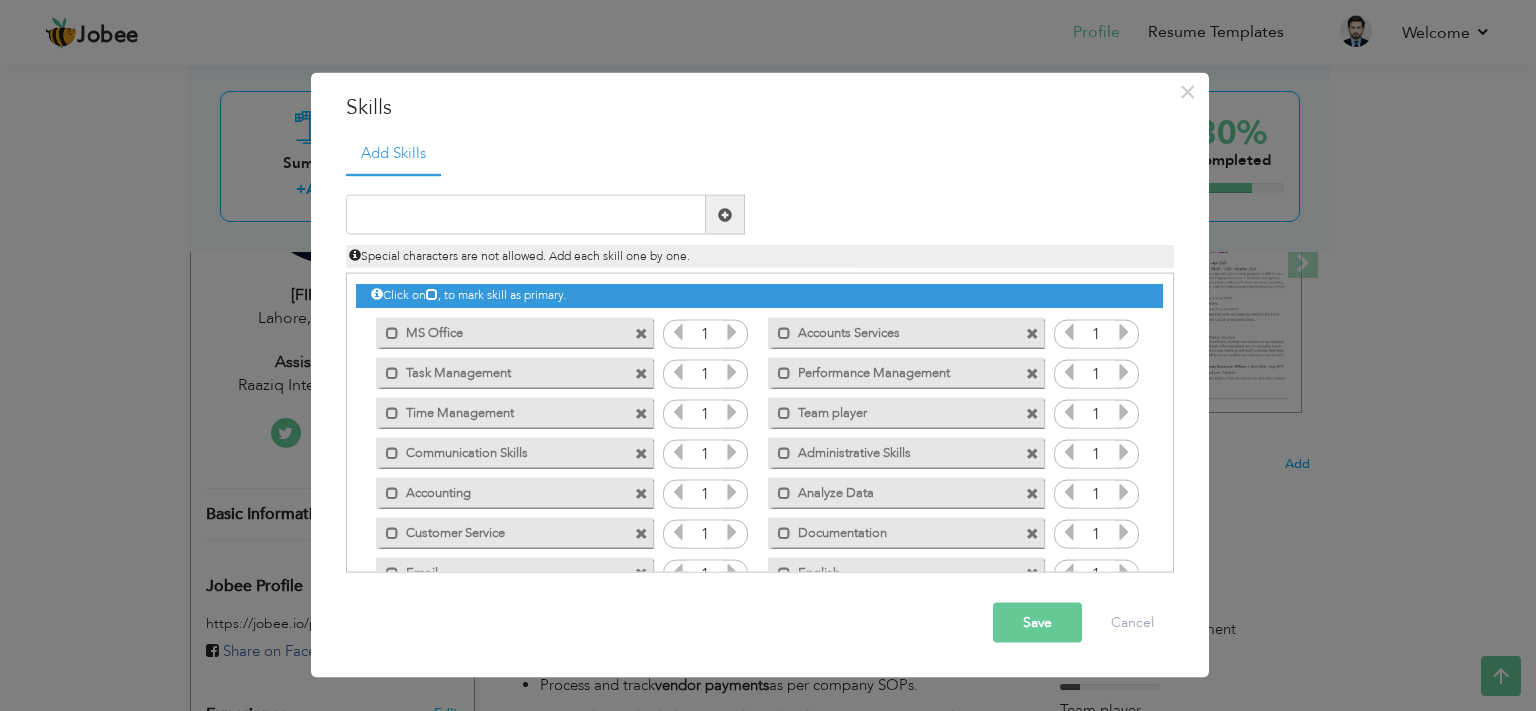 scroll, scrollTop: 204, scrollLeft: 0, axis: vertical 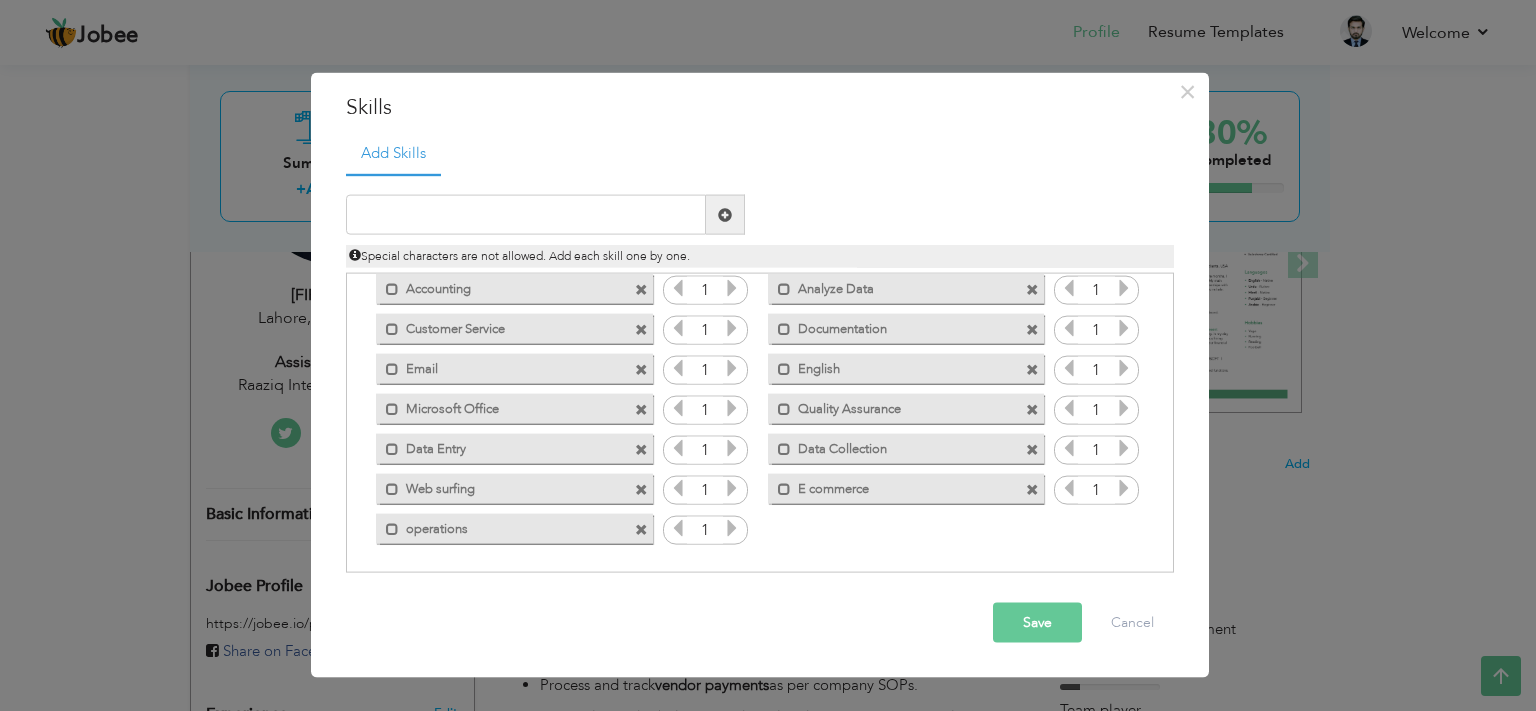 click on "operations" at bounding box center [500, 525] 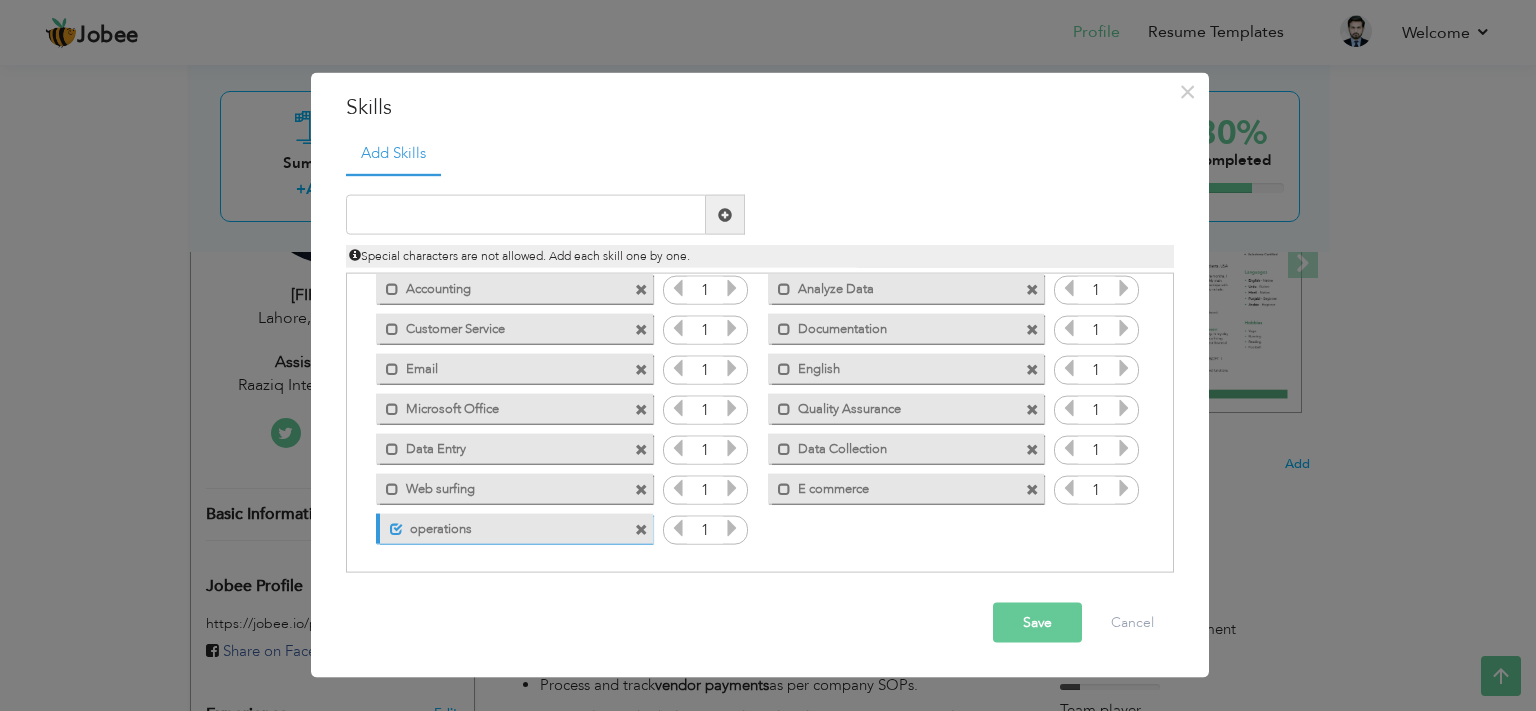 click on "operations" at bounding box center [502, 525] 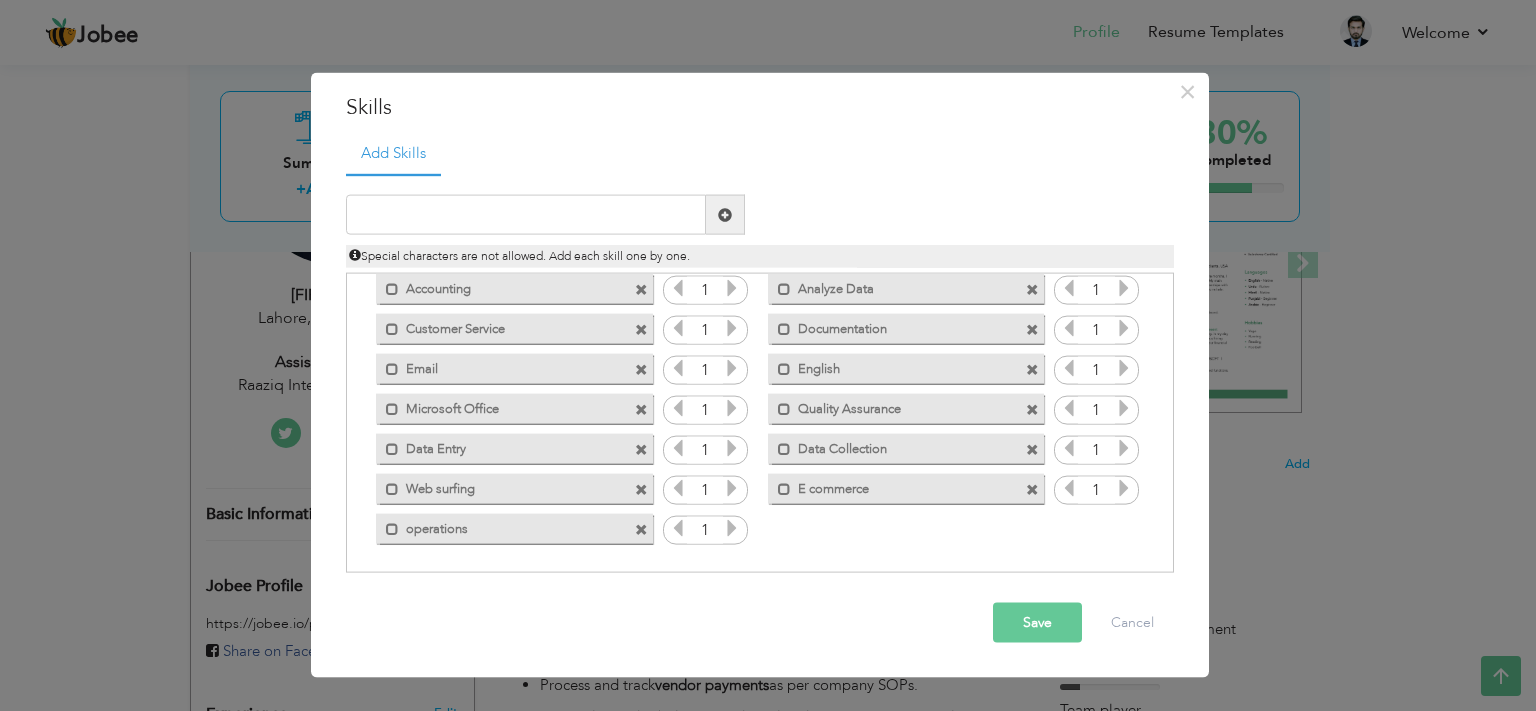 click on "operations" at bounding box center [500, 525] 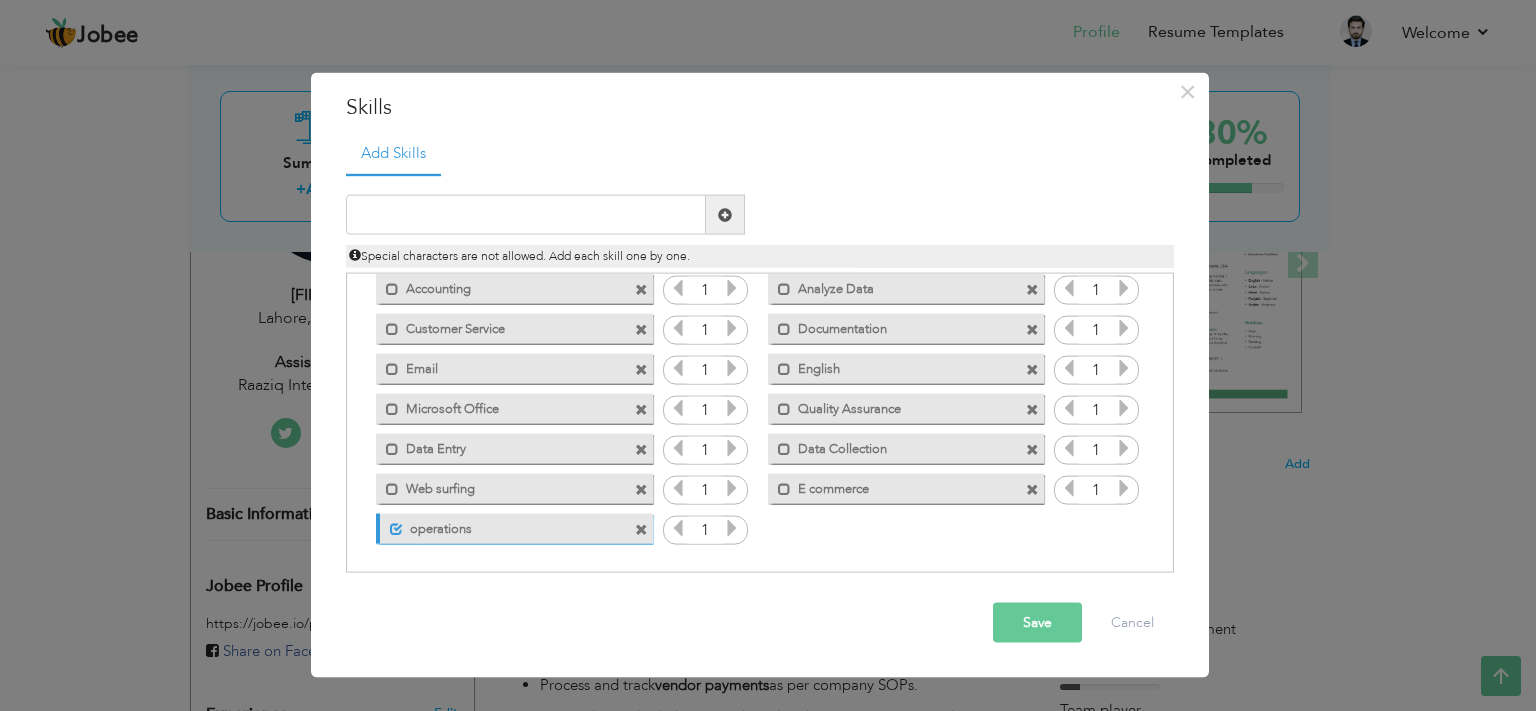 click on "operations" at bounding box center (502, 525) 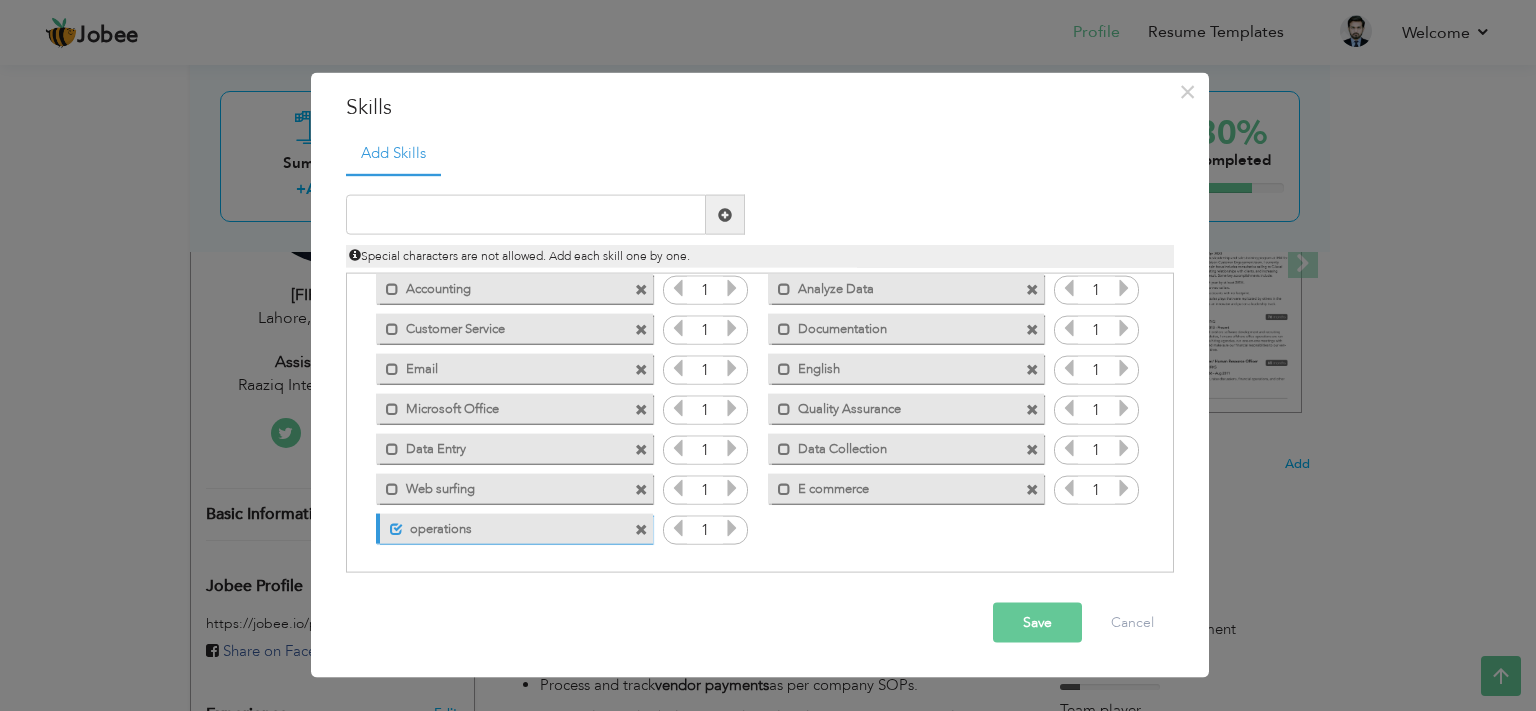 click at bounding box center [641, 529] 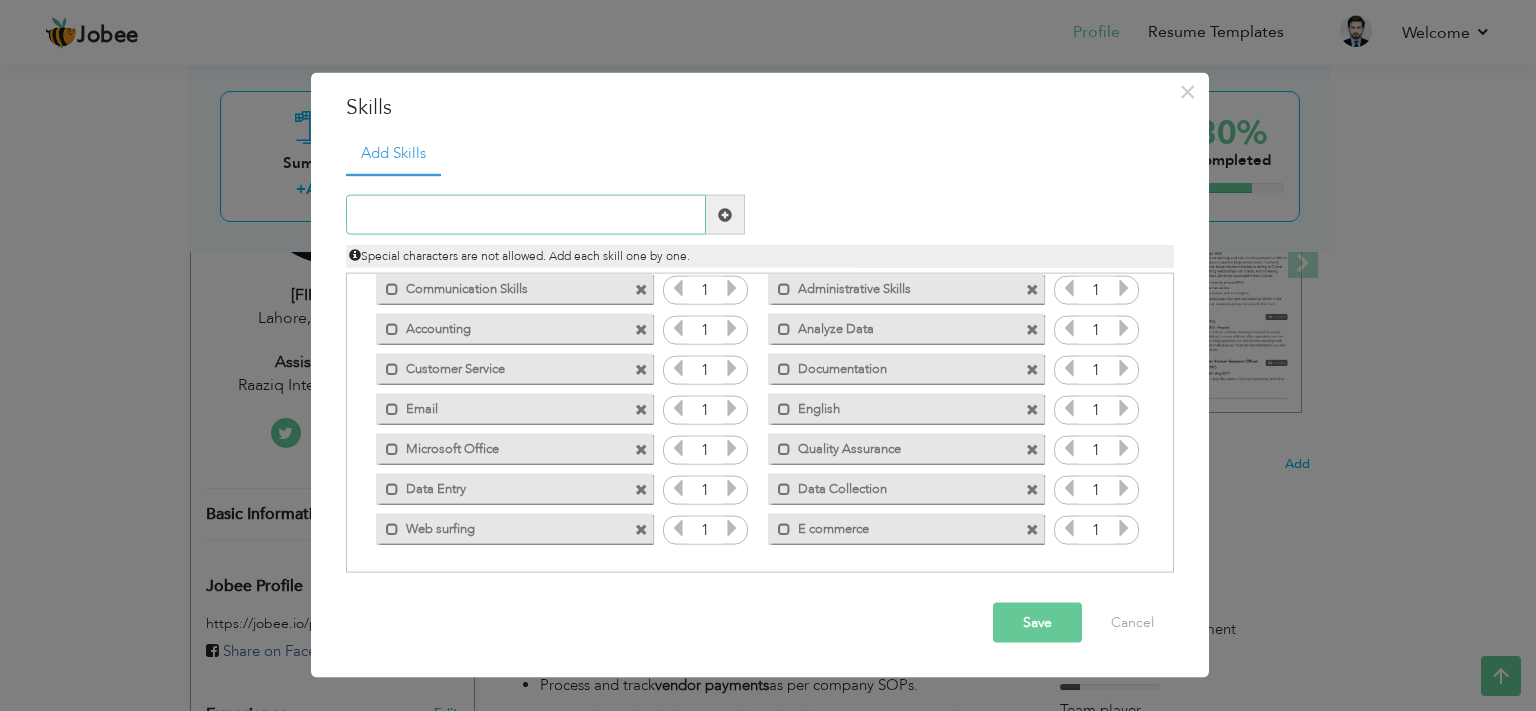 click at bounding box center (526, 215) 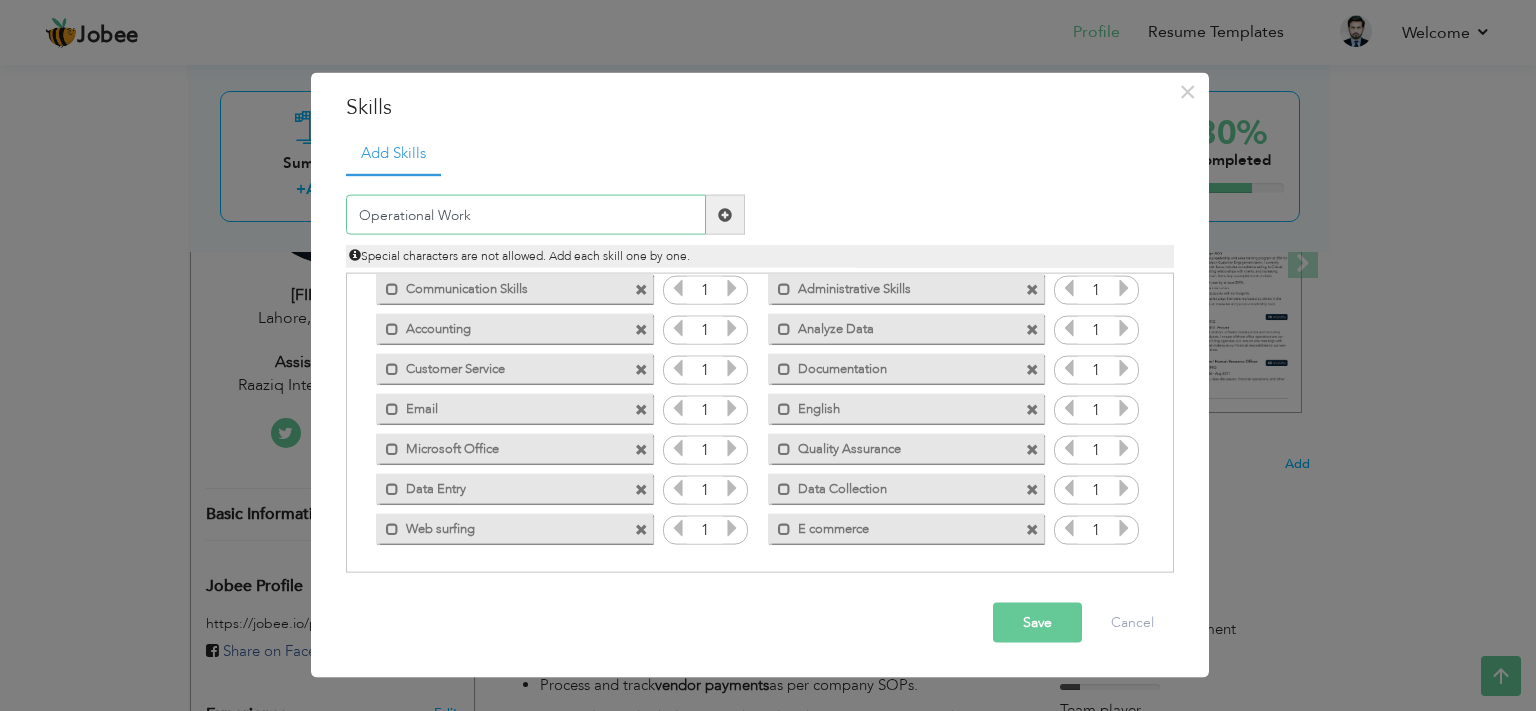 type on "Operational Work" 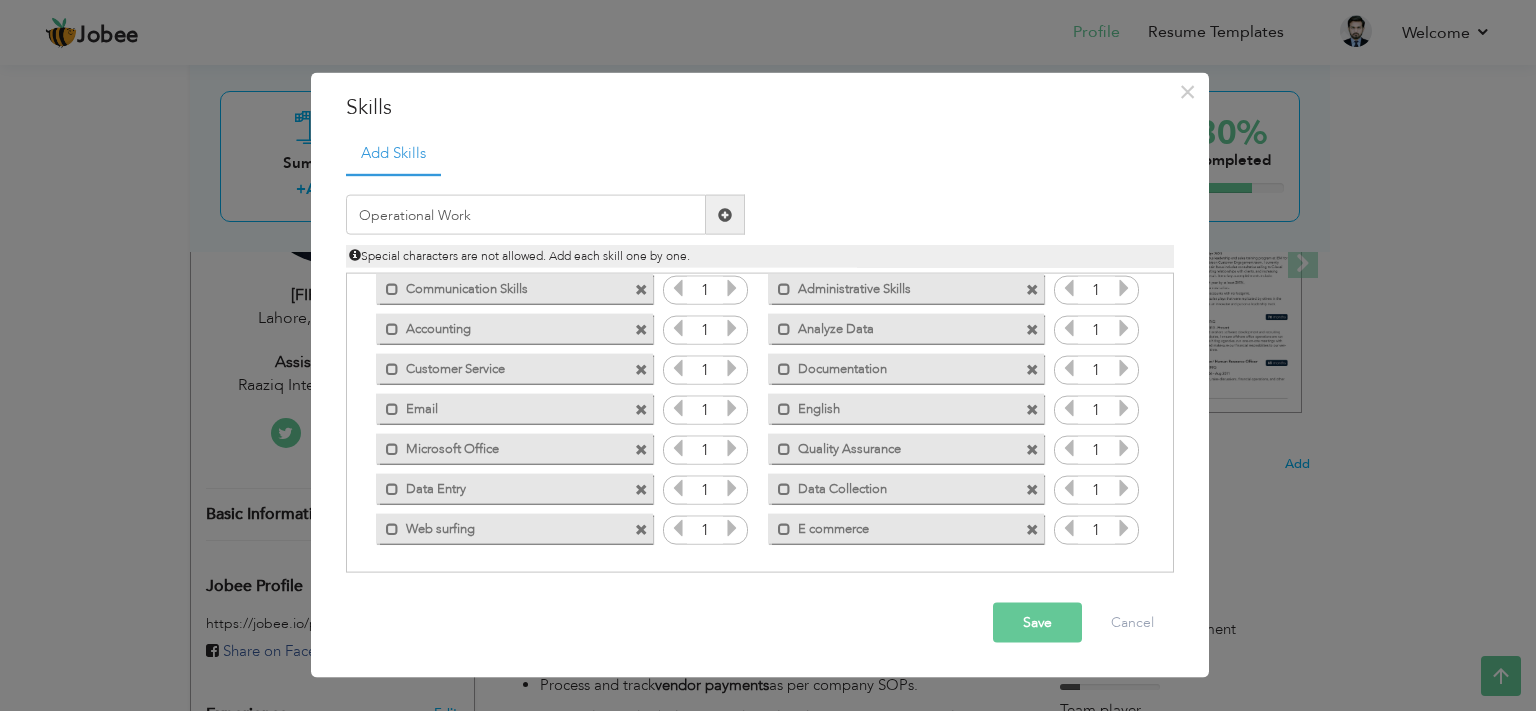 click on "Save" at bounding box center (1037, 623) 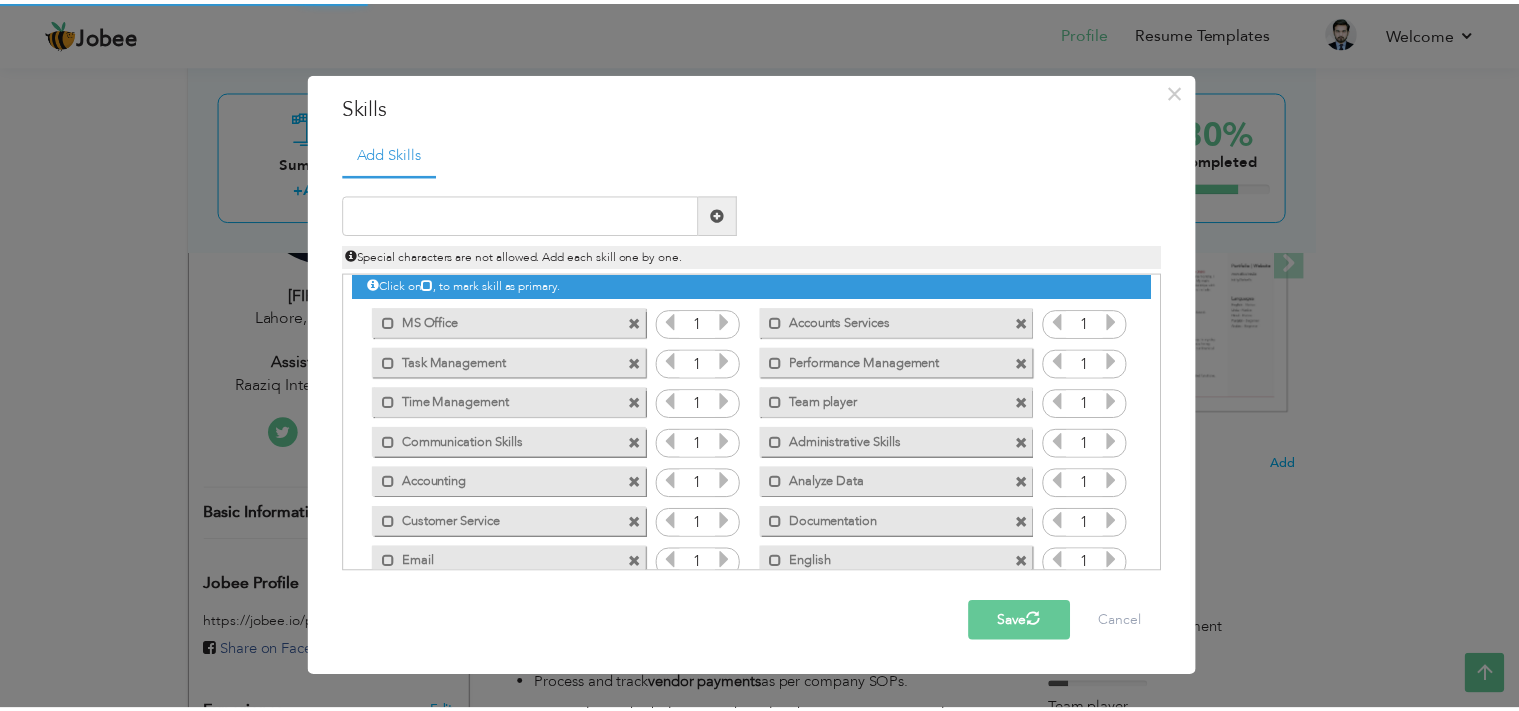 scroll, scrollTop: 0, scrollLeft: 0, axis: both 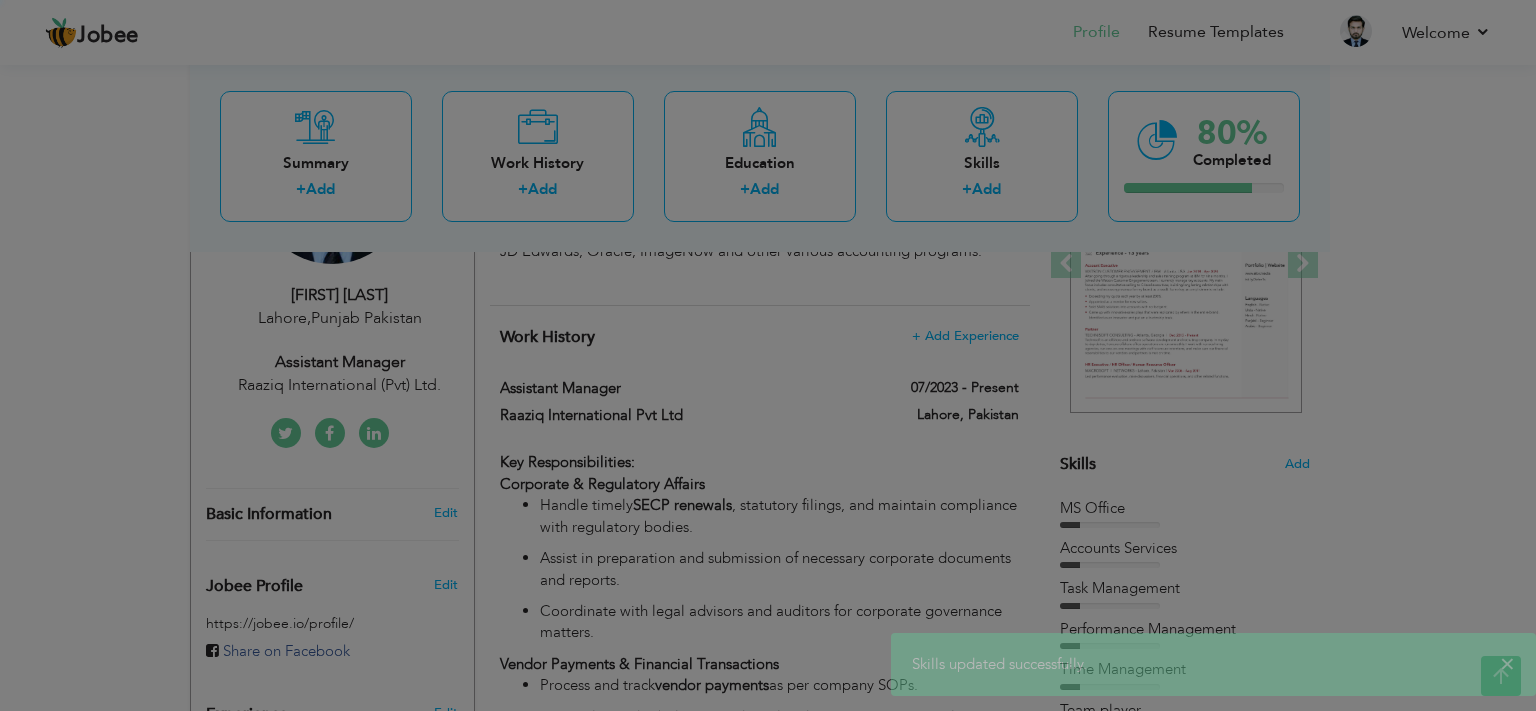 click on "Jobee
Profile
Resume Templates
Resume Templates
Cover Letters
About
My Resume
Welcome
Settings
Log off
Welcome" at bounding box center [768, 1500] 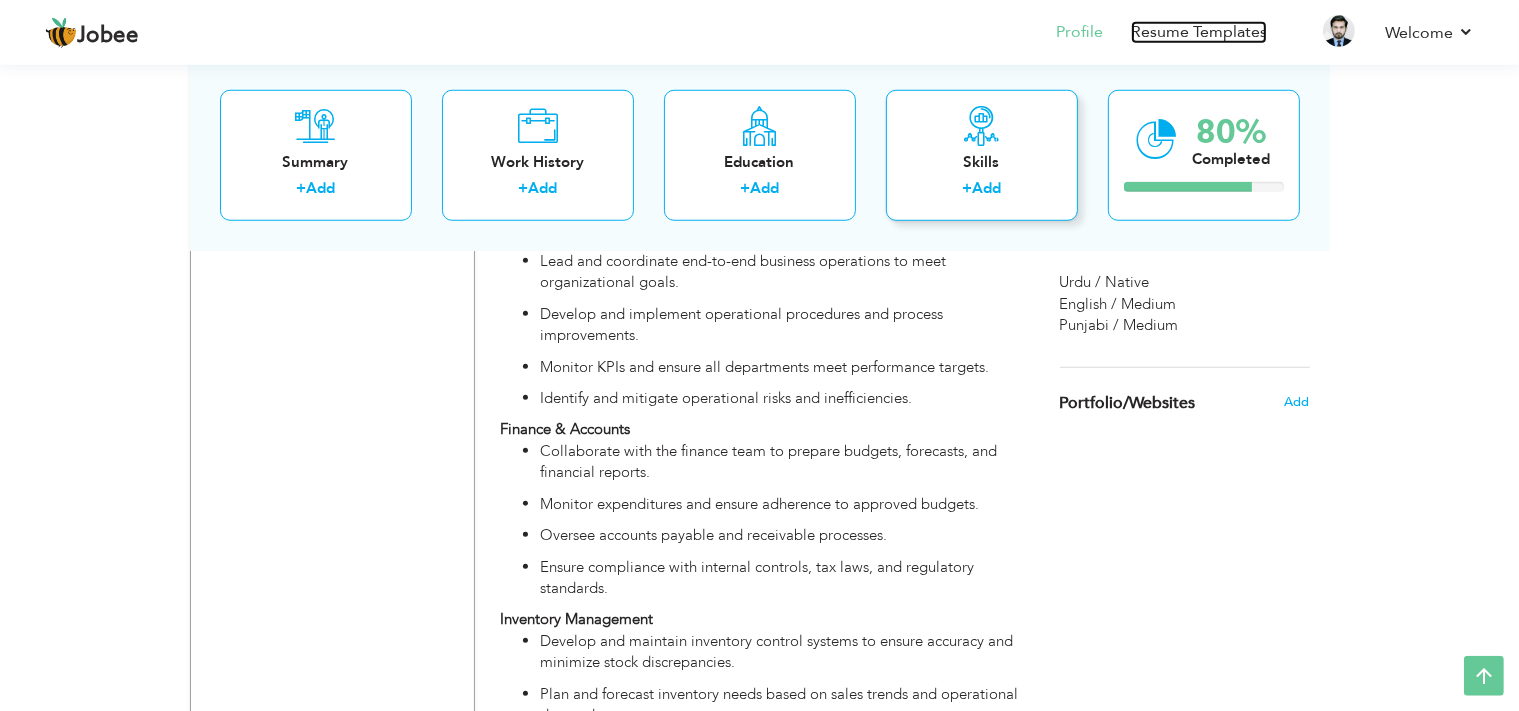 scroll, scrollTop: 1335, scrollLeft: 0, axis: vertical 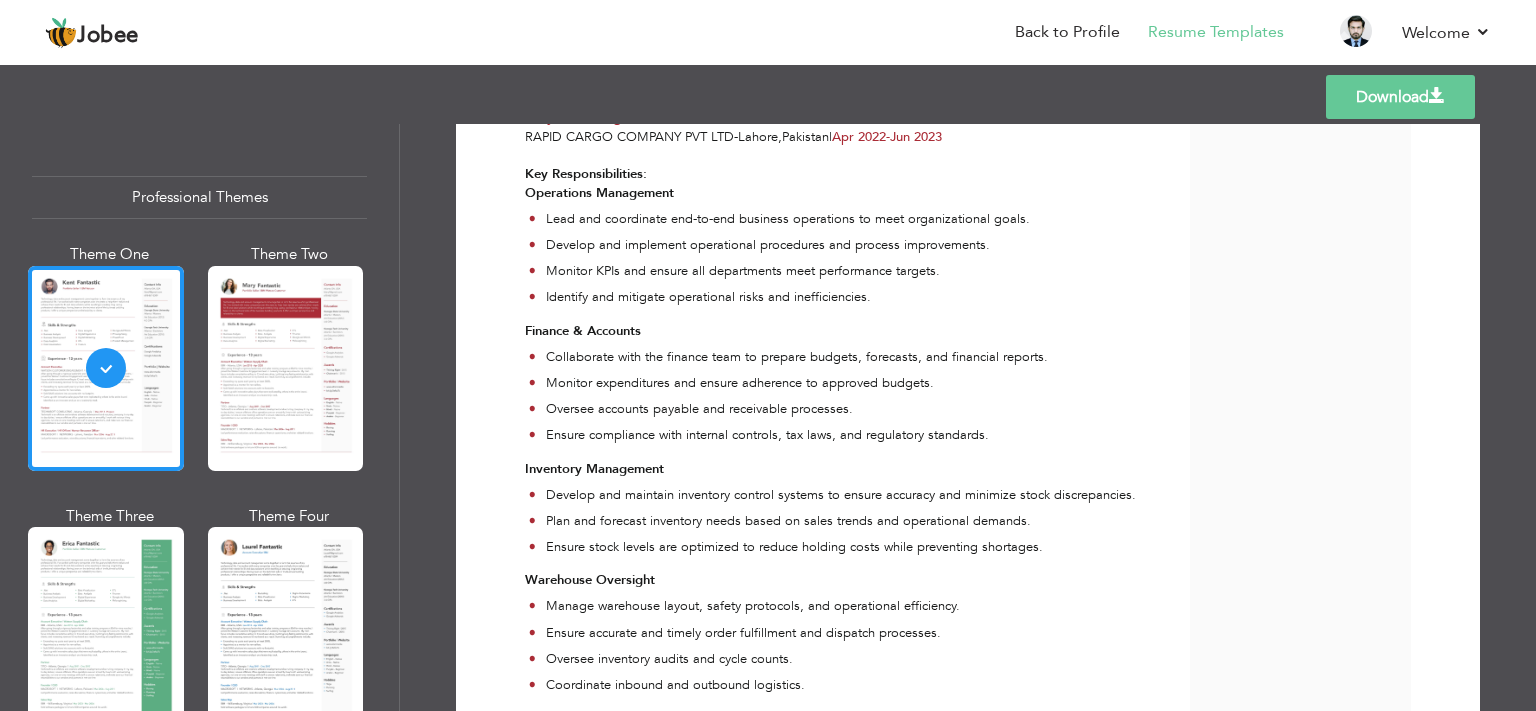 click on "Download" at bounding box center (1400, 97) 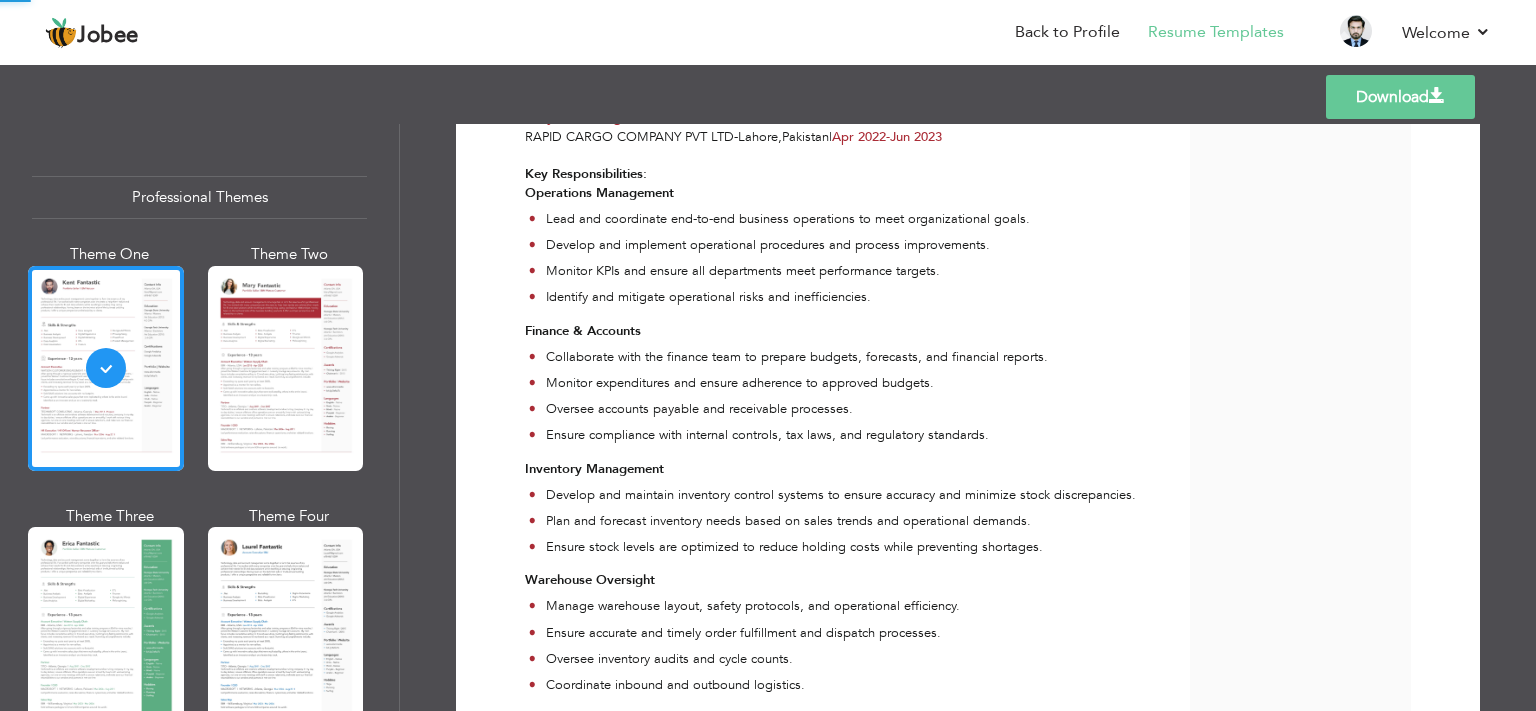 click on "Download" at bounding box center (1400, 97) 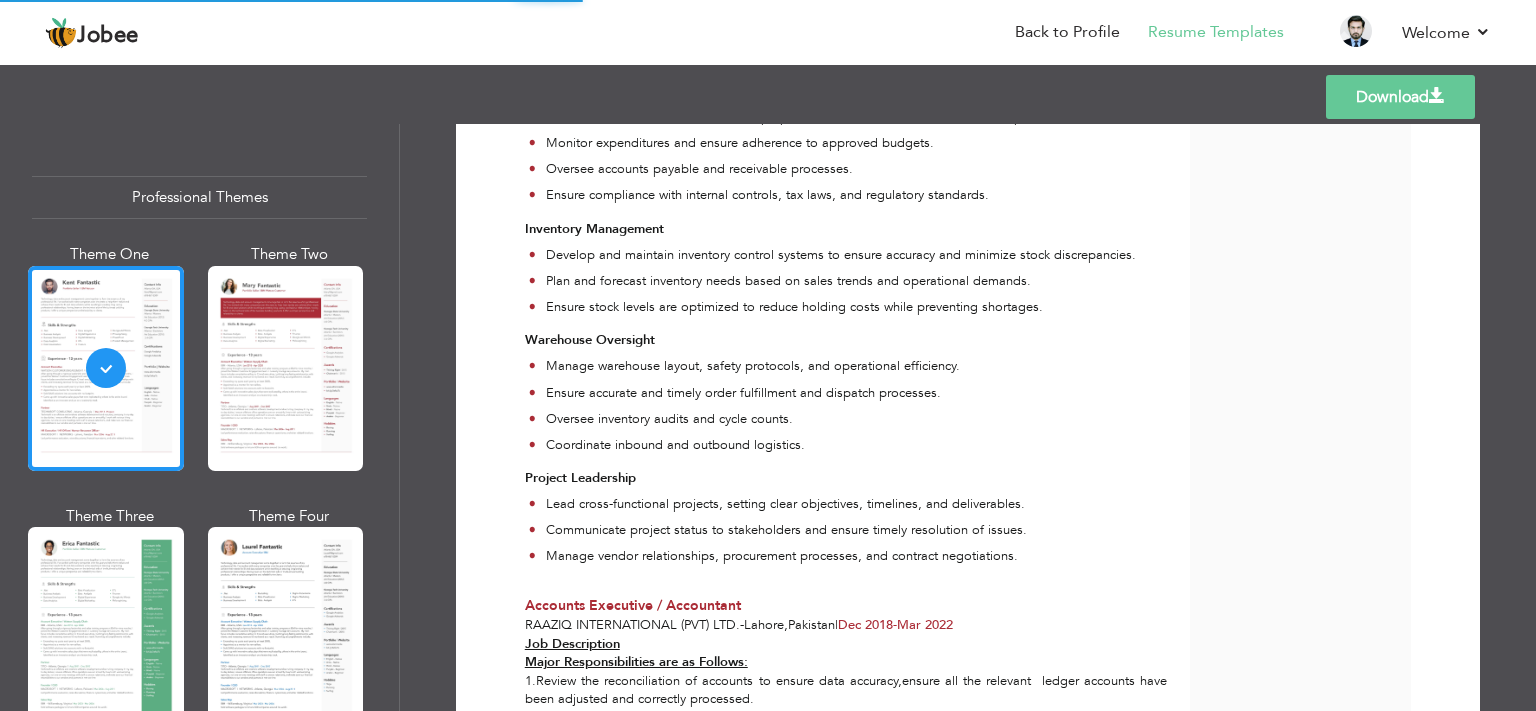 scroll, scrollTop: 1800, scrollLeft: 0, axis: vertical 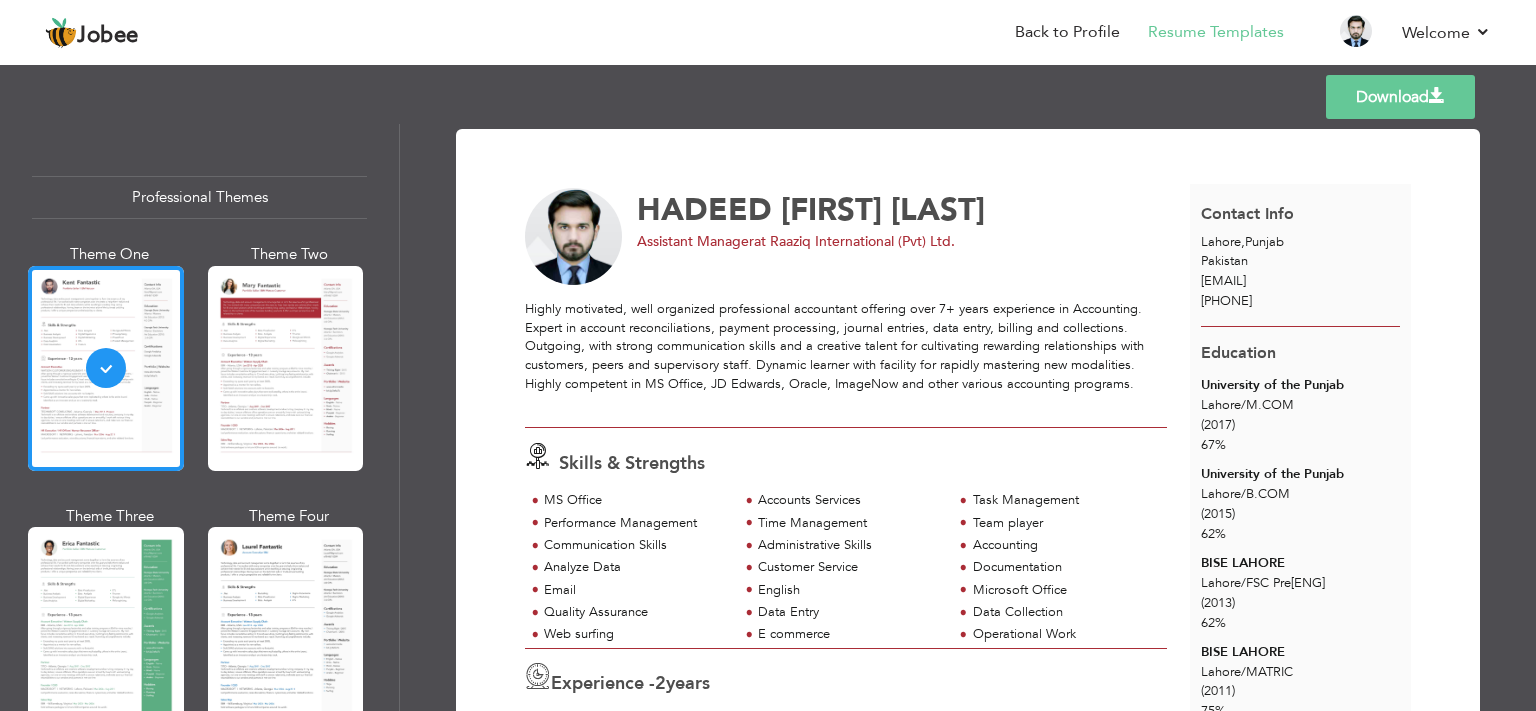 click at bounding box center [1437, 96] 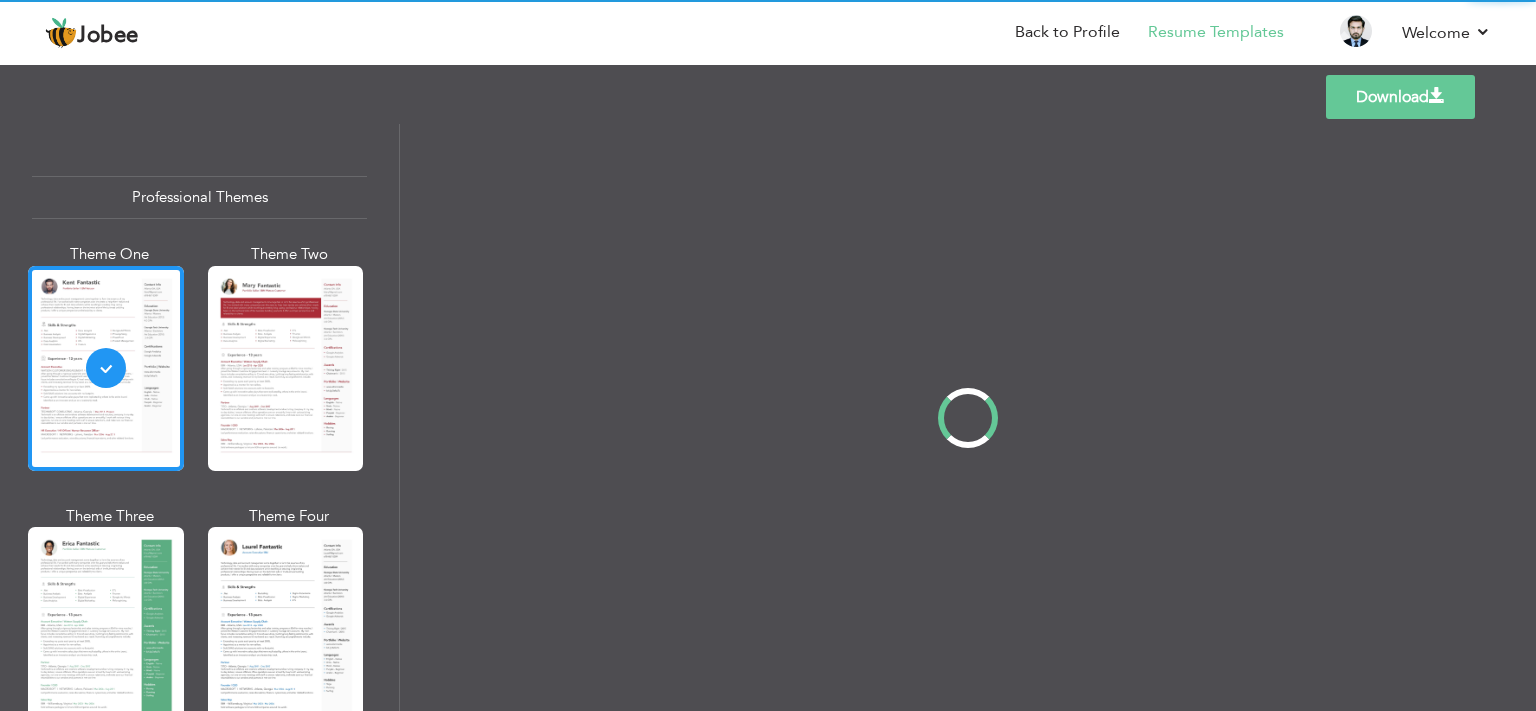 scroll, scrollTop: 0, scrollLeft: 0, axis: both 